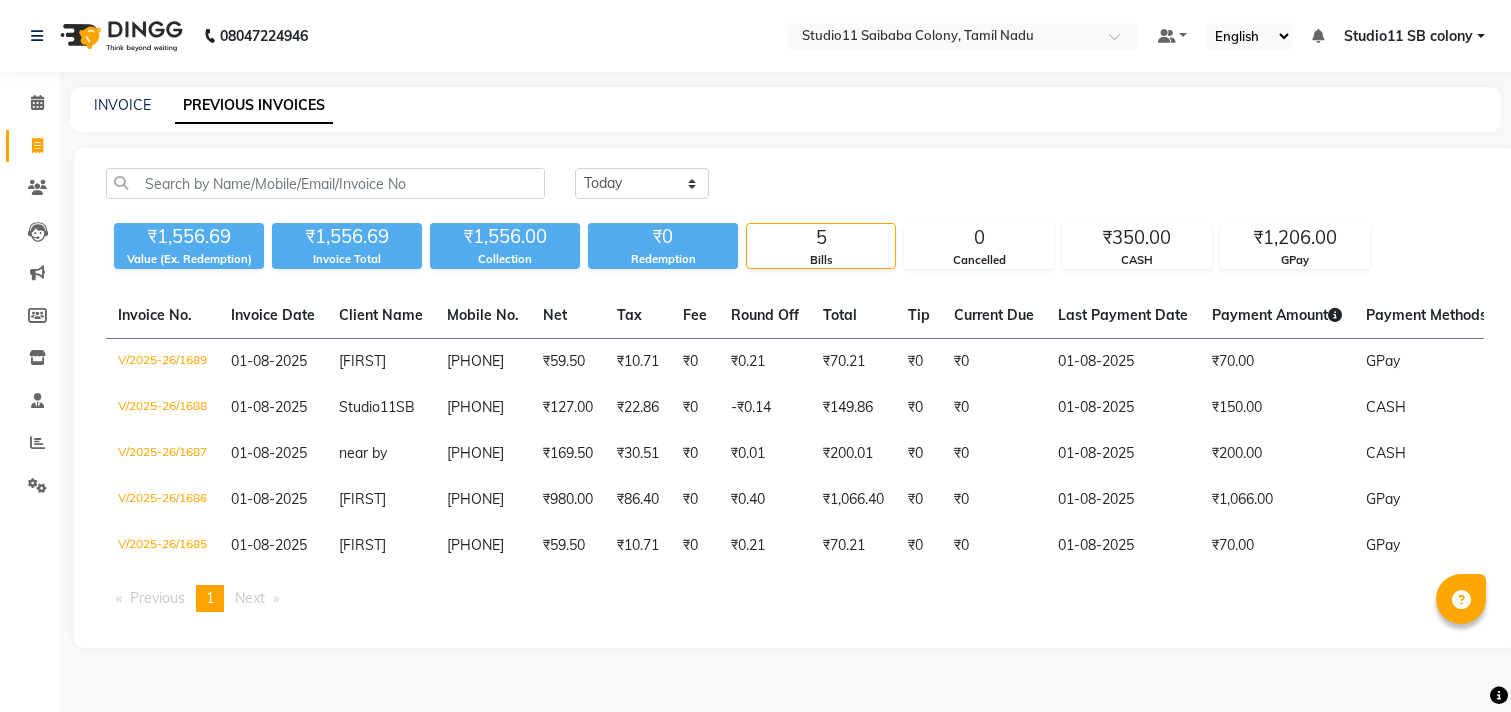 scroll, scrollTop: 0, scrollLeft: 0, axis: both 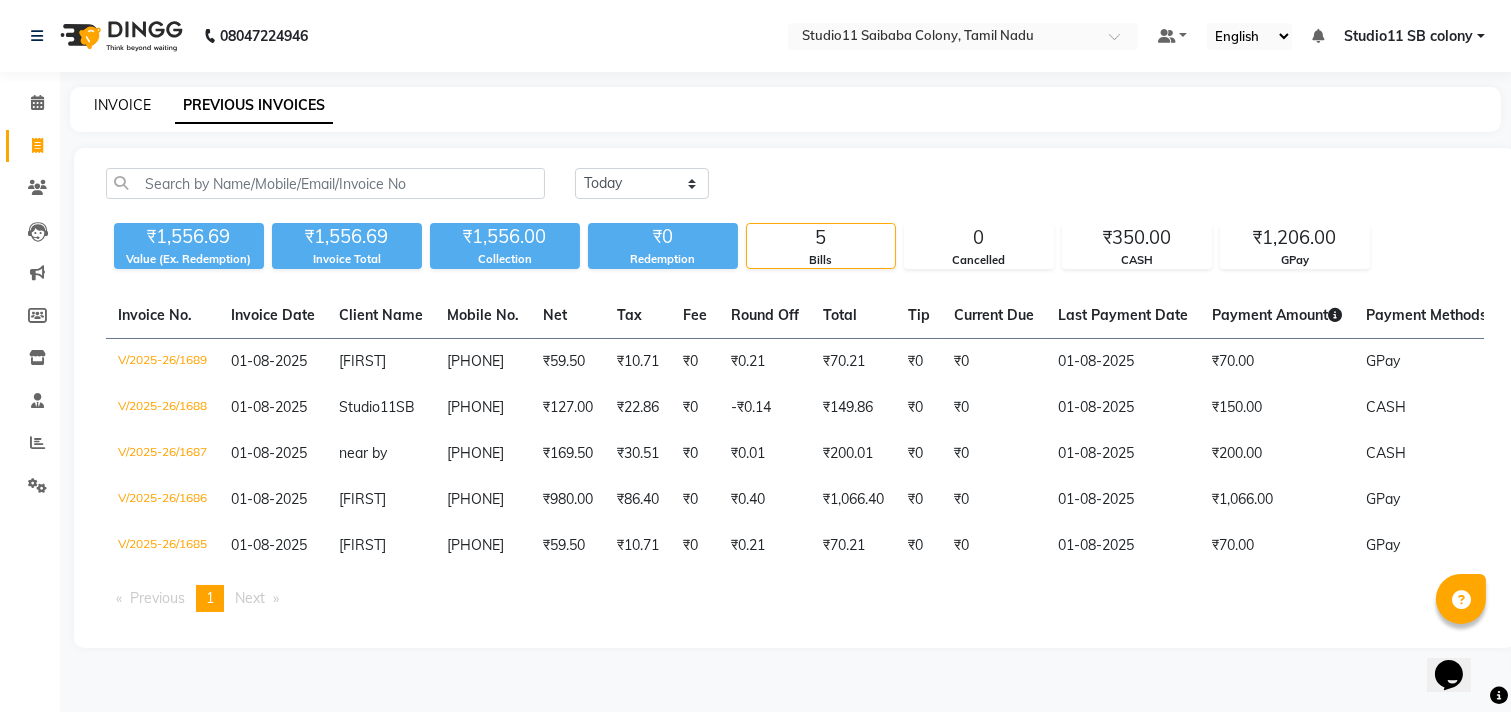click on "INVOICE" 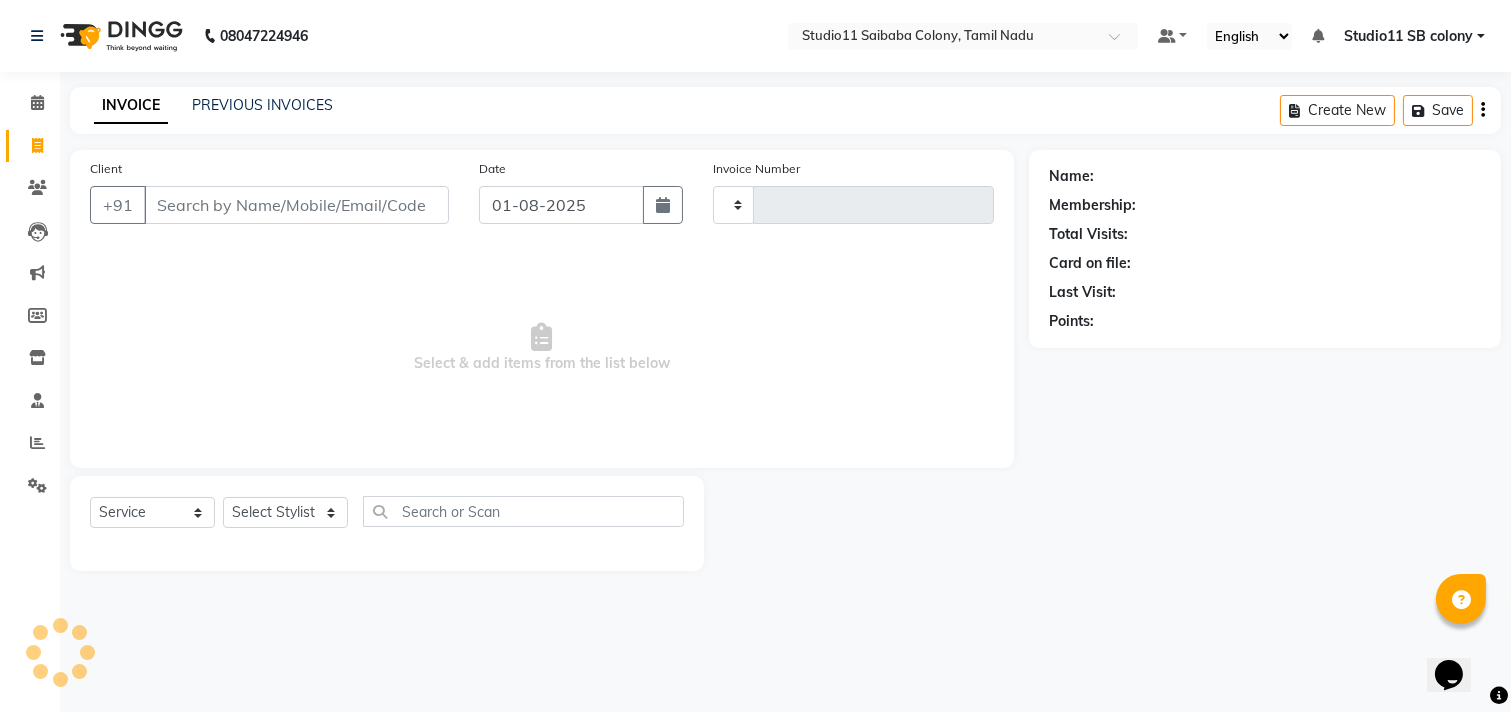 type on "1690" 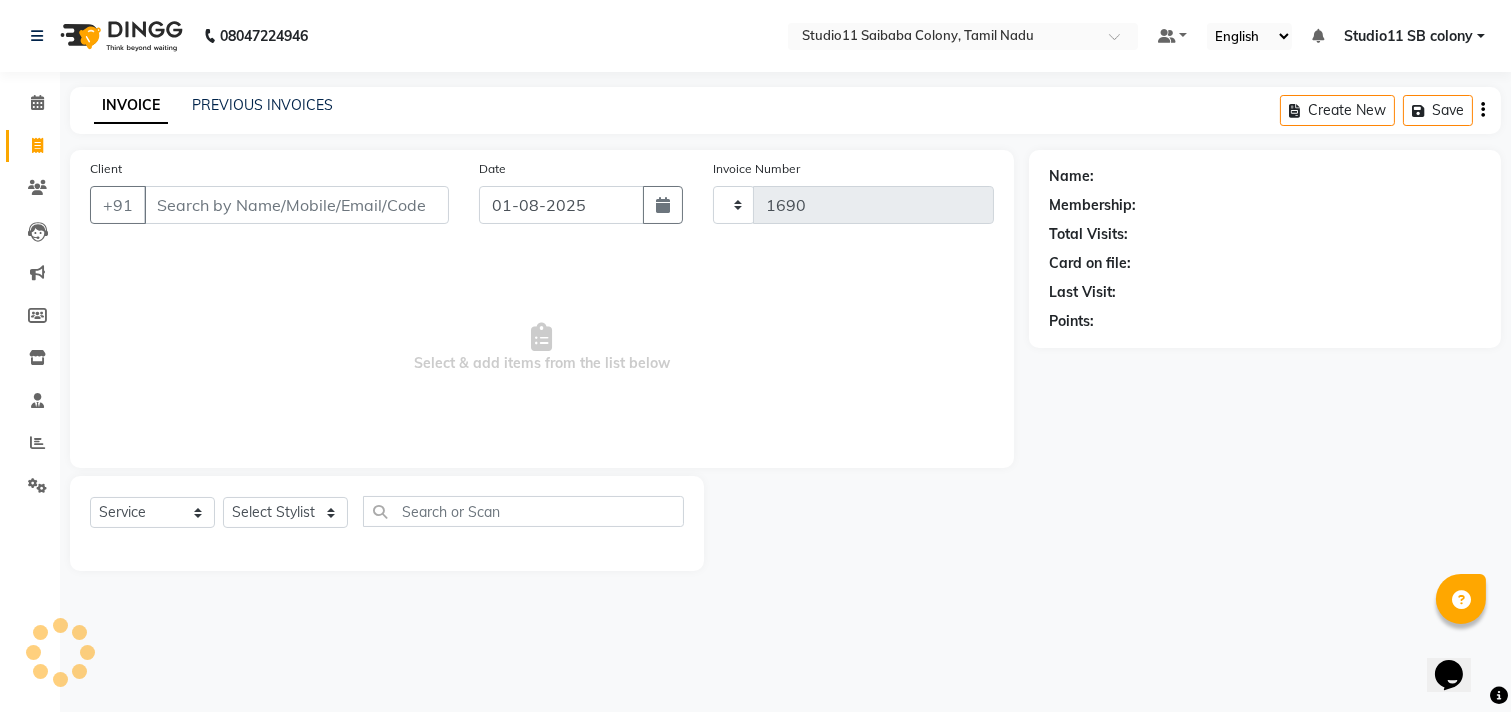 select on "7717" 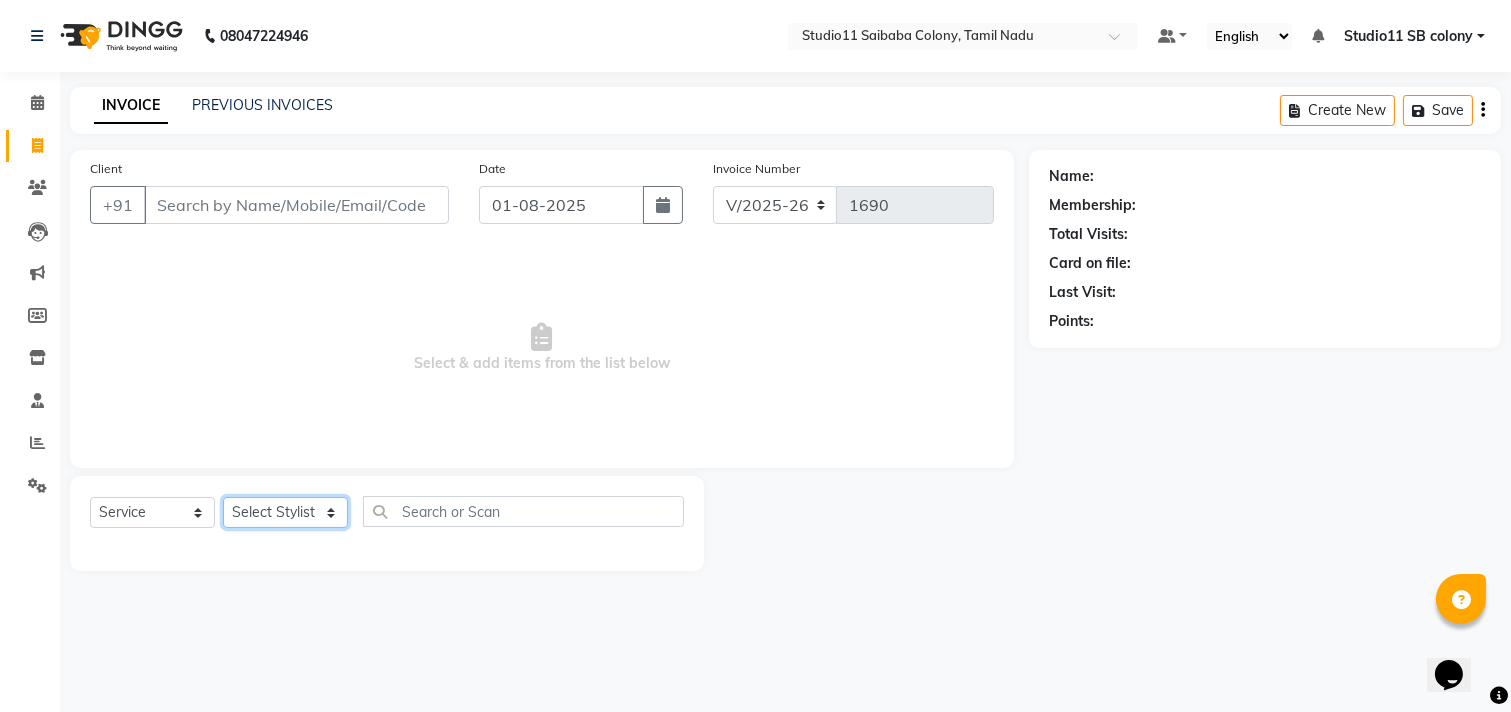 click on "Select Stylist" 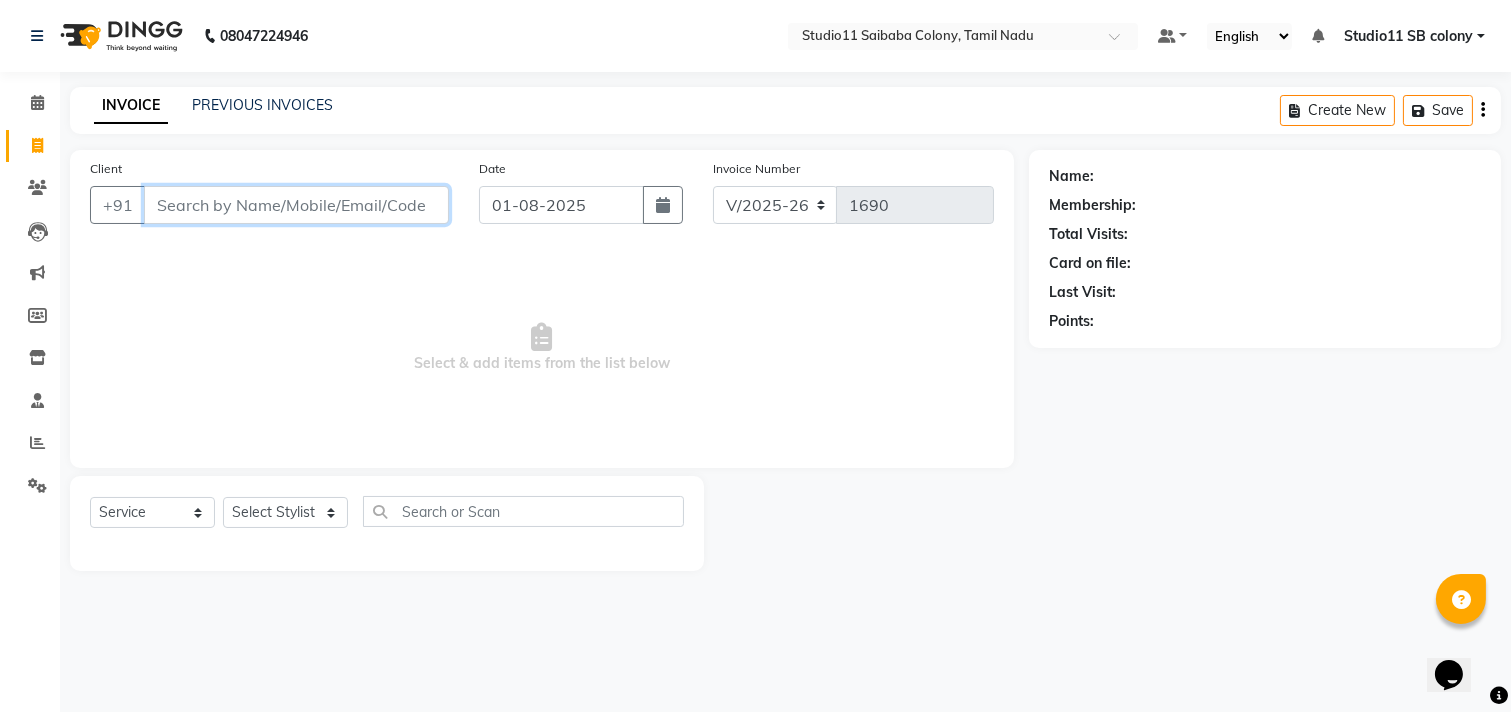 click on "Client" at bounding box center (296, 205) 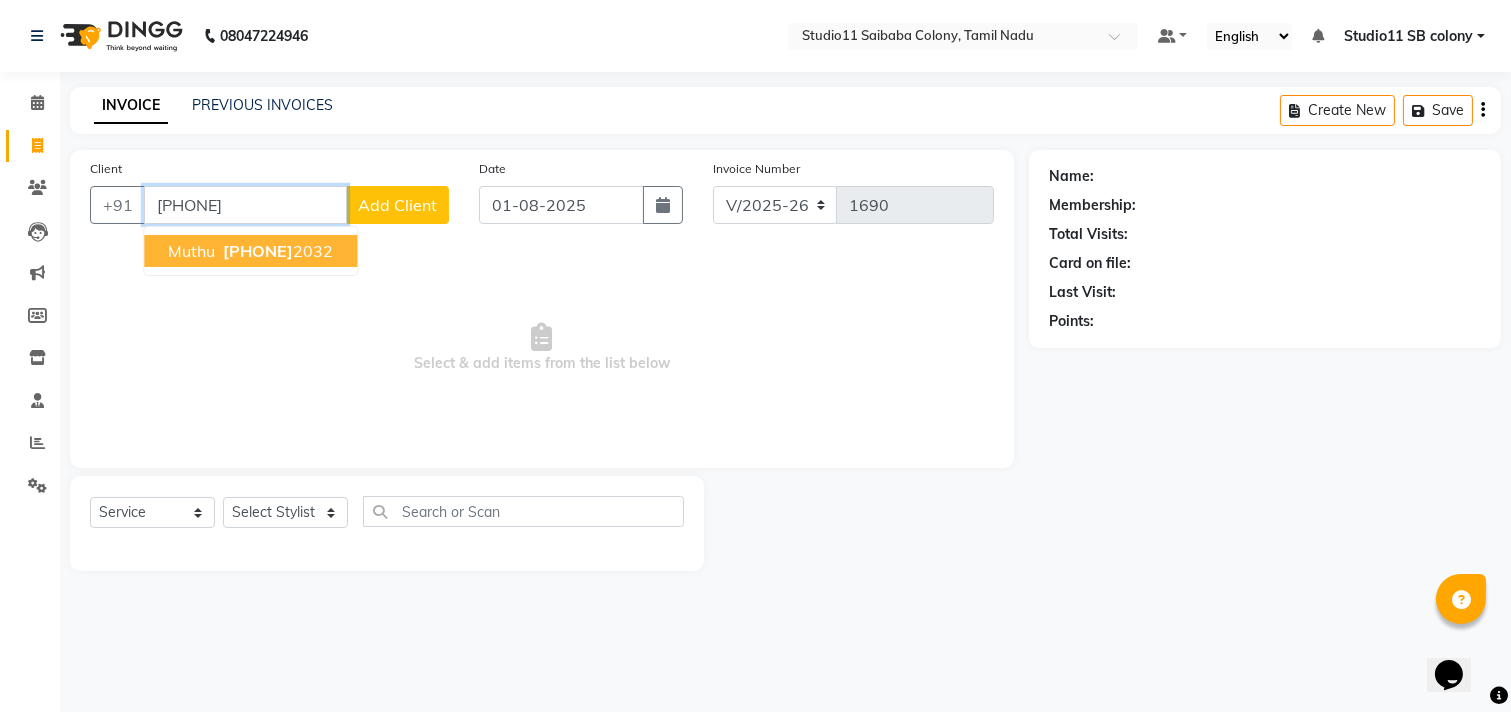 click on "[PHONE]" at bounding box center (258, 251) 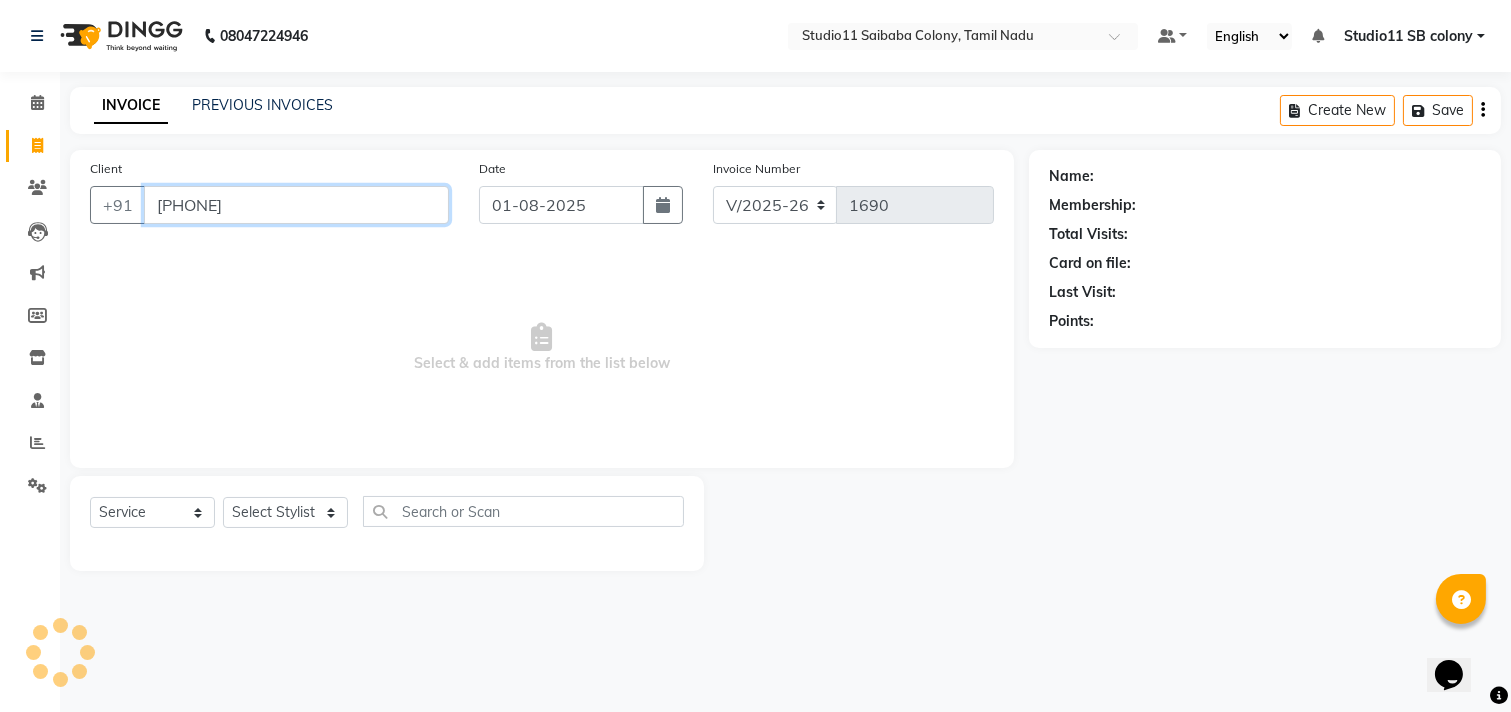 type on "[PHONE]" 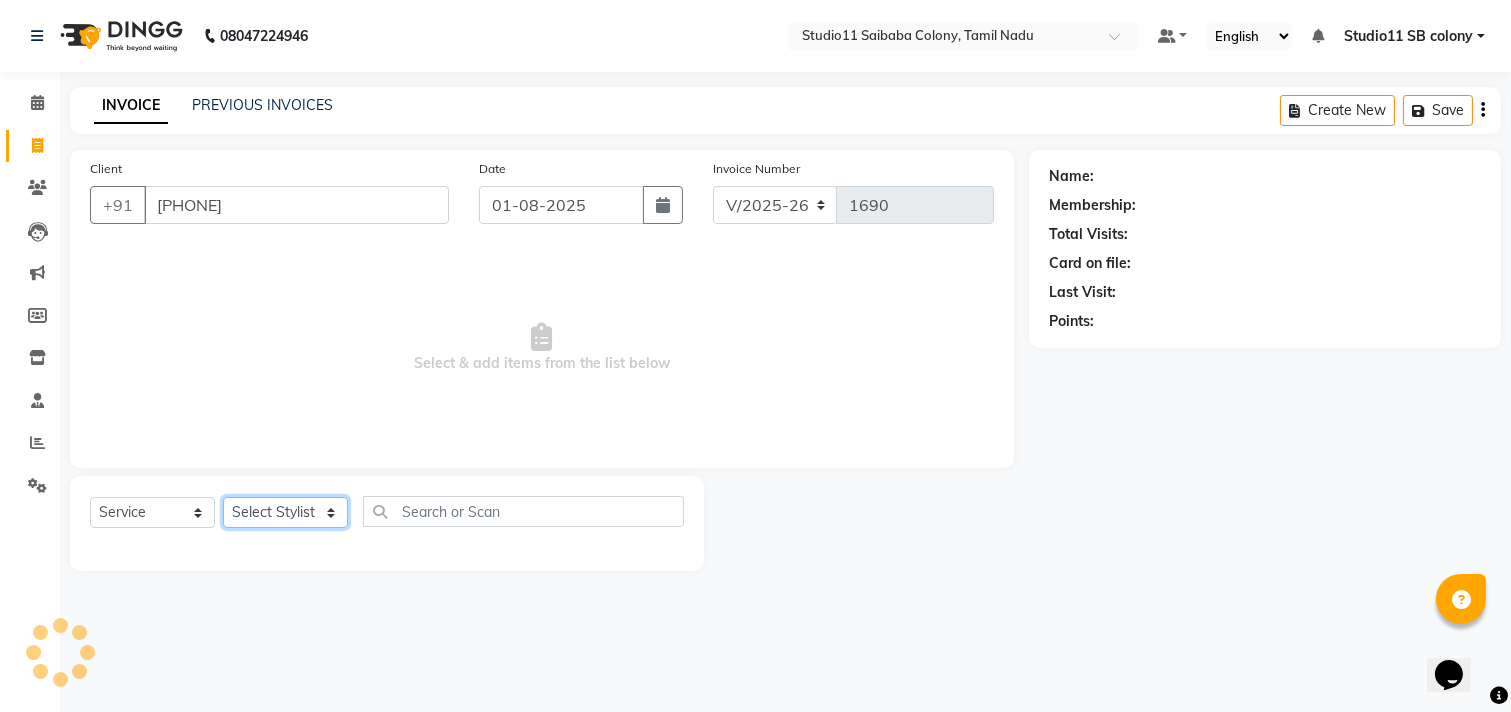 click on "Select Stylist Afzal Akbar Dani Jeni Josna kaif lavanya manimekalai Praveen Sonu Studio11 SB colony Tahir tamil" 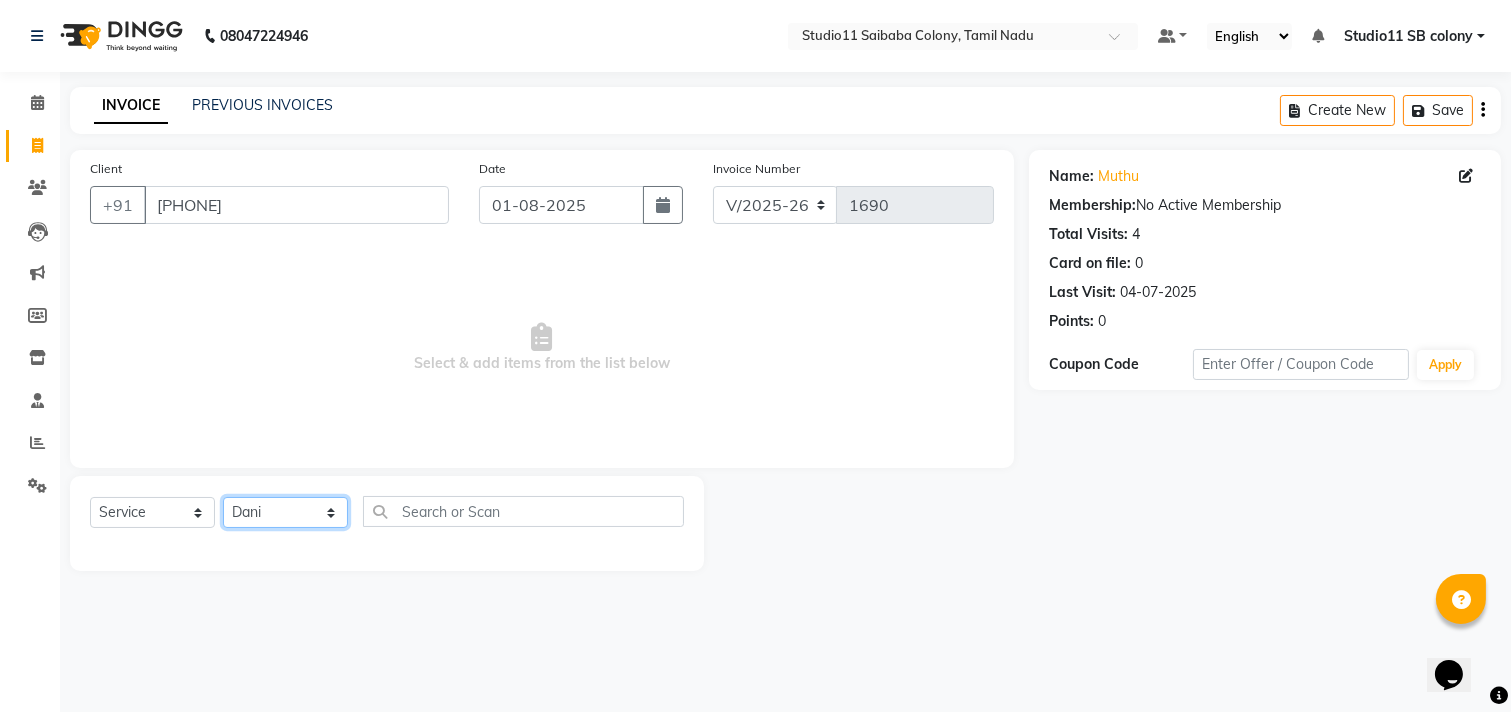 click on "Select Stylist Afzal Akbar Dani Jeni Josna kaif lavanya manimekalai Praveen Sonu Studio11 SB colony Tahir tamil" 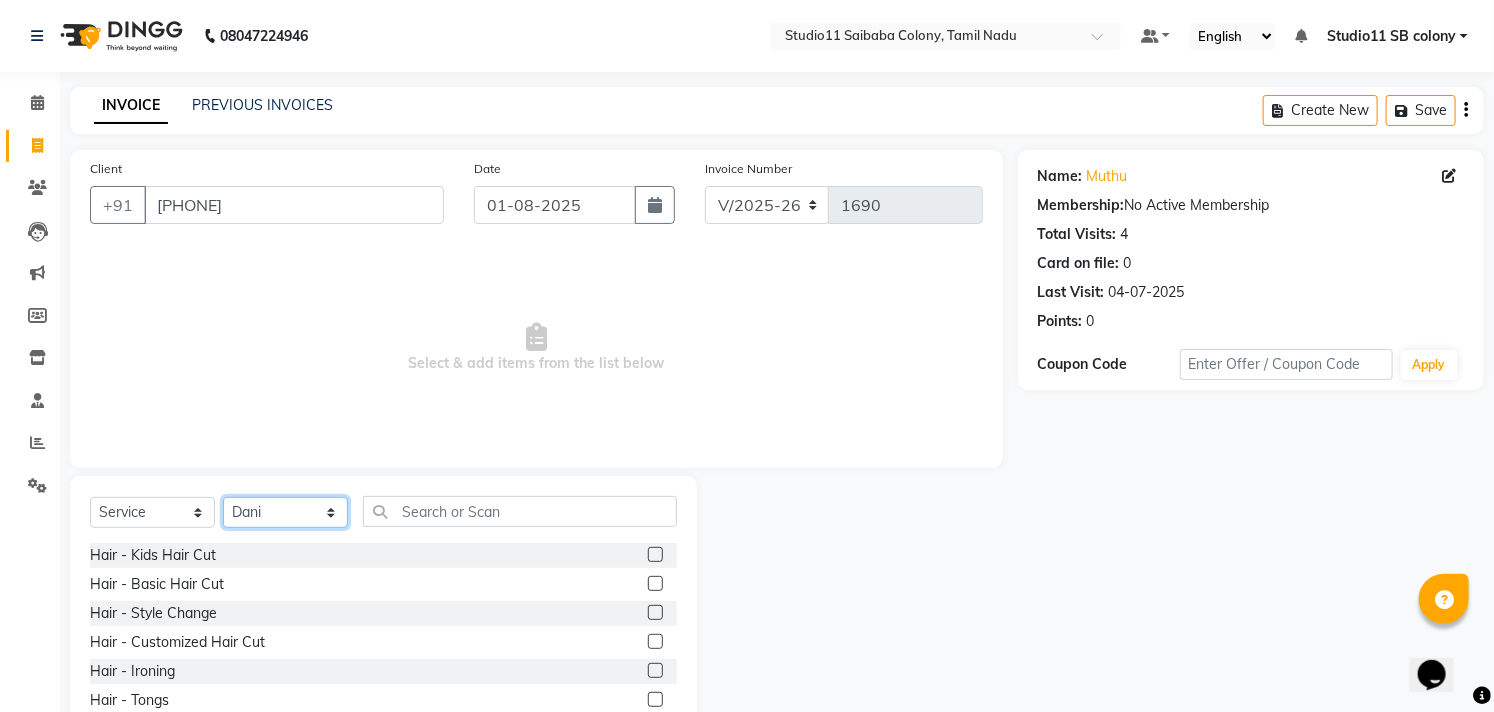 click on "Select Stylist Afzal Akbar Dani Jeni Josna kaif lavanya manimekalai Praveen Sonu Studio11 SB colony Tahir tamil" 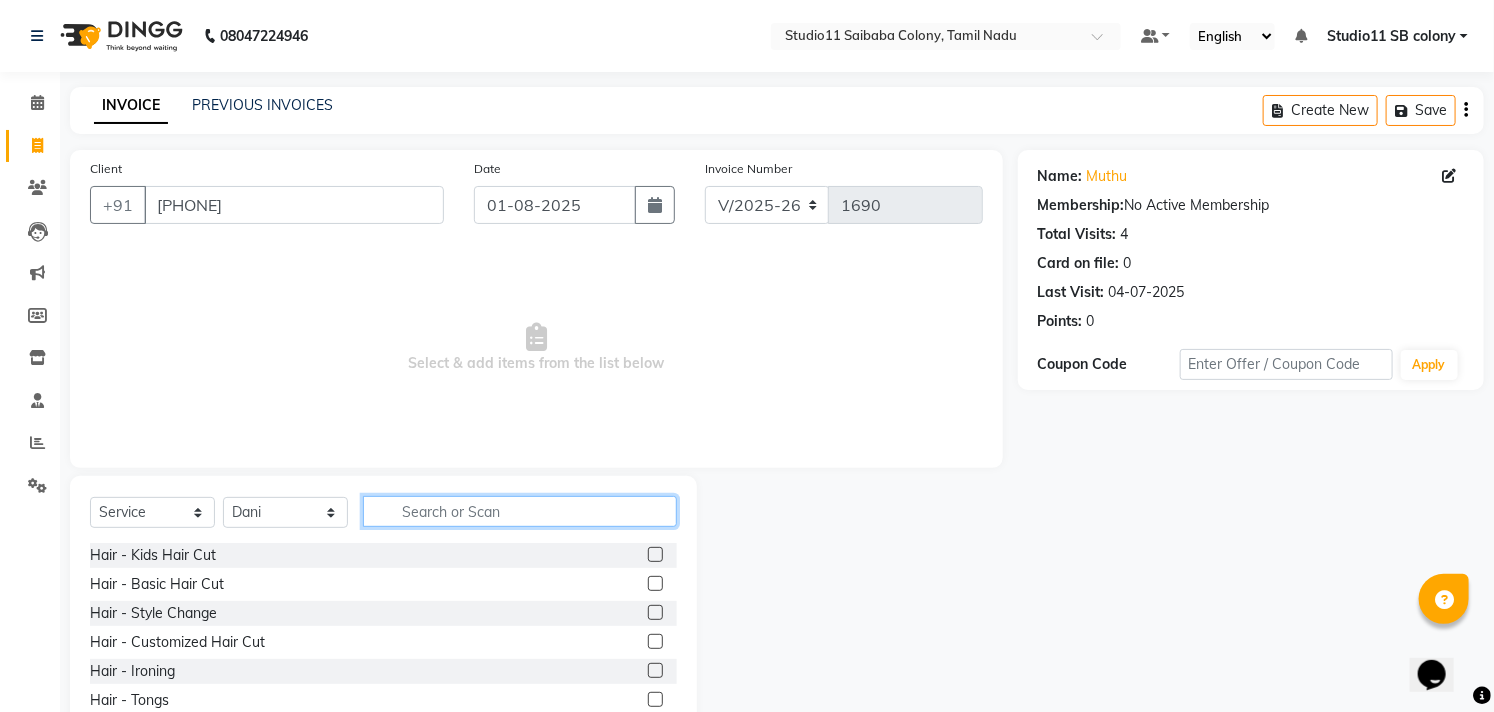 click 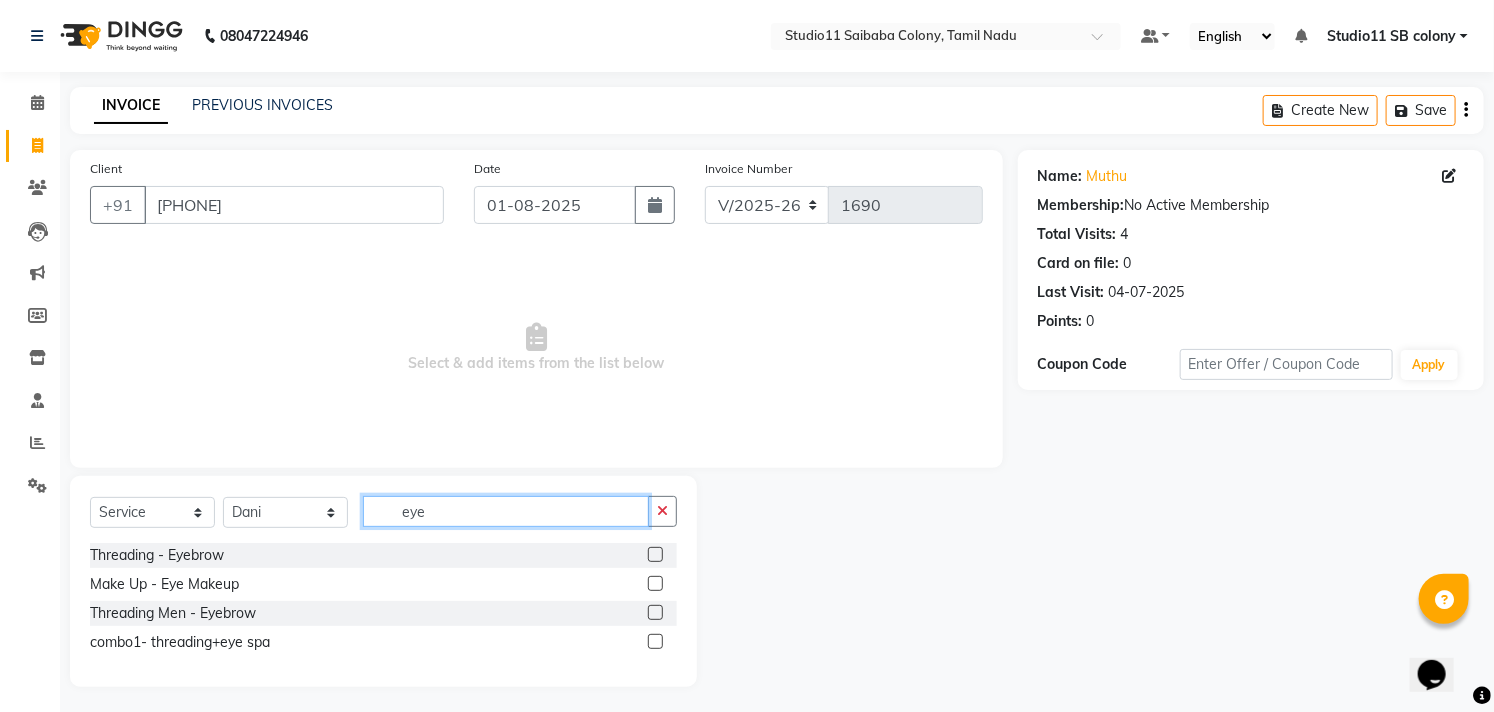 type on "eye" 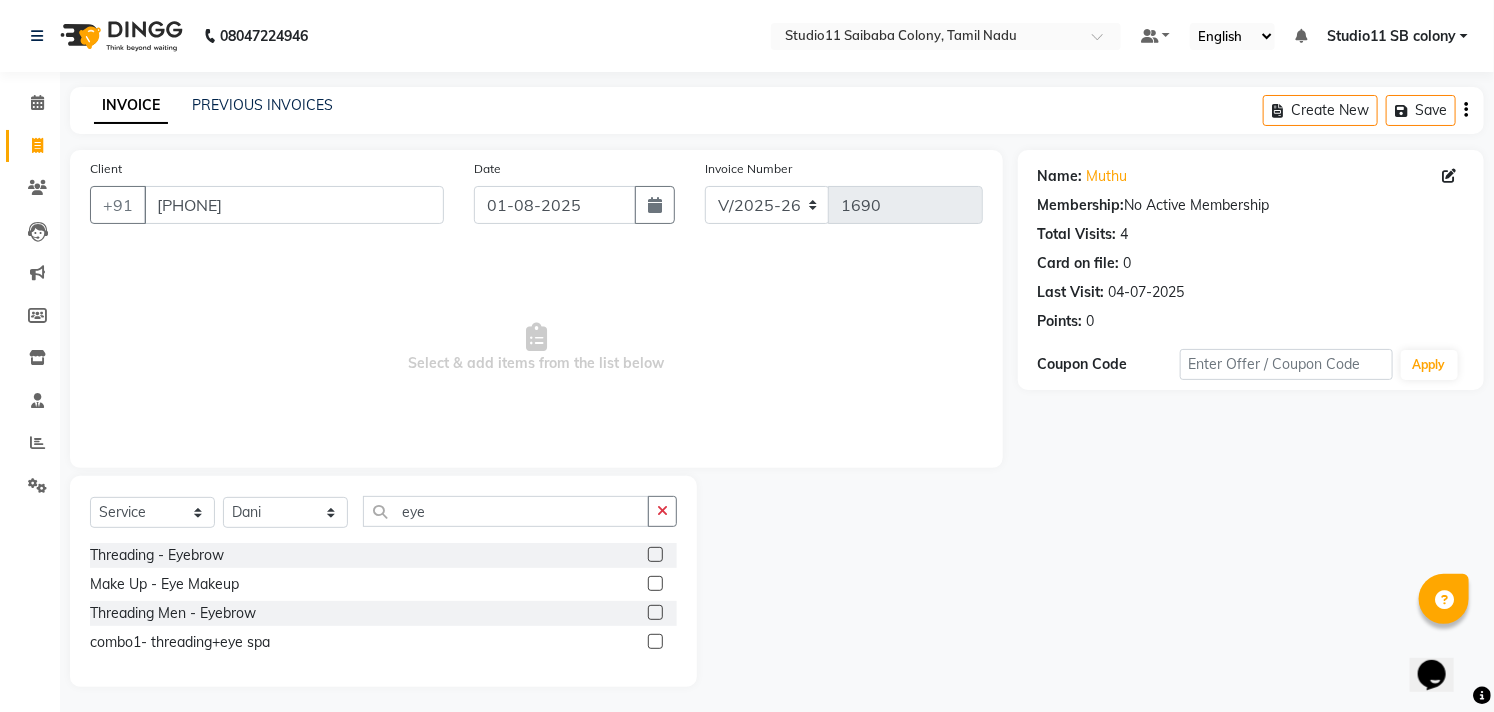 click 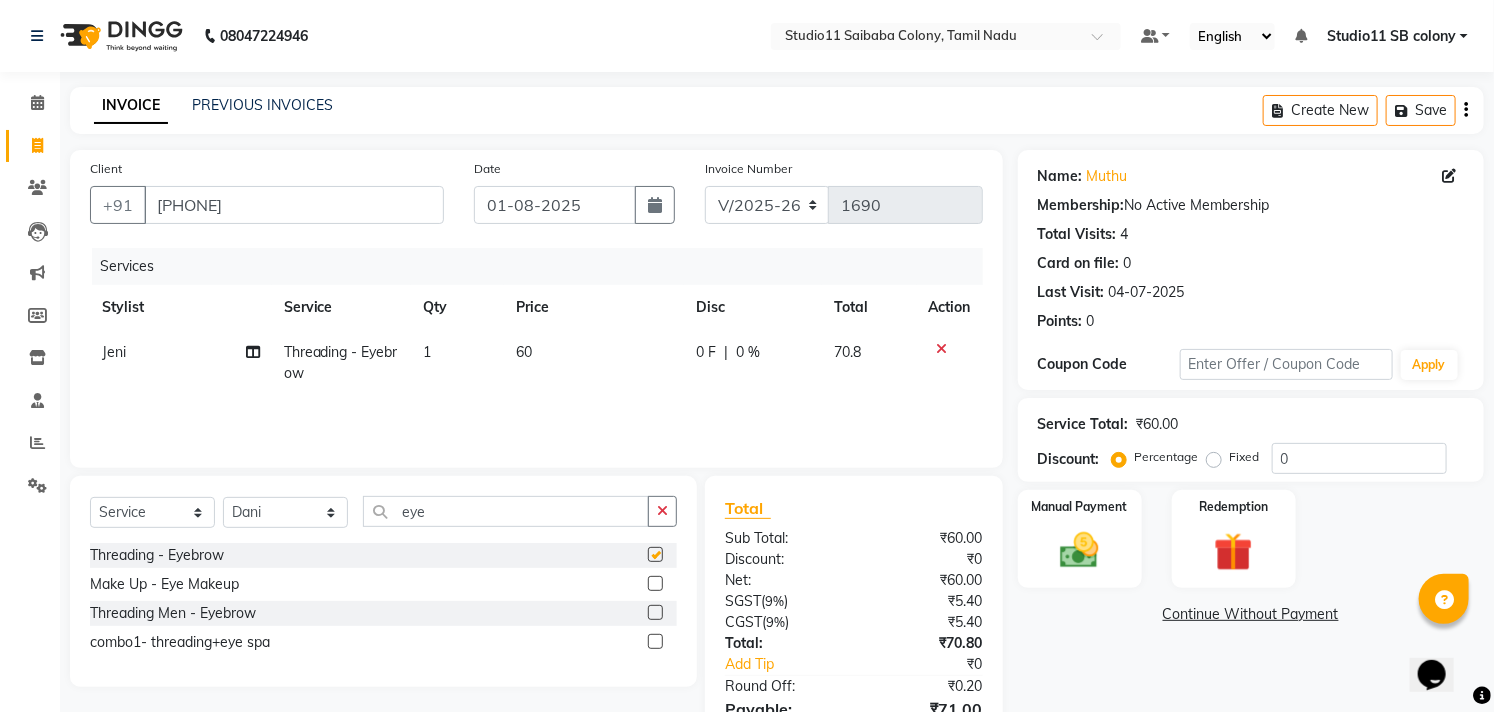 checkbox on "false" 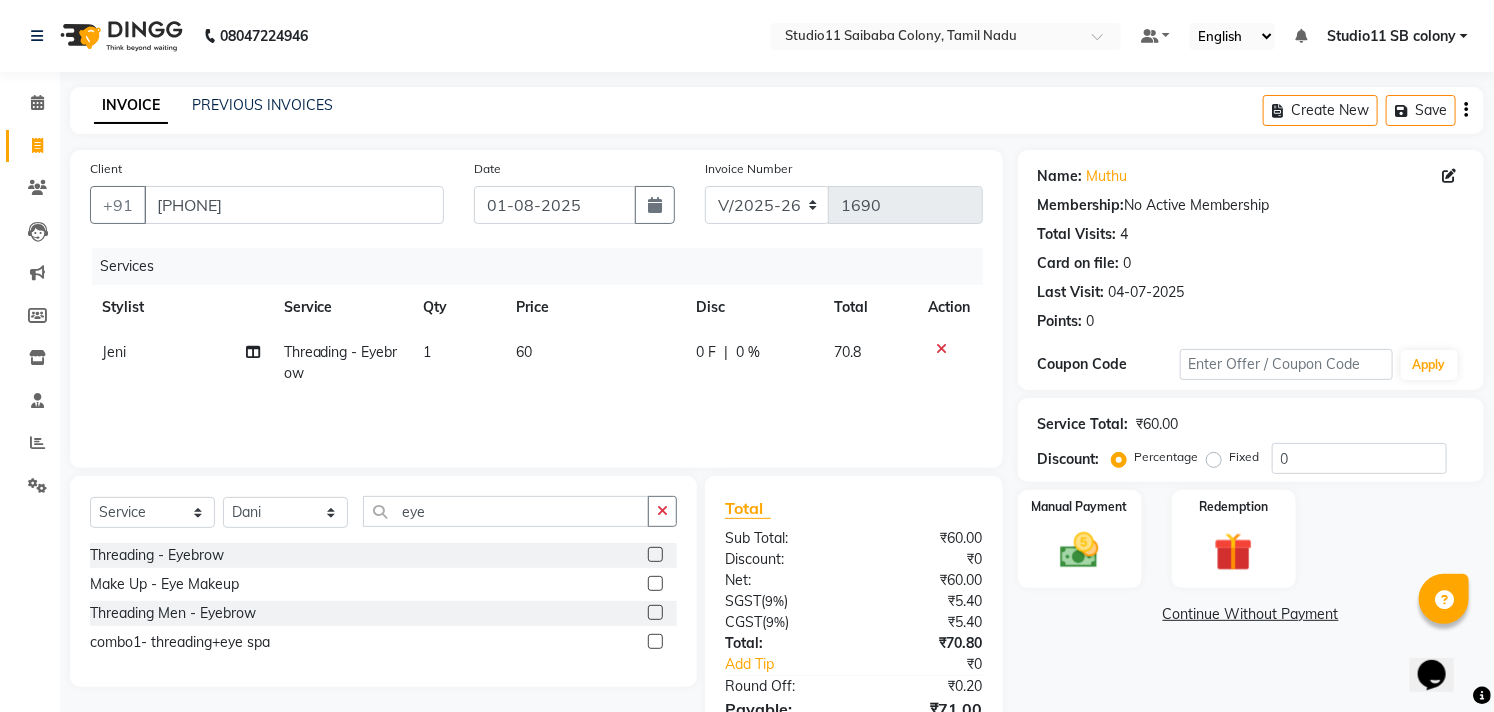 click on "60" 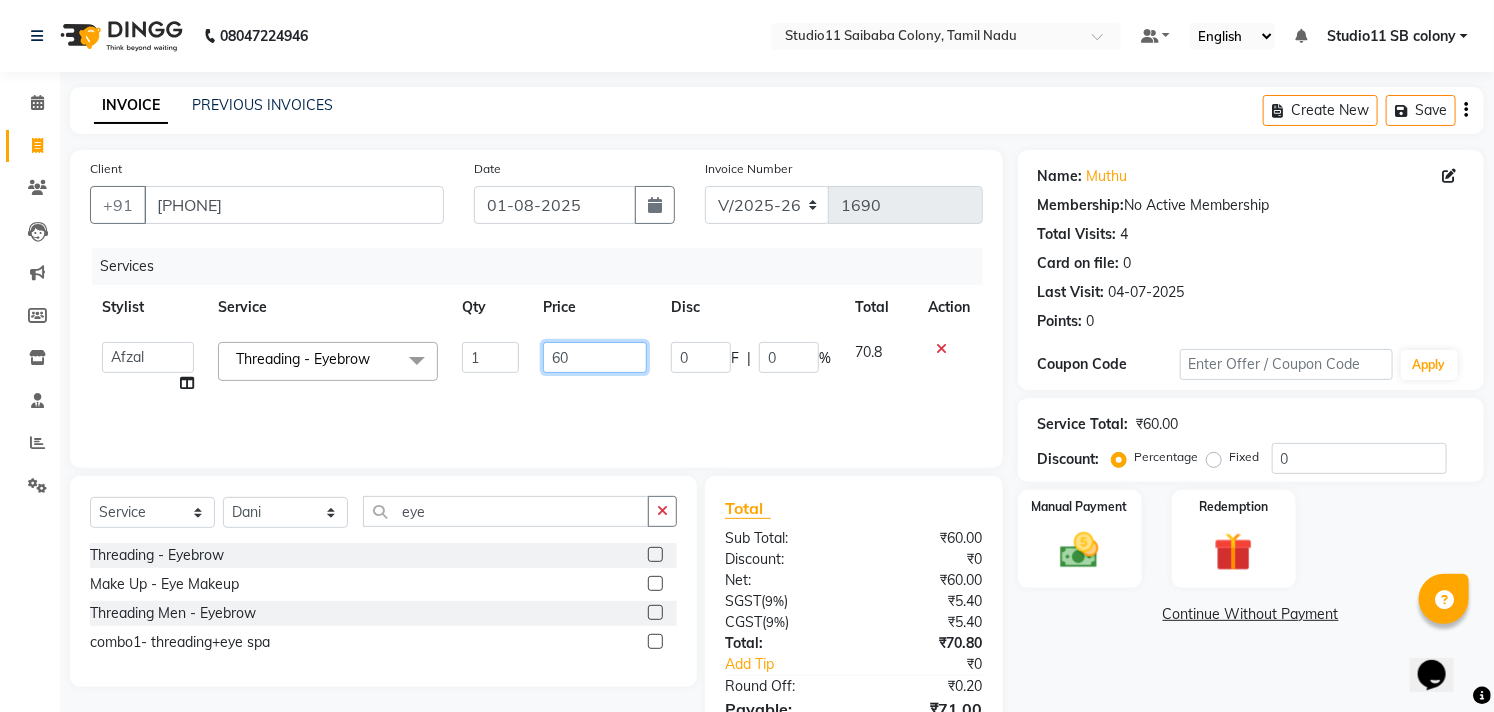 drag, startPoint x: 544, startPoint y: 351, endPoint x: 477, endPoint y: 385, distance: 75.13322 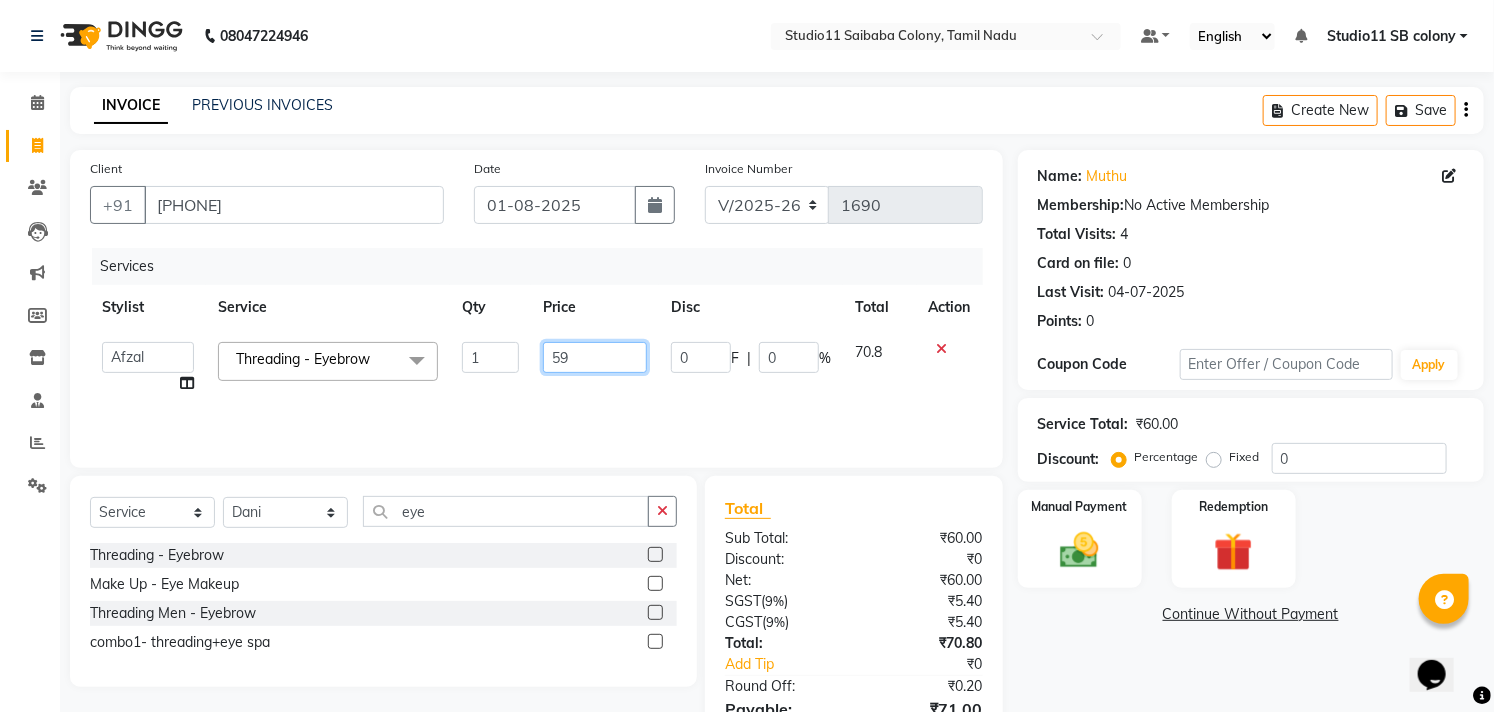 type on "59.4" 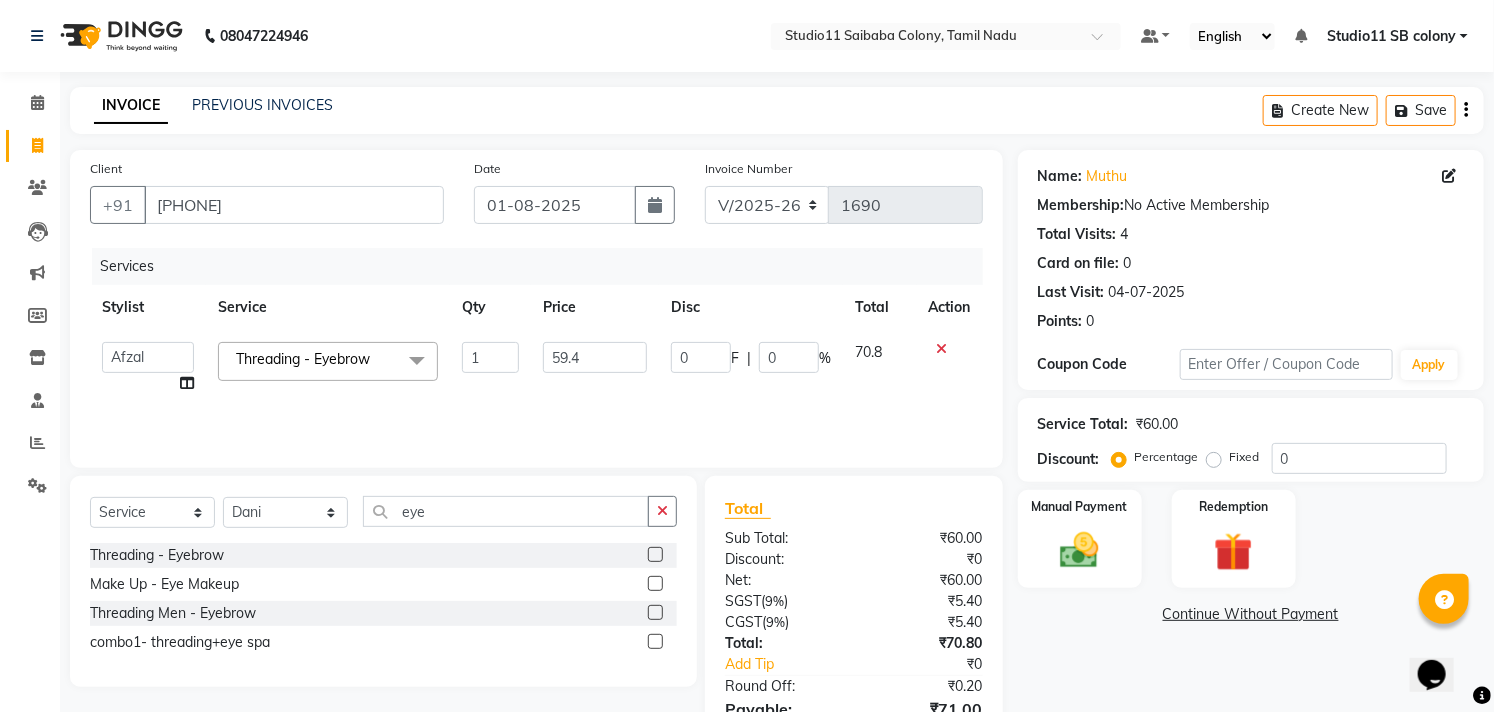 click on "1" 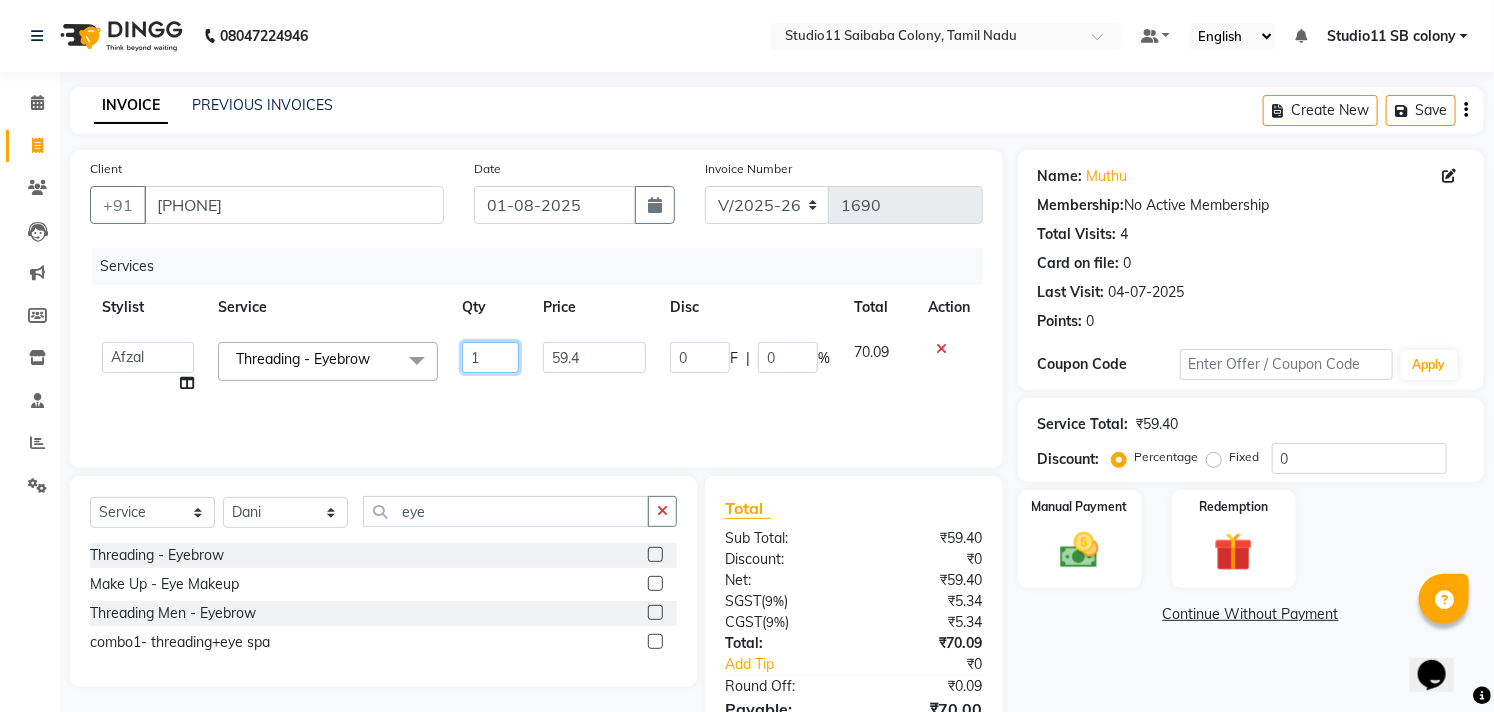 drag, startPoint x: 396, startPoint y: 388, endPoint x: 382, endPoint y: 394, distance: 15.231546 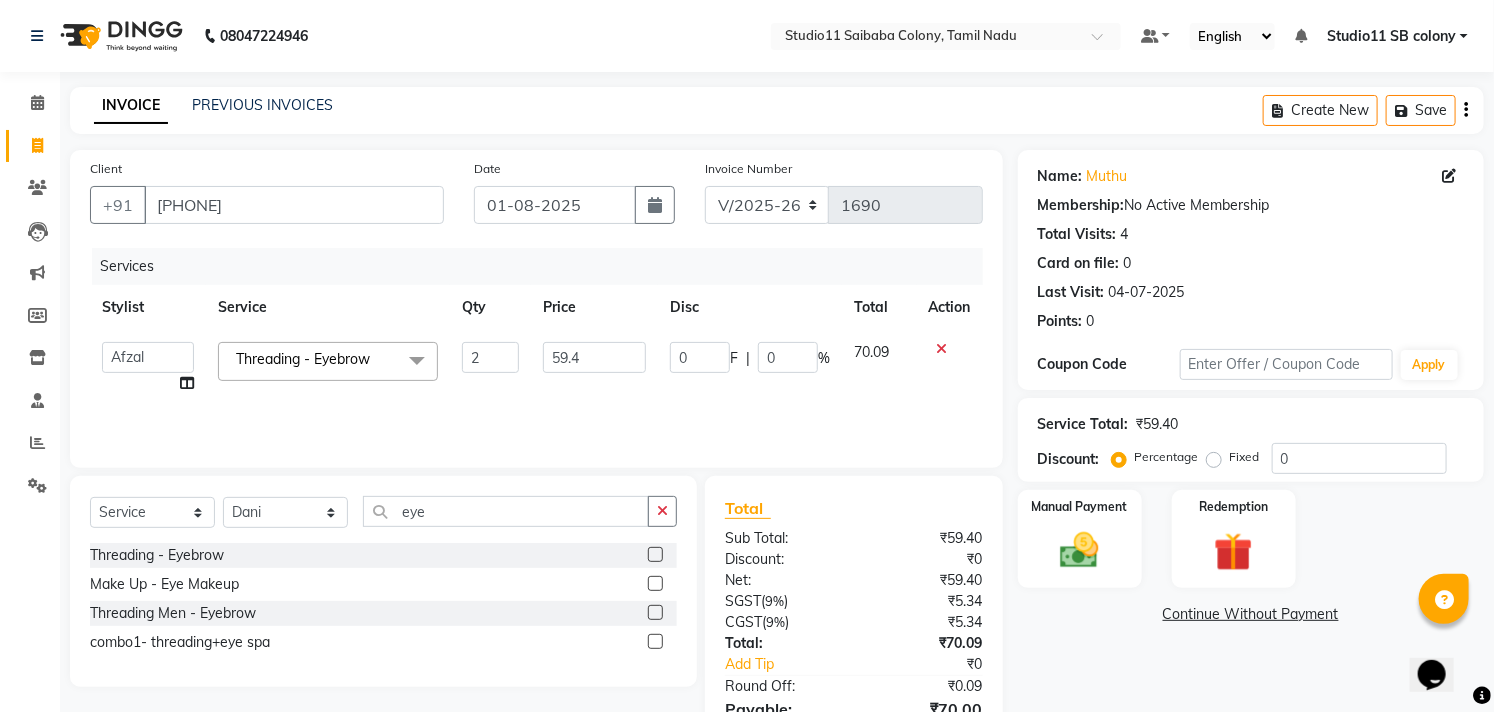 drag, startPoint x: 1133, startPoint y: 656, endPoint x: 1143, endPoint y: 654, distance: 10.198039 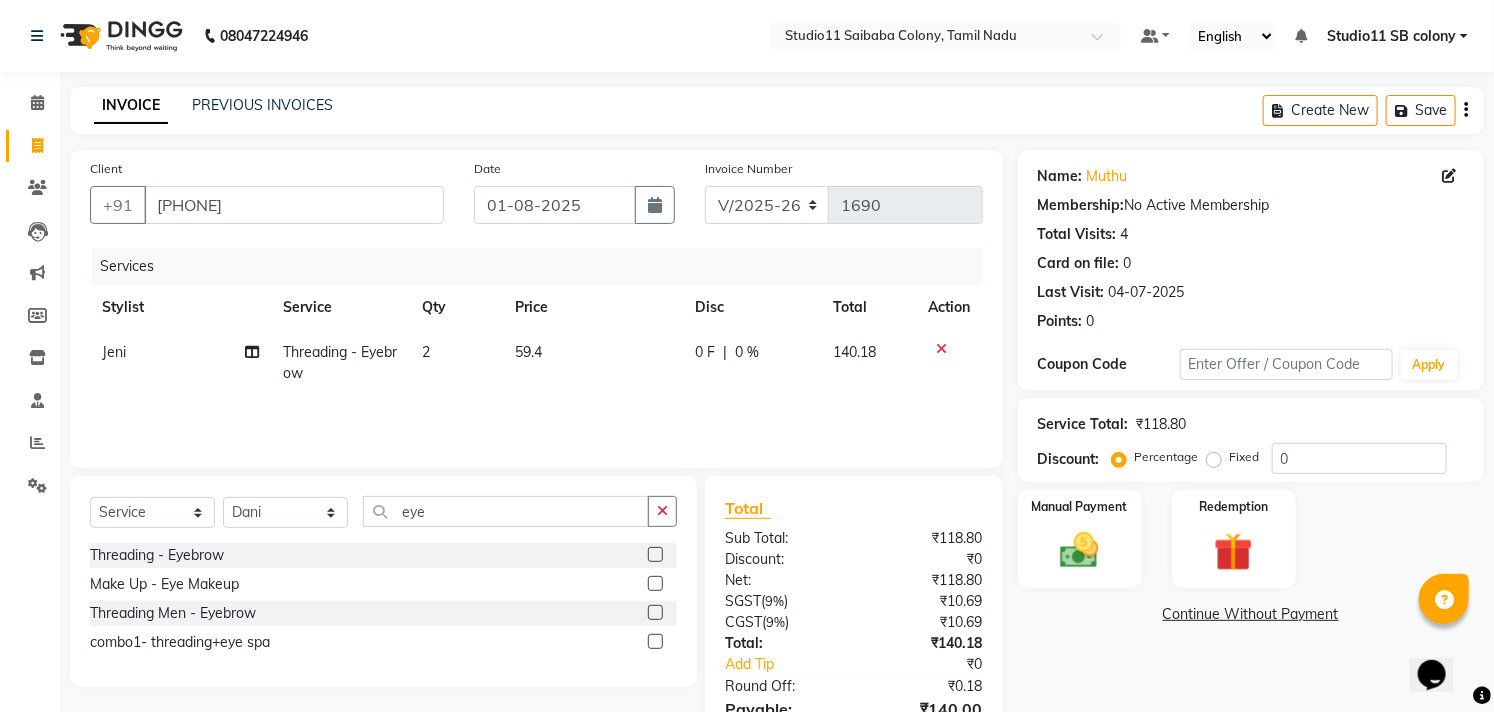 scroll, scrollTop: 108, scrollLeft: 0, axis: vertical 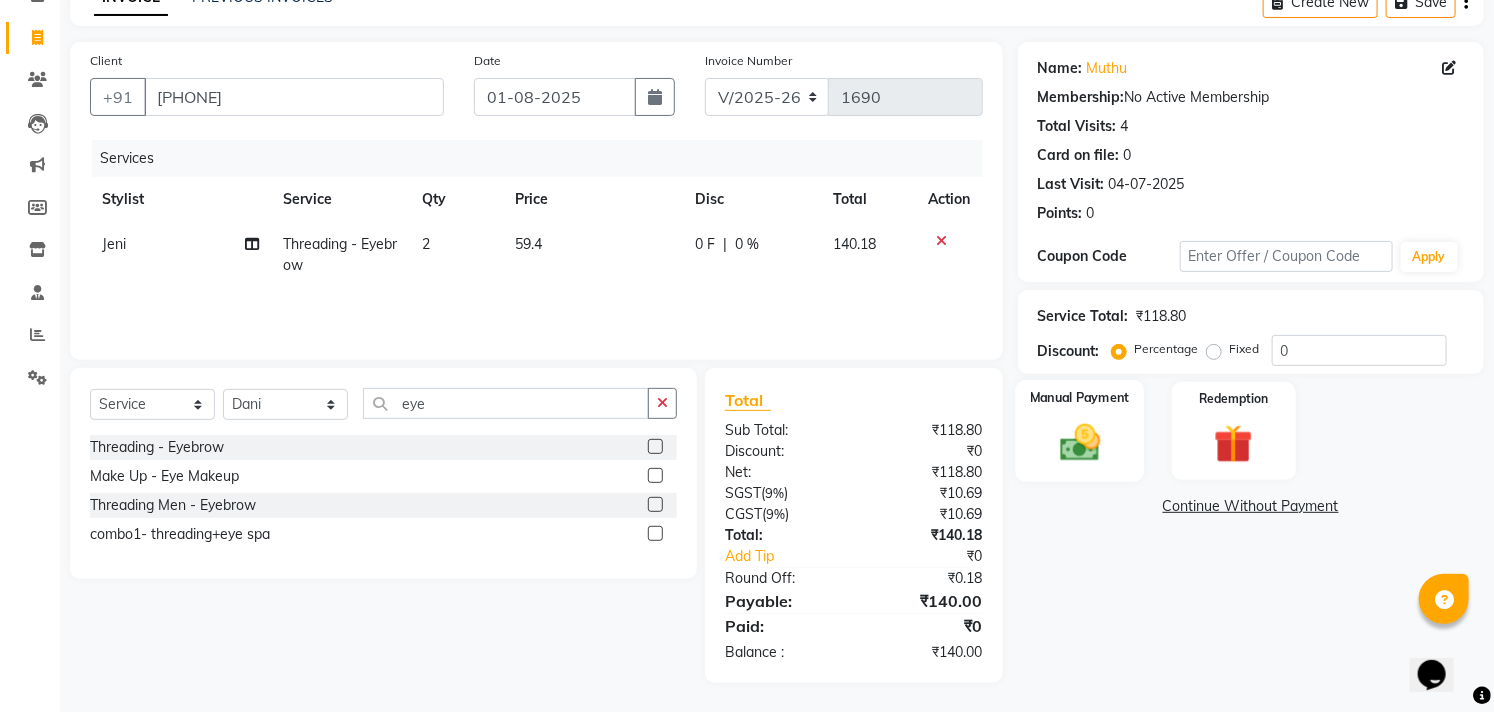 click 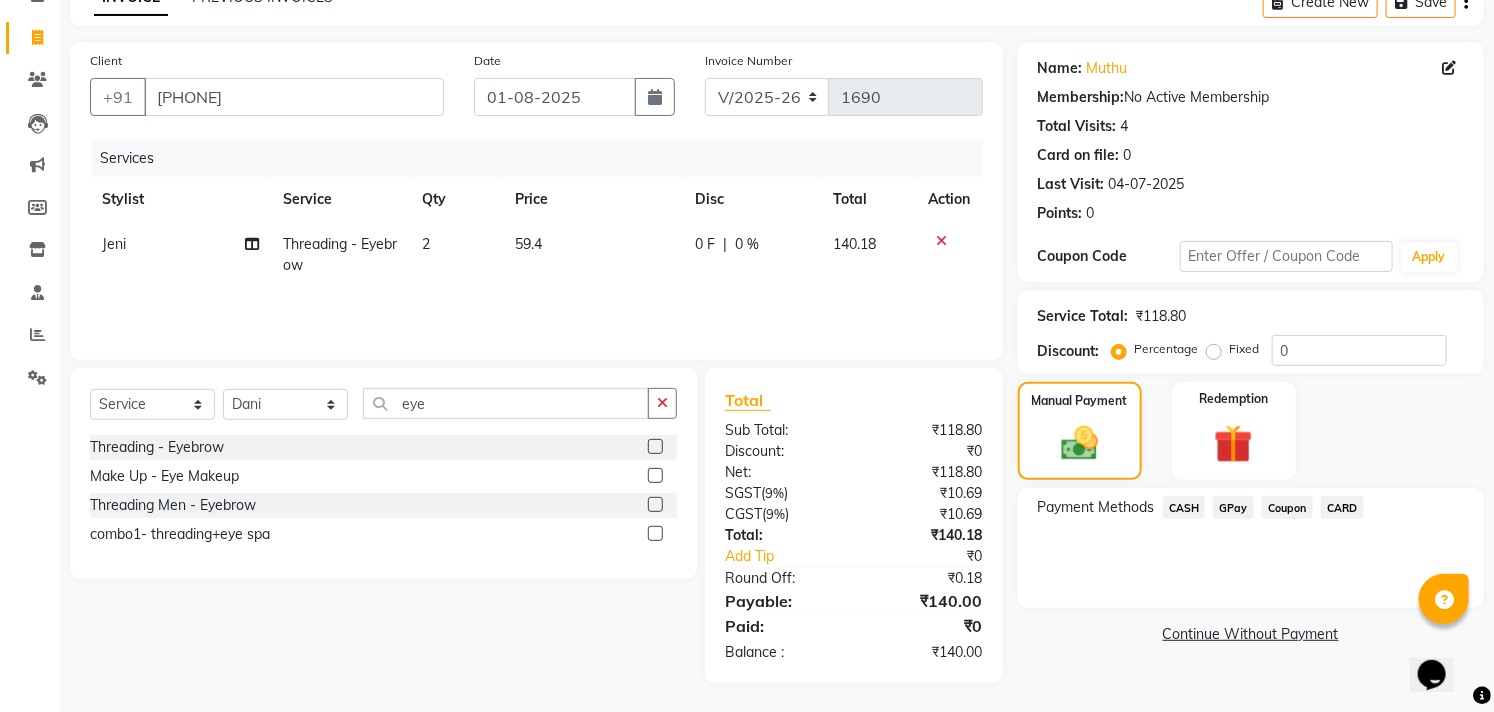 click on "CASH" 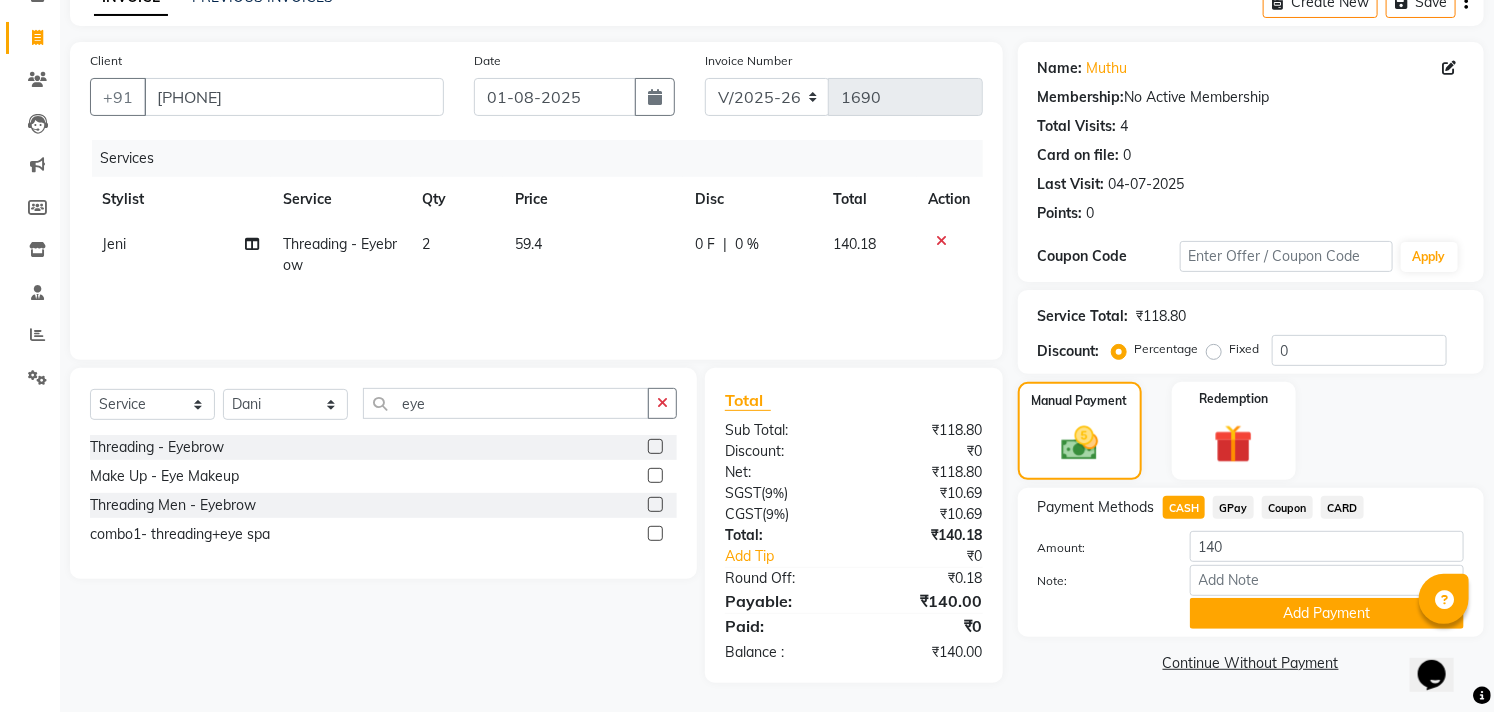click on "Add Payment" 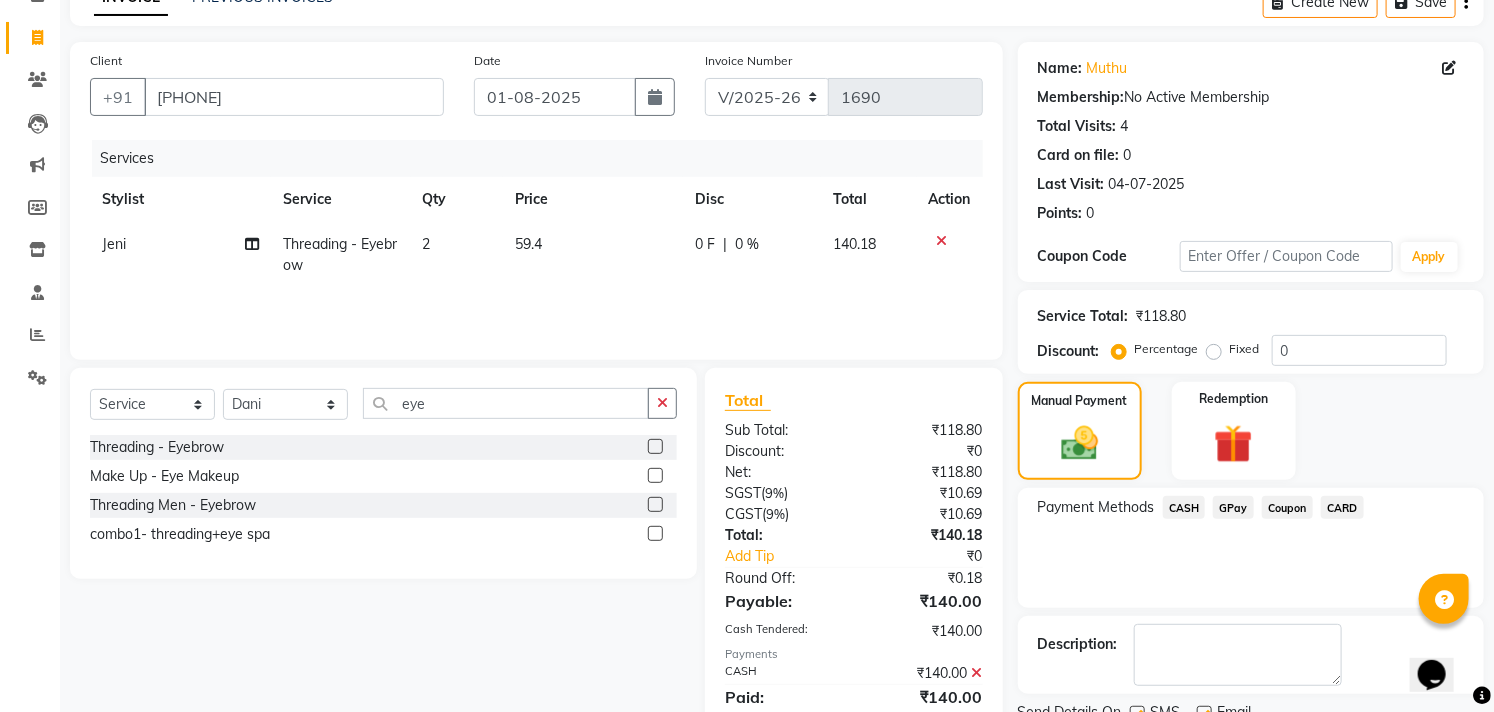 scroll, scrollTop: 187, scrollLeft: 0, axis: vertical 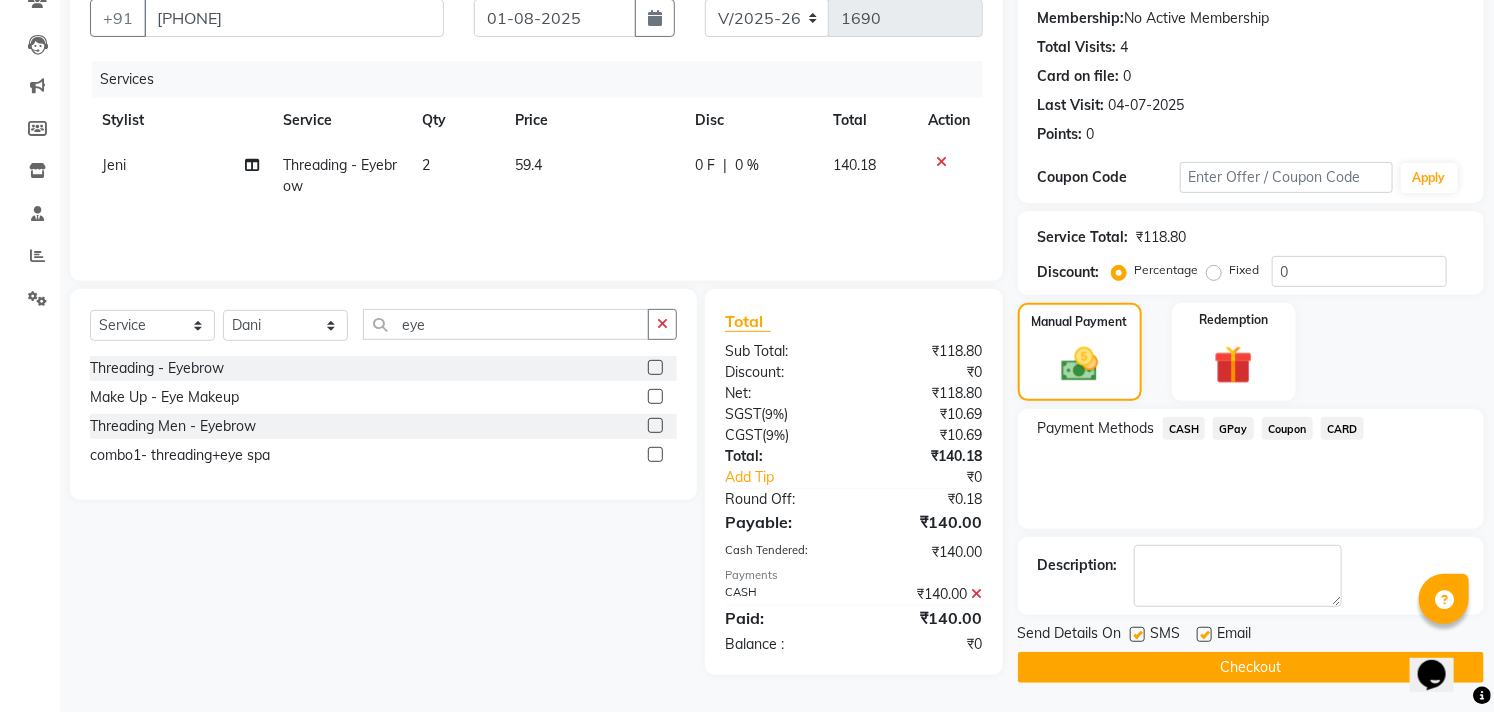 click 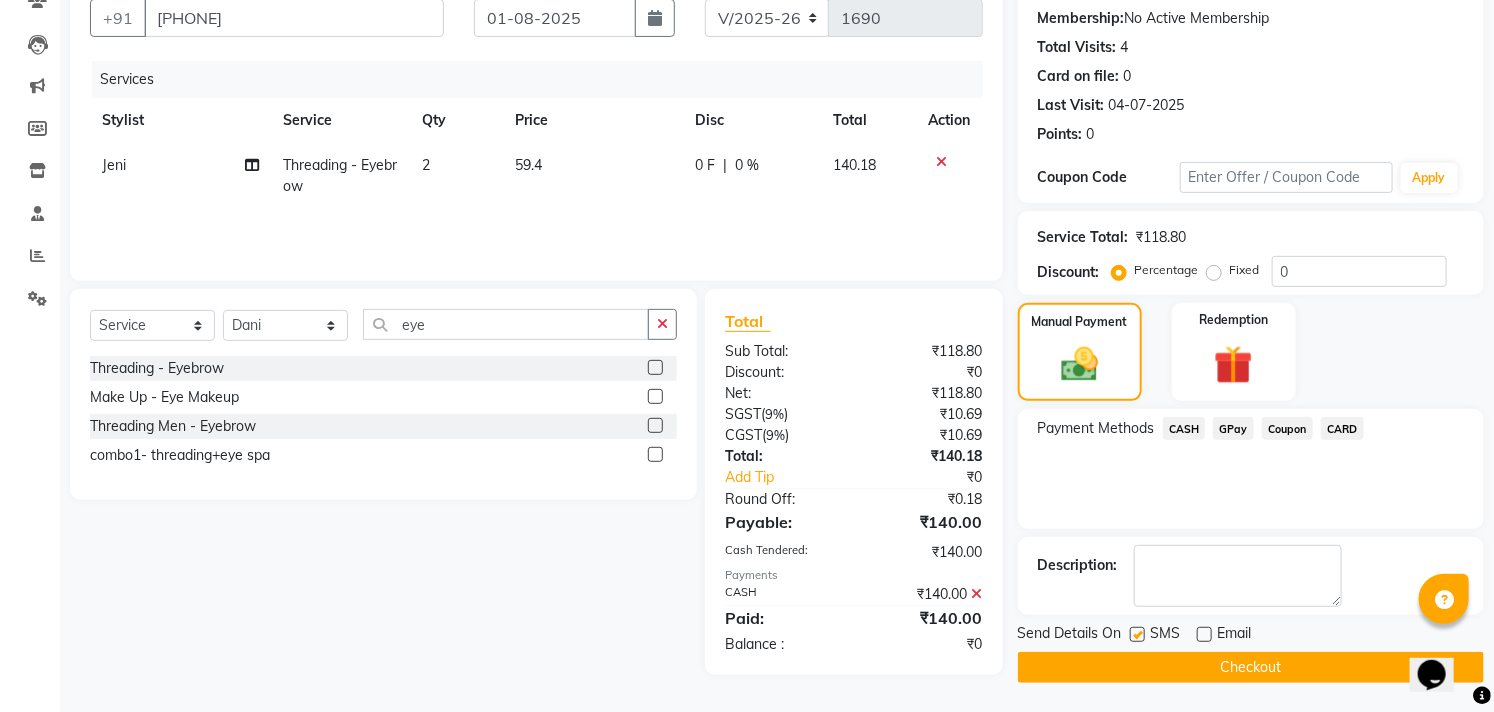 click 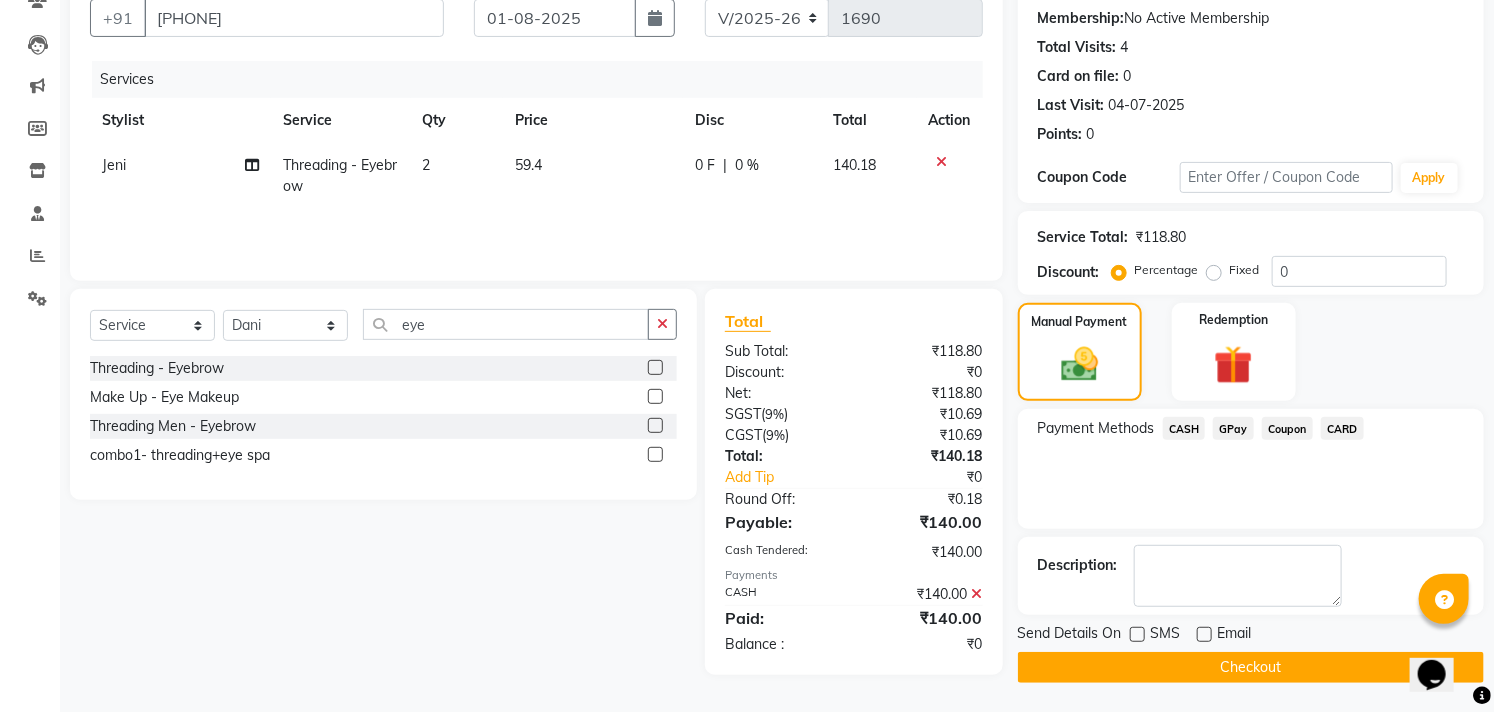 click on "Checkout" 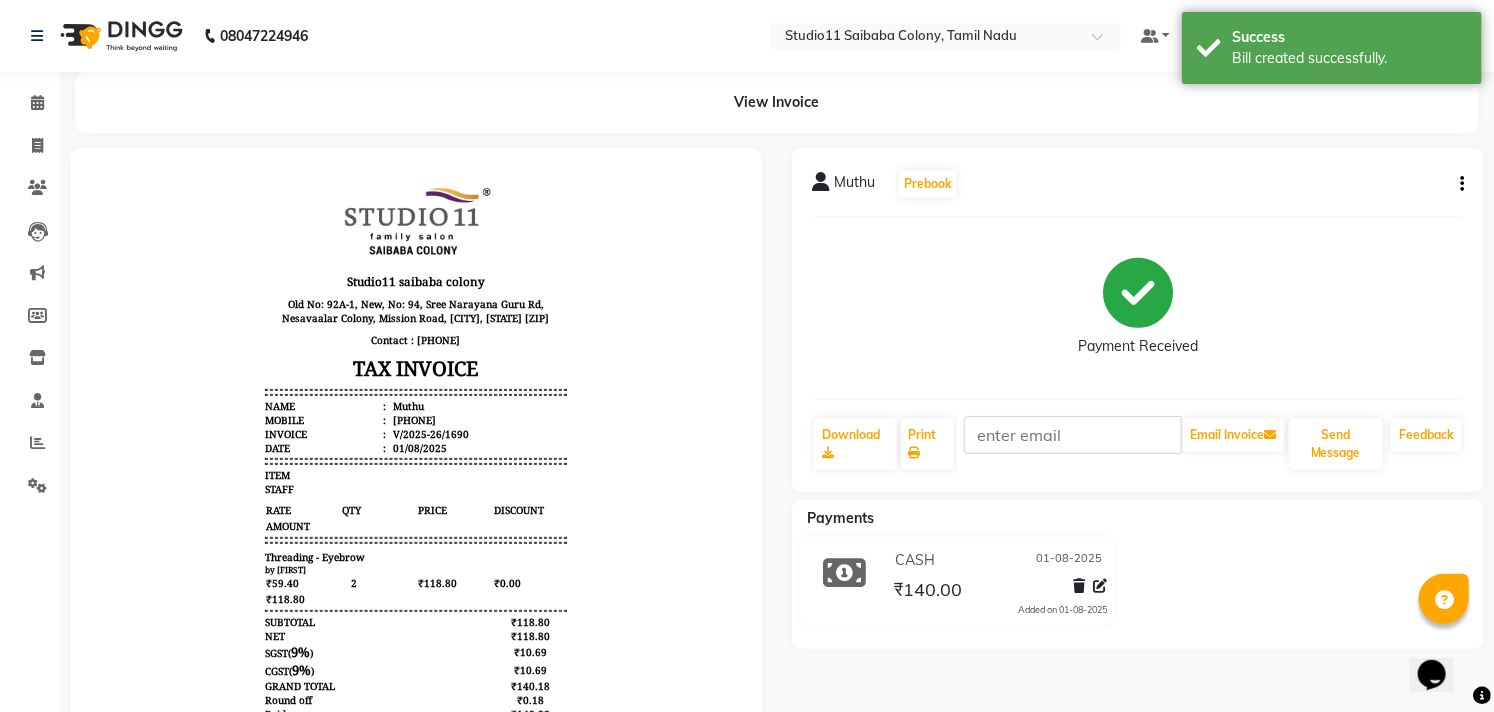 scroll, scrollTop: 0, scrollLeft: 0, axis: both 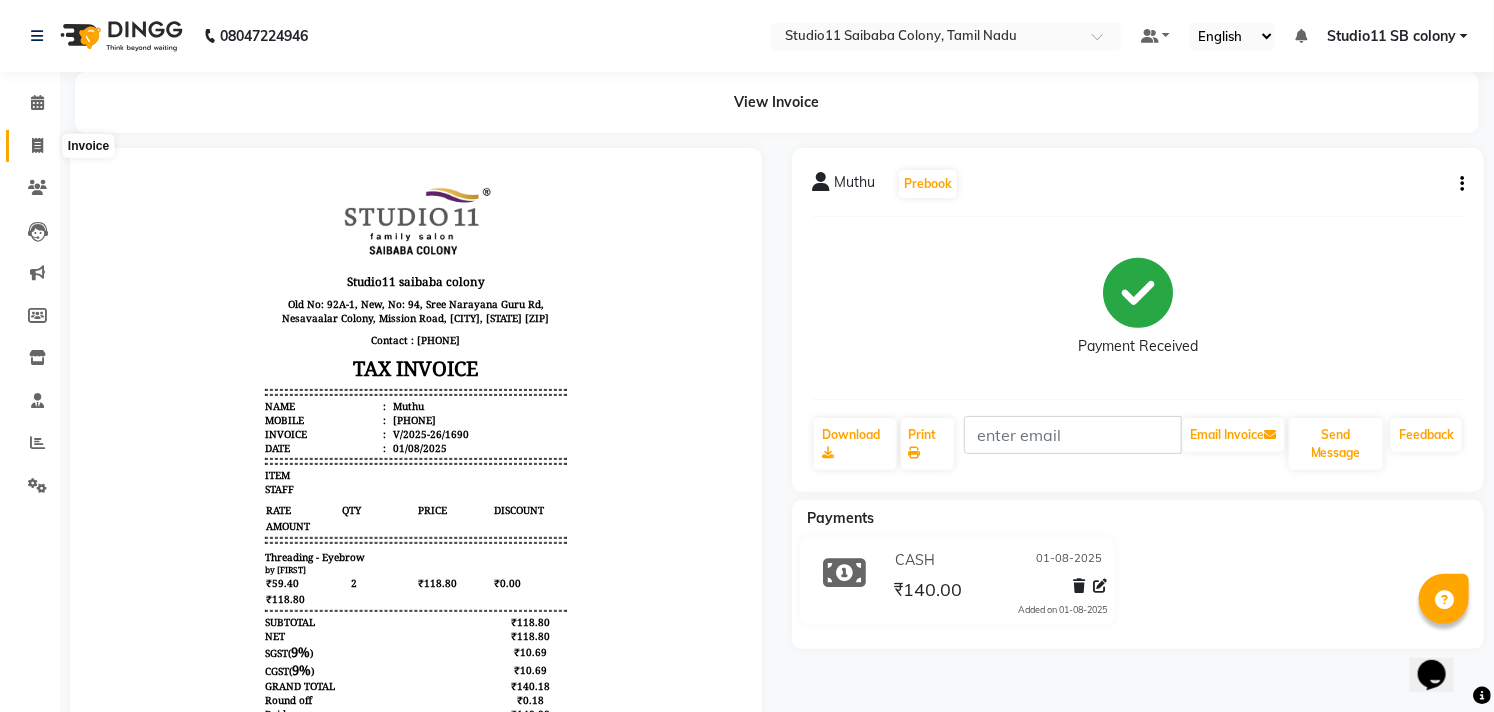click 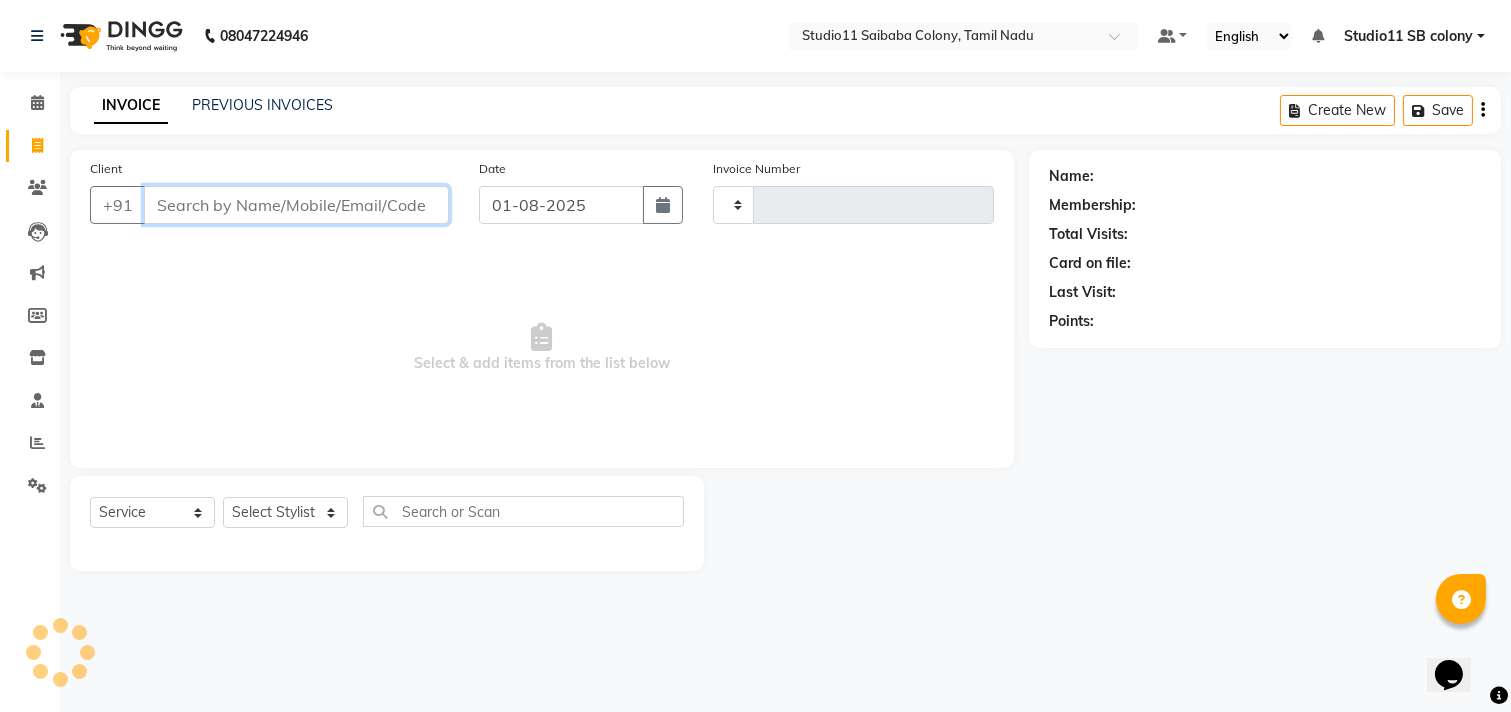 type on "1691" 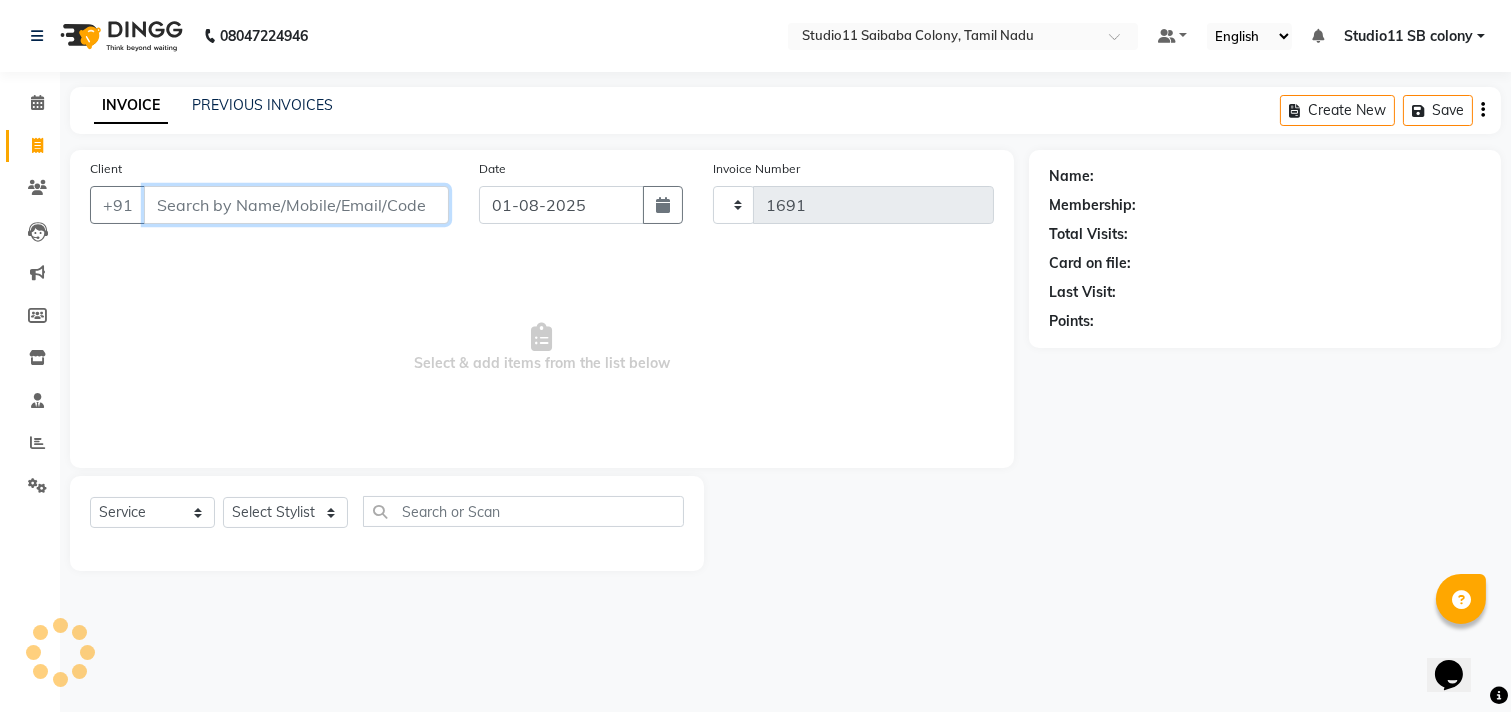 select on "7717" 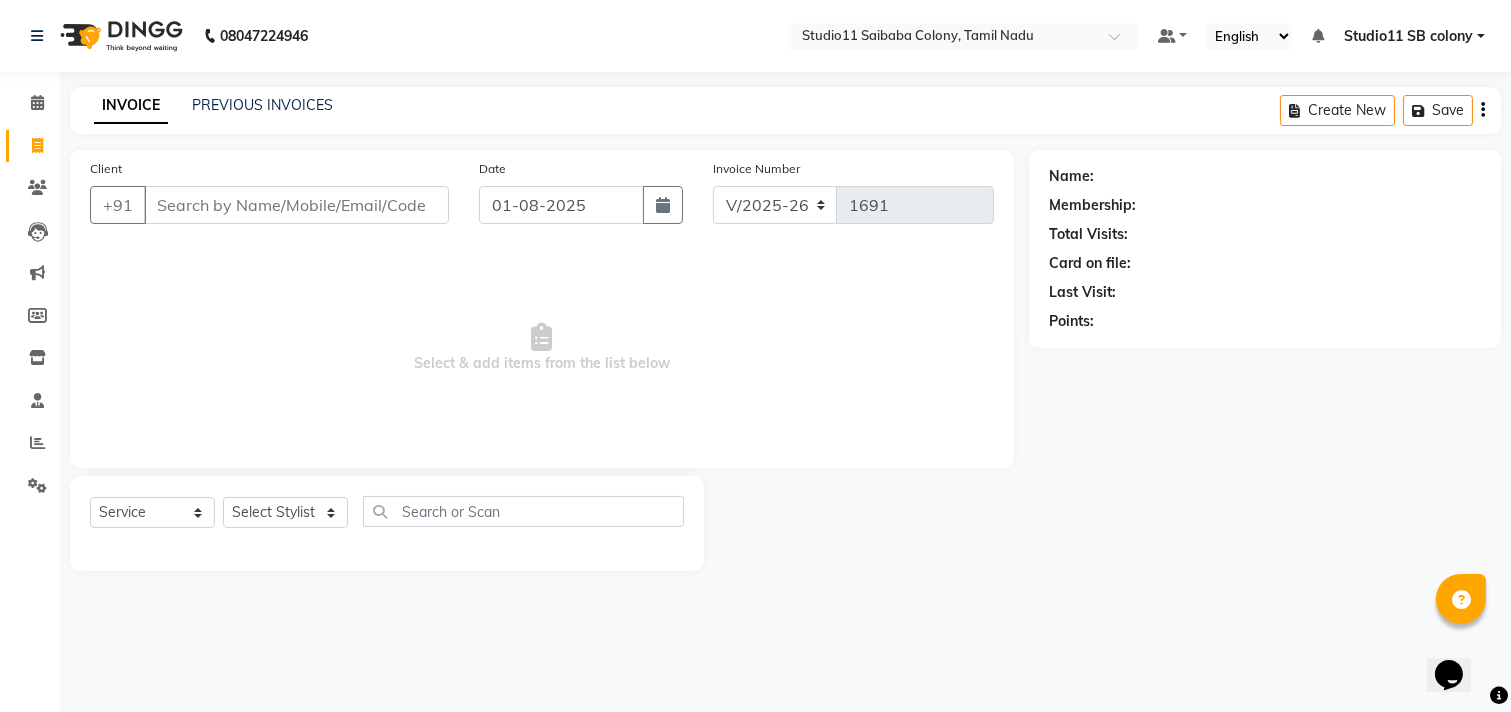 click on "INVOICE PREVIOUS INVOICES Create New   Save" 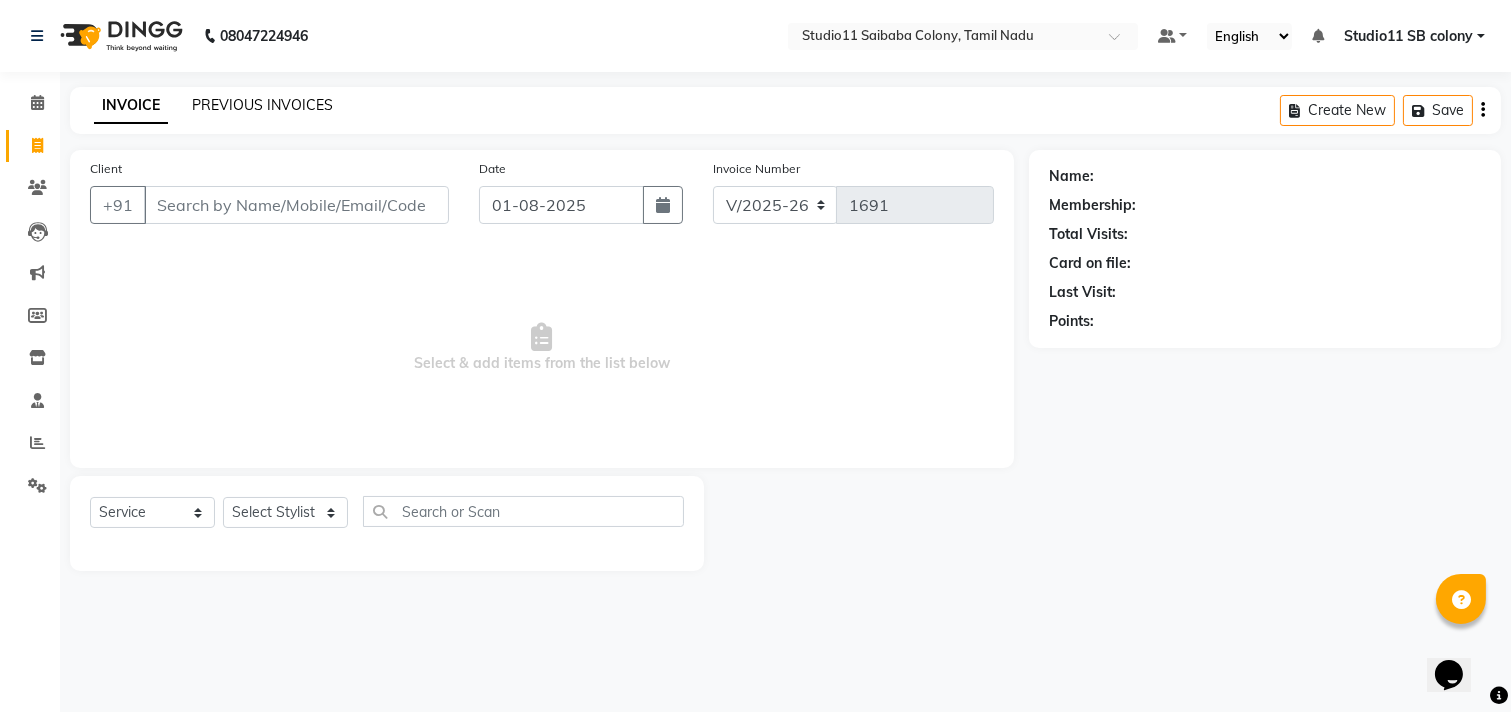 click on "PREVIOUS INVOICES" 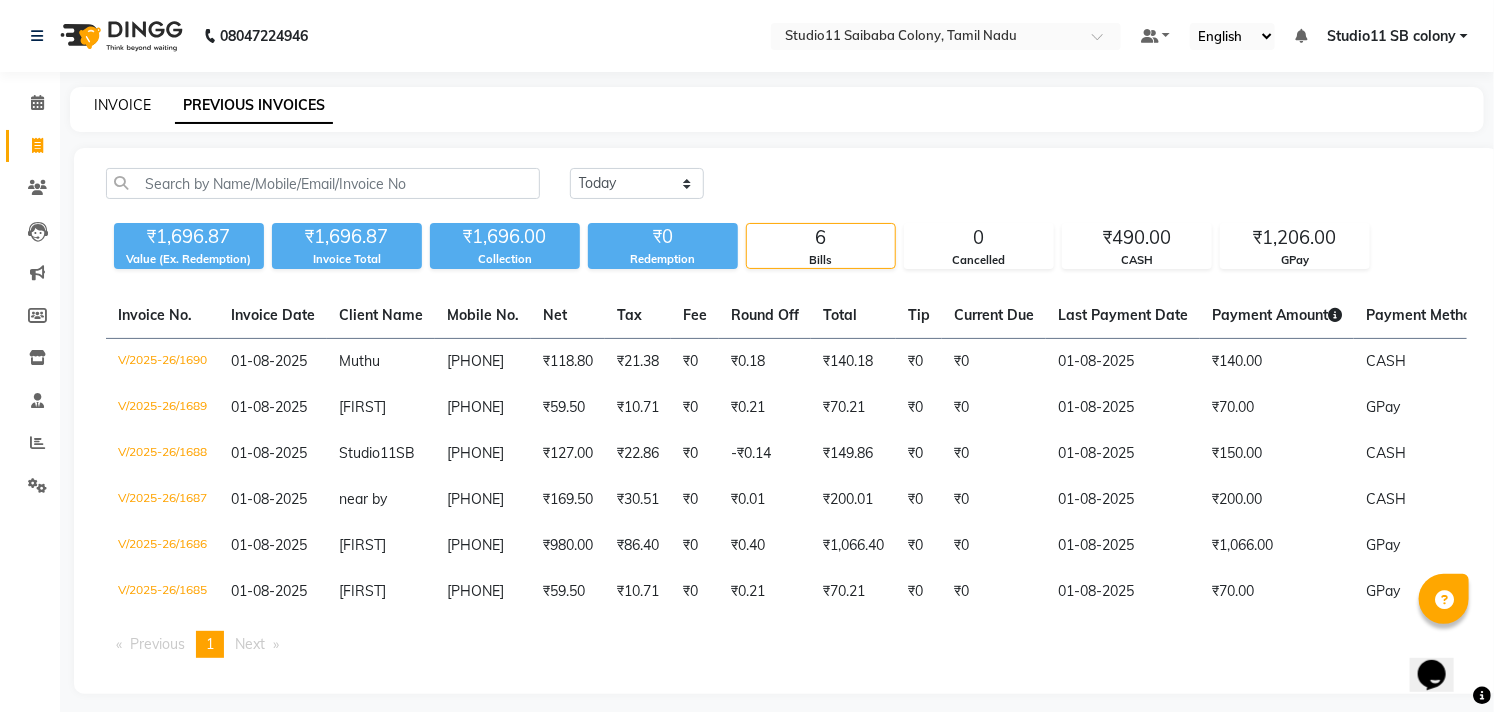 click on "INVOICE" 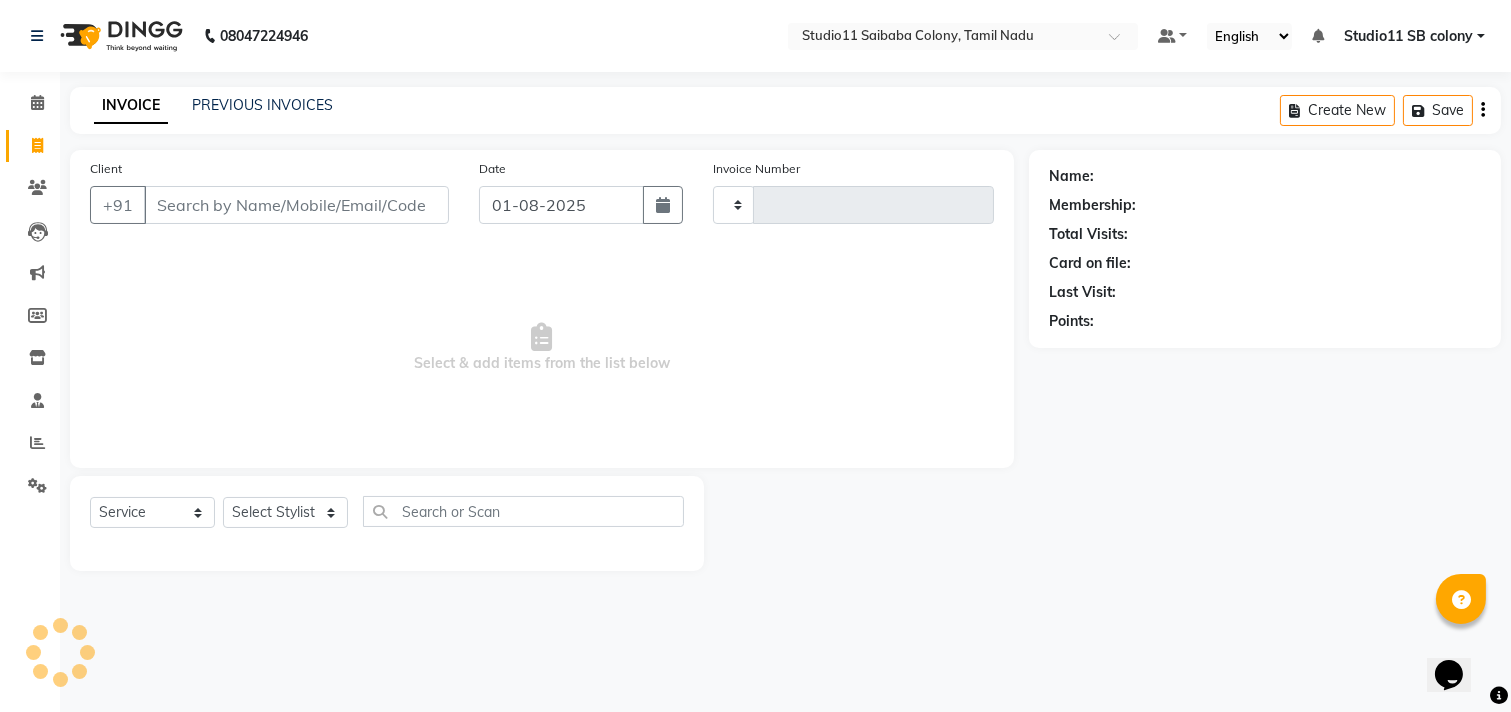 type on "1691" 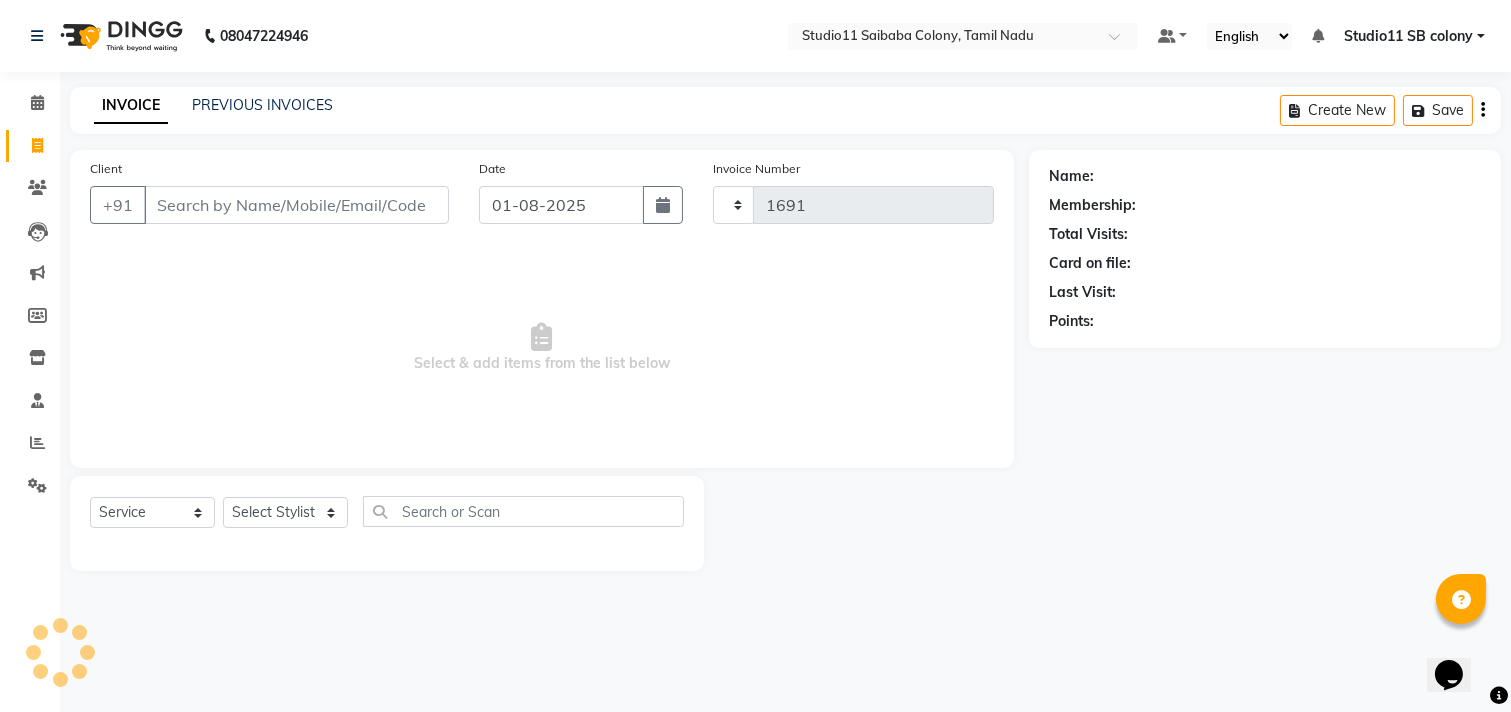 select on "7717" 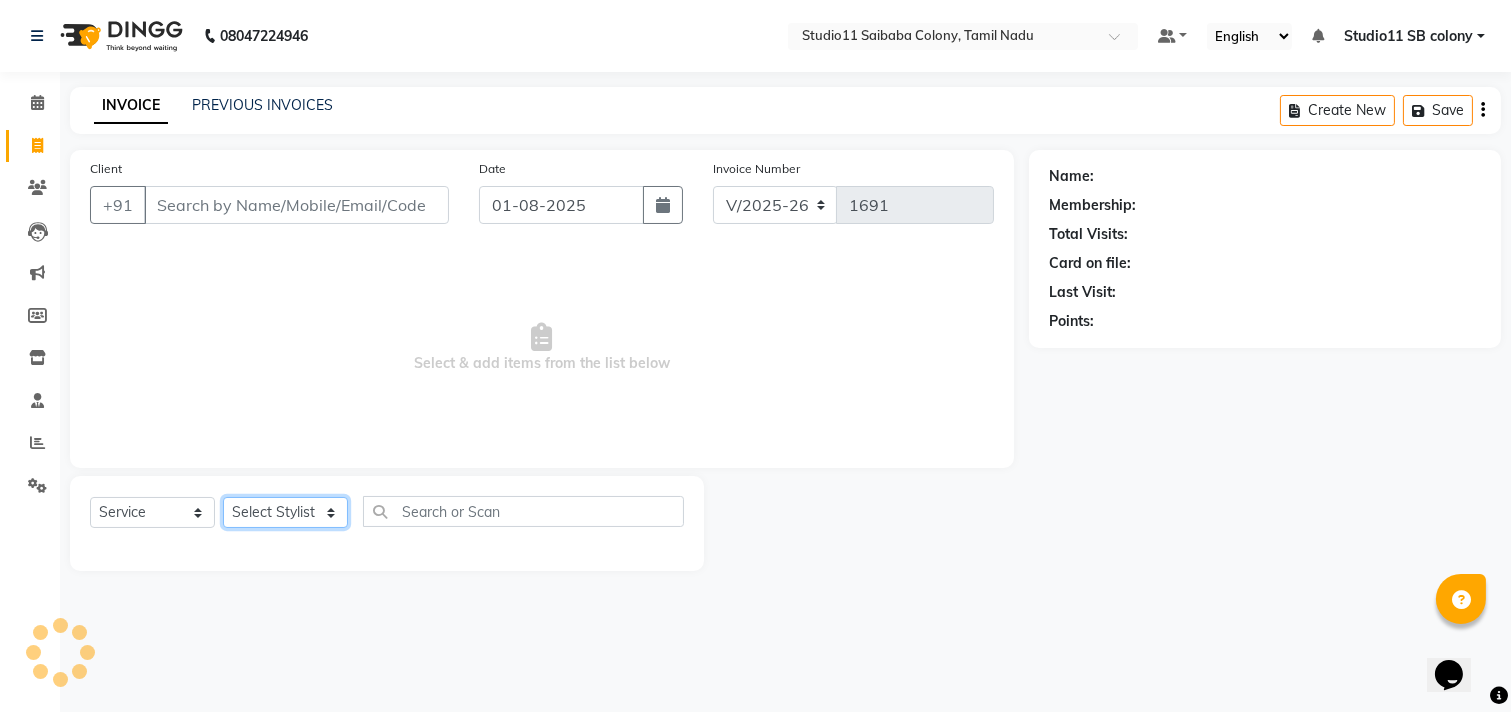 click on "Select Stylist Afzal Akbar Dani Jeni Josna kaif lavanya manimekalai Praveen Sonu Studio11 SB colony Tahir tamil" 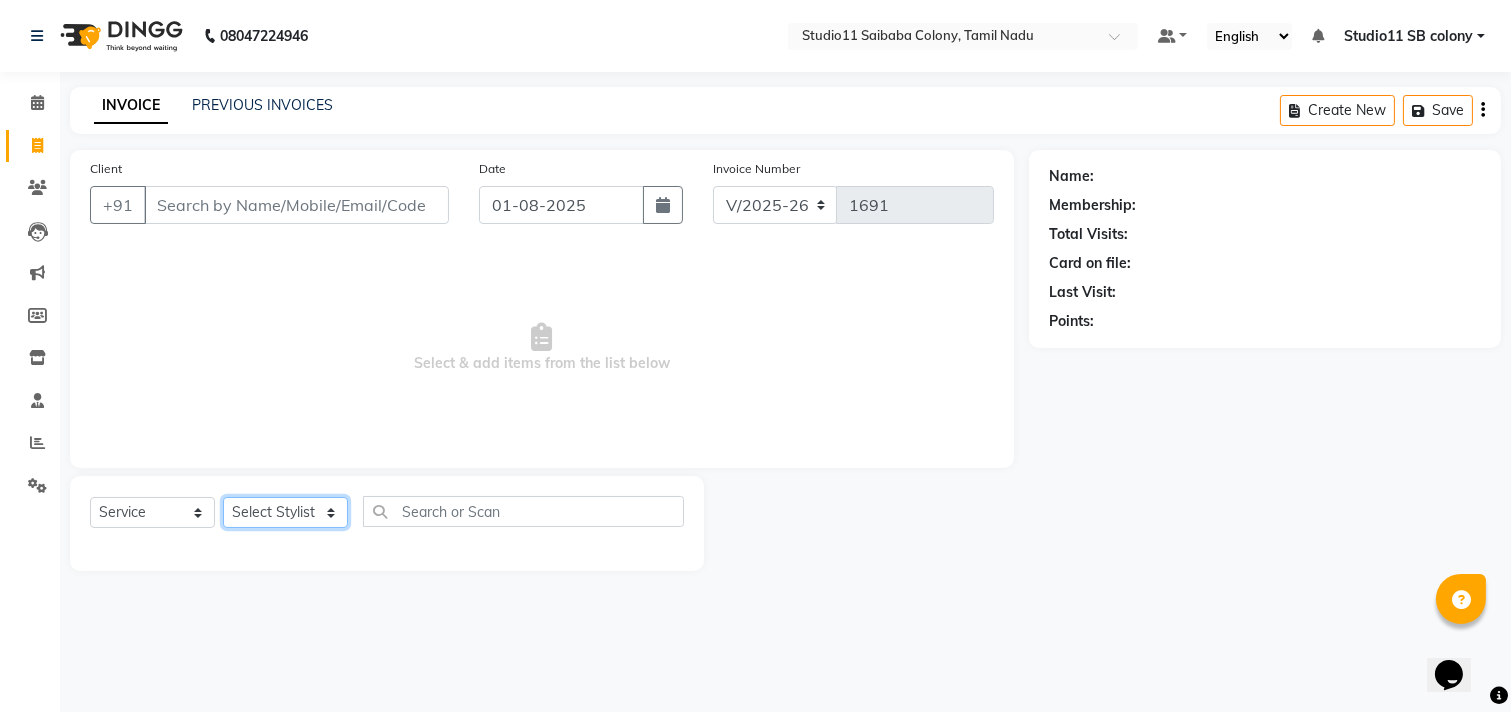 select on "[PHONE]" 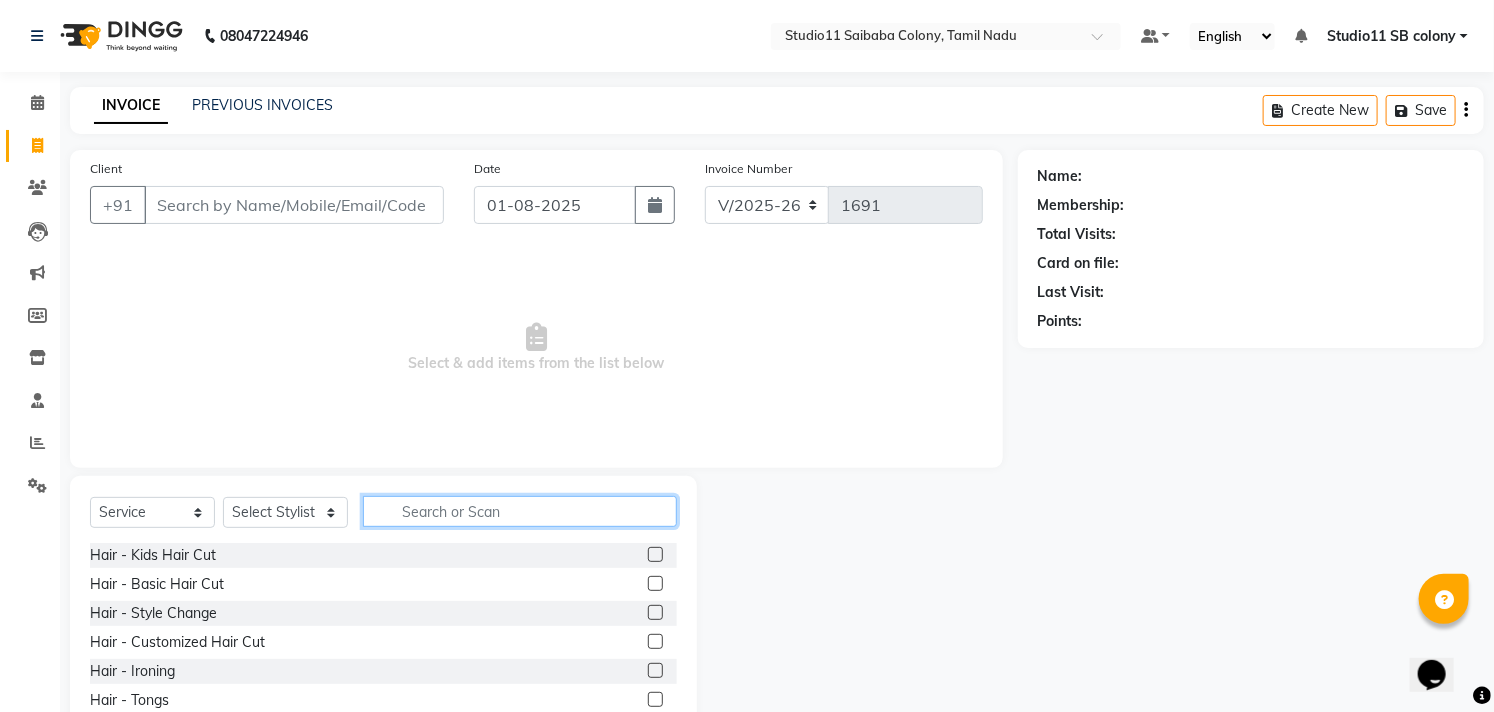 click 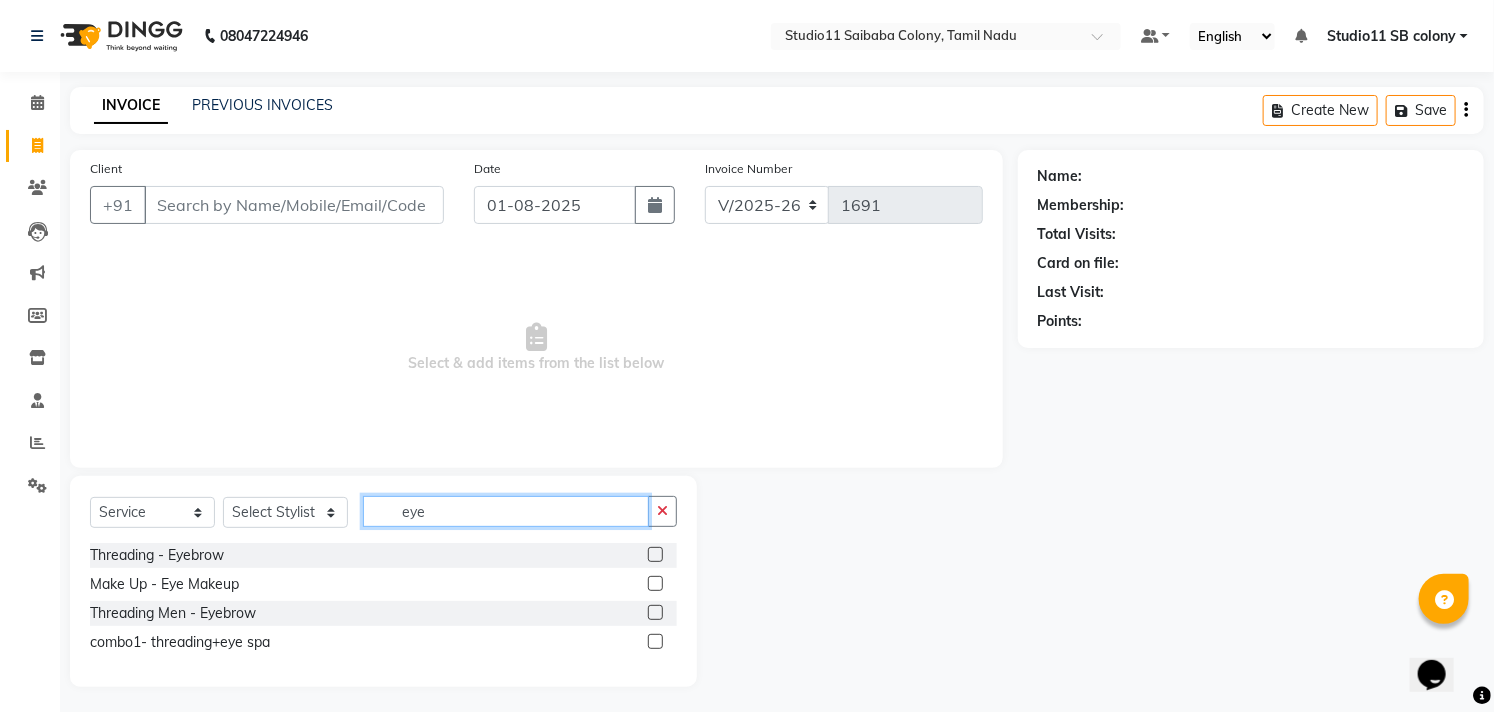 type on "eye" 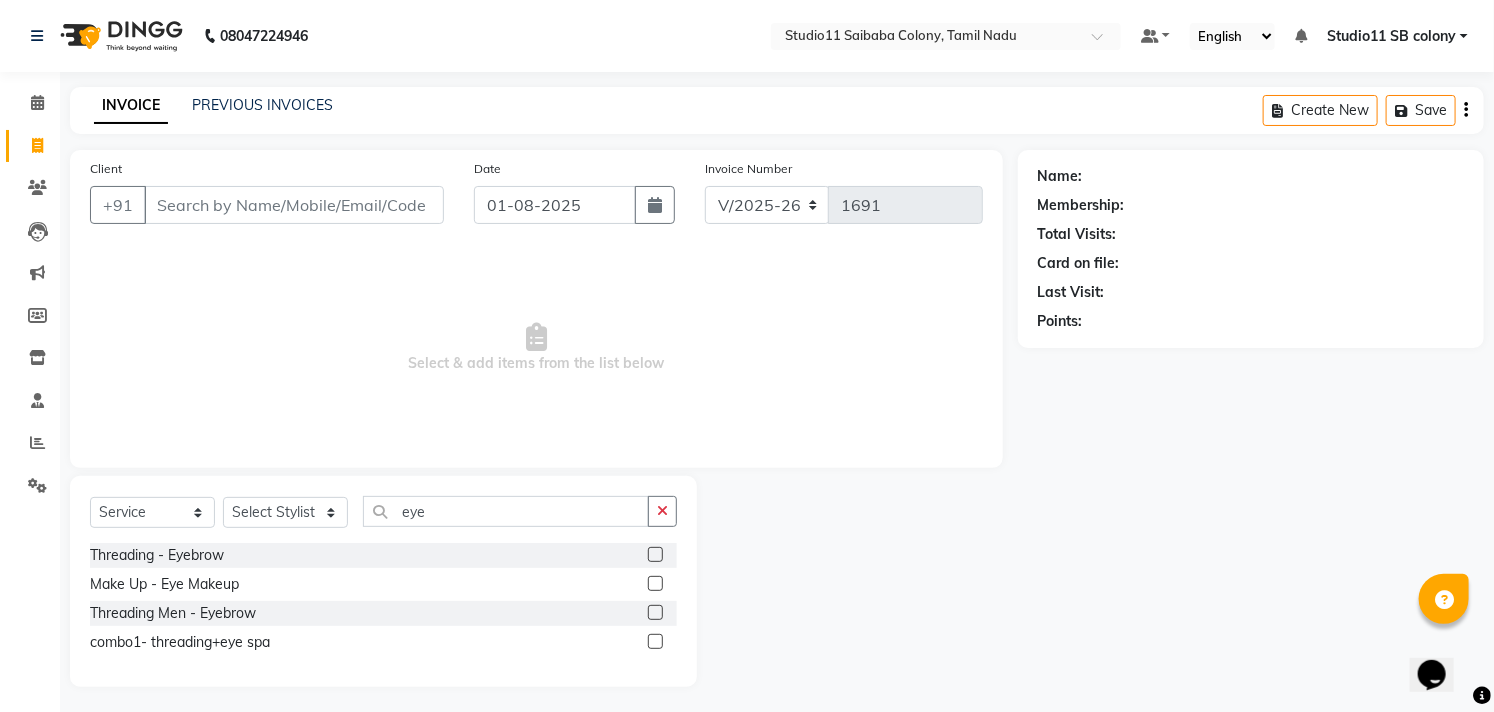 click 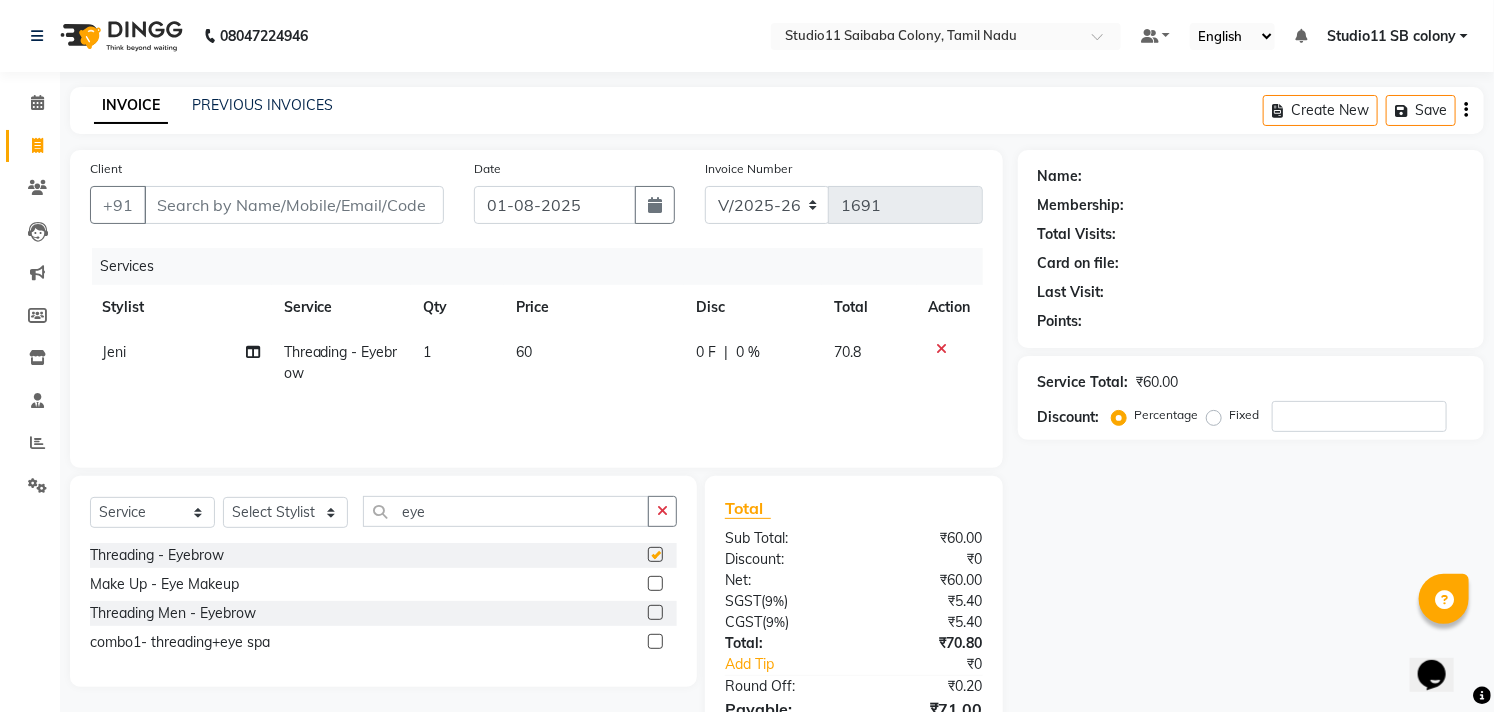 checkbox on "false" 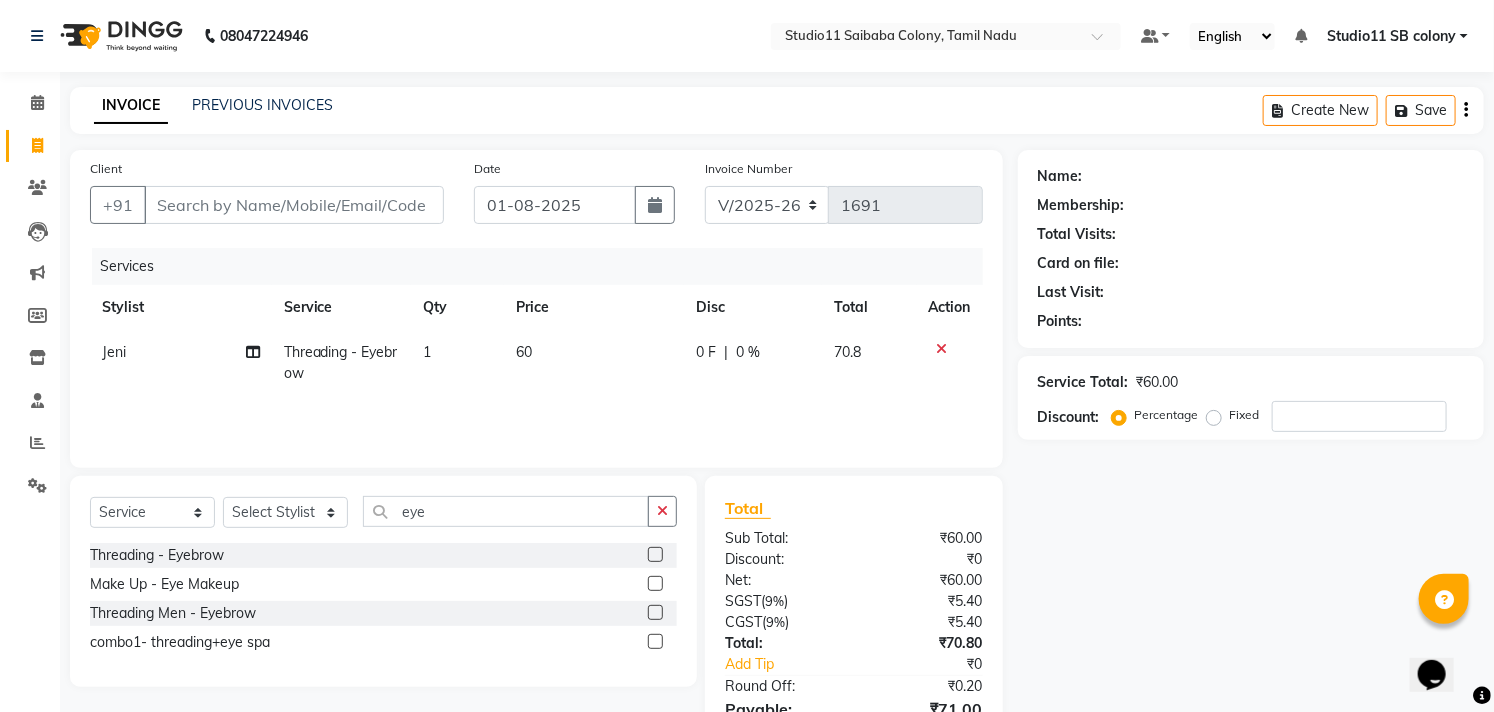 click on "60" 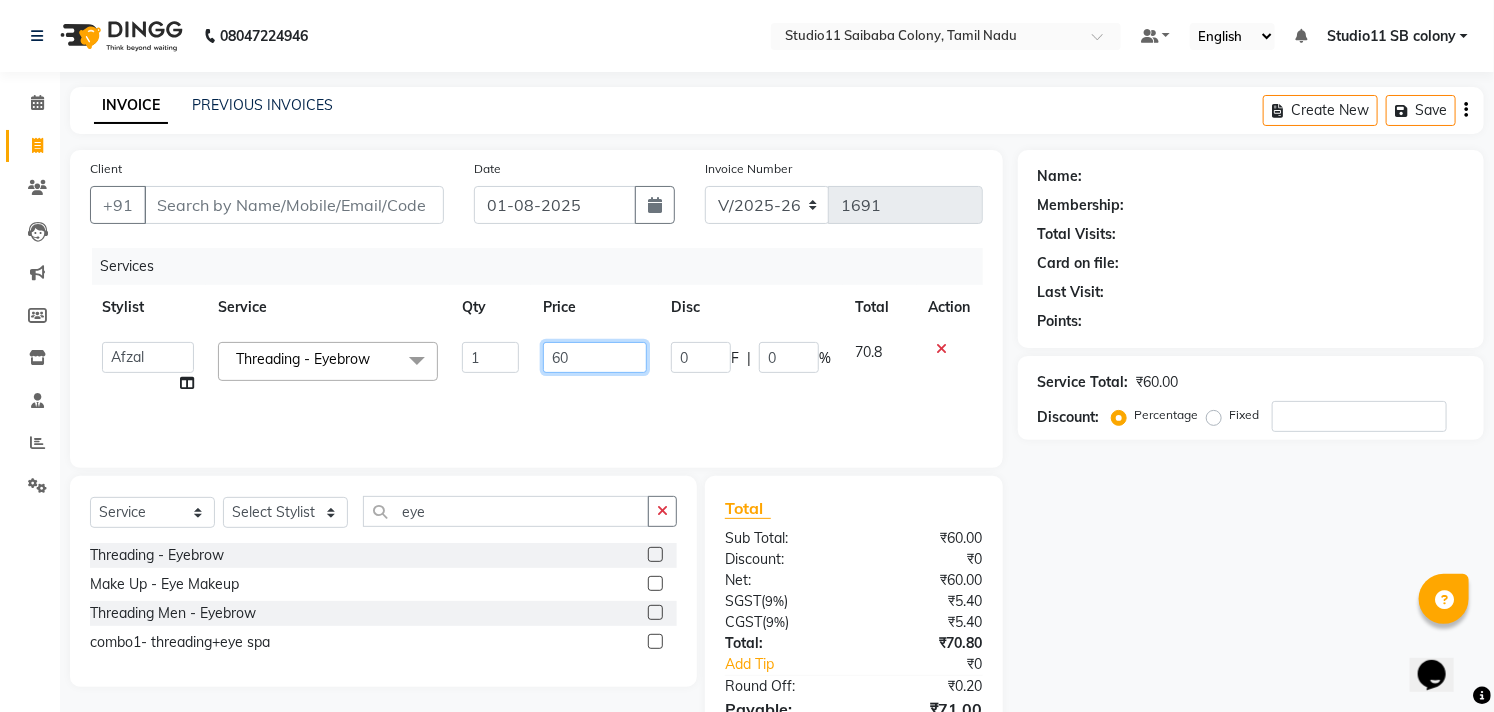 drag, startPoint x: 587, startPoint y: 367, endPoint x: 395, endPoint y: 391, distance: 193.49419 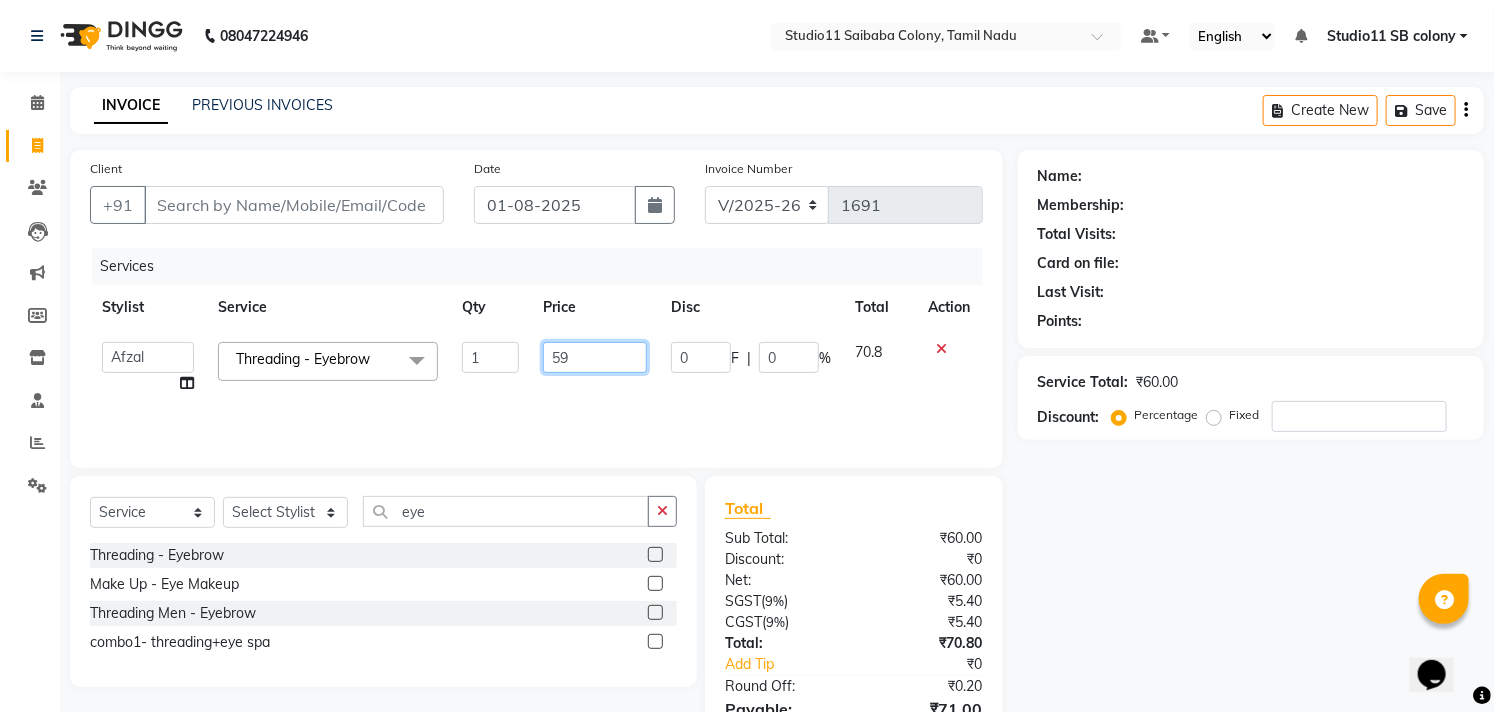 type on "59.4" 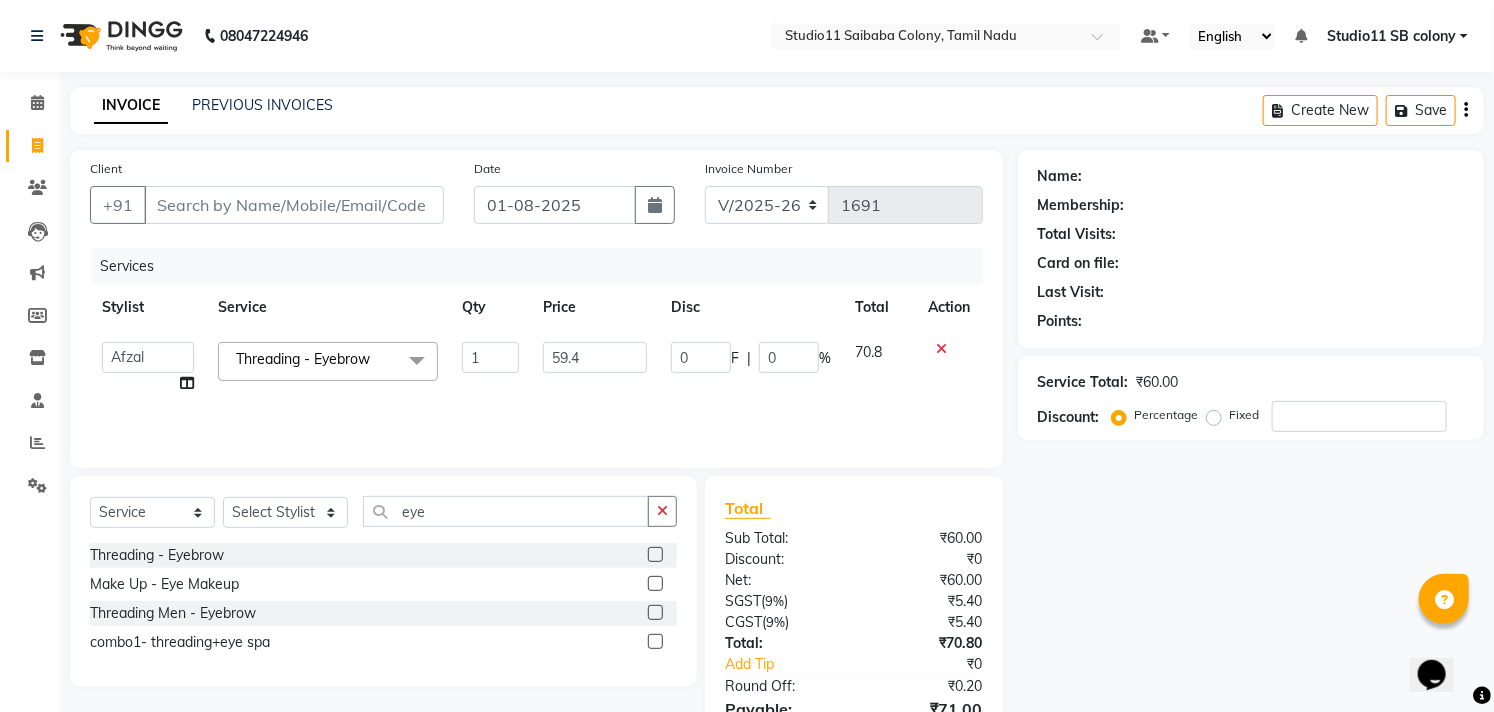 click on "Services Stylist Service Qty Price Disc Total Action Afzal Akbar Dani Jeni Josna kaif lavanya manimekalai Praveen Sonu Studio11 SB colony Tahir tamil Threading - Eyebrow x Hair - Kids Hair Cut Hair - Basic Hair Cut Hair - Style Change Hair - Customized Hair Cut Hair - Ironing Hair - Tongs Hair - Roller Sets Hair Advance - Hair Do-Basic Hair Advance - Hair -Up Do Hair Technical - Straightening Hair Technical - Smoothening Hair Technical - Rebonding Hair Technical - Keratin Hair Technical - Kera Smooth Colouring - Root Touch Up(Ammonia) Colouring - Root Touch Up(Ammonia Free) Colouring - Global Color(Ammonia) Colouring - Global Color(Ammonia Free) Fashion Colour - Global Ammonia Fashion Colour - Global Ammonia Free Fashion Colour - Fashion Streaks(Min 3 Streaks) Fashion Colour - Highlights Half Fashion Colour - Highlights Full Wash&Blowdry - Blowdry Wash&Blowdry - Blowdry & Hair Wash Wash&Blowdry - Hair Wash & Setting Wash&Blowdry - Moroccan Hairwash & Conditioning Threading - Chin 1" 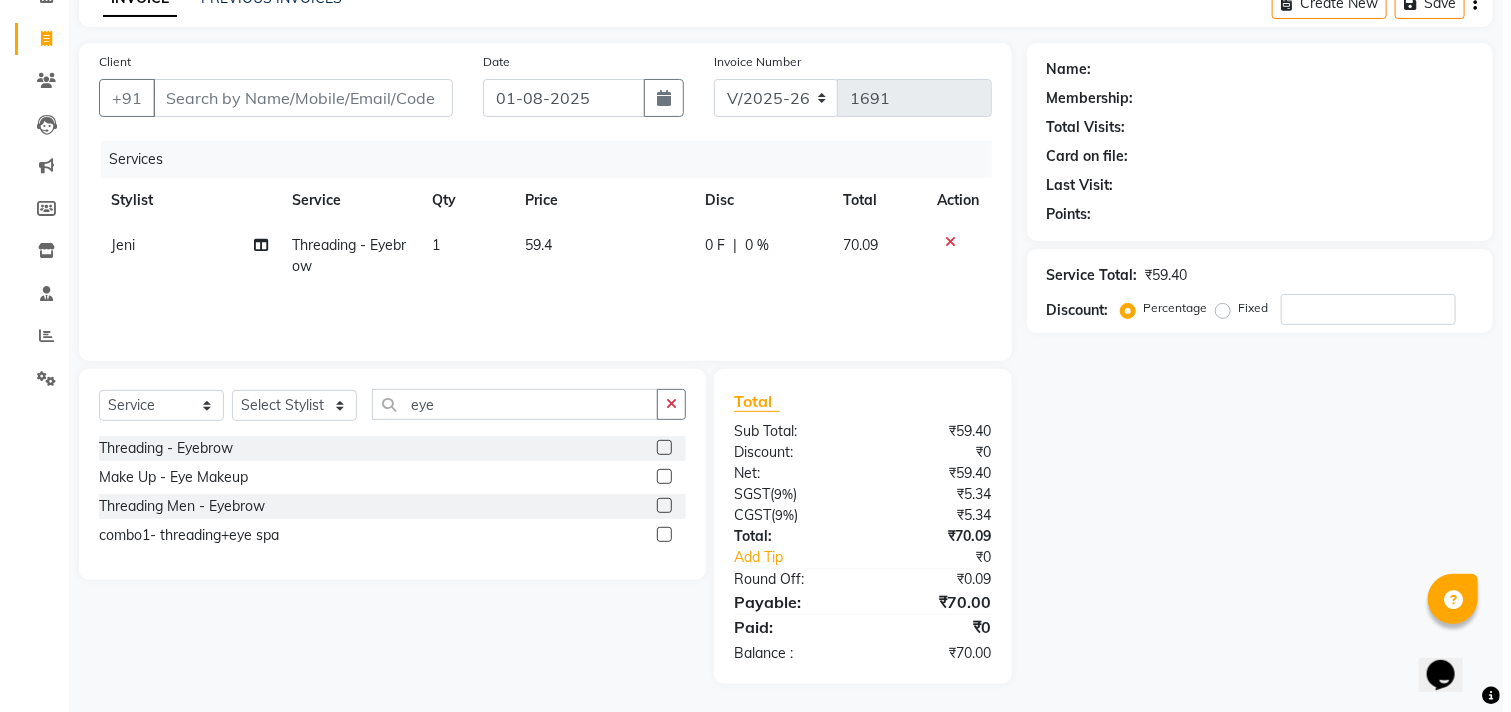 scroll, scrollTop: 108, scrollLeft: 0, axis: vertical 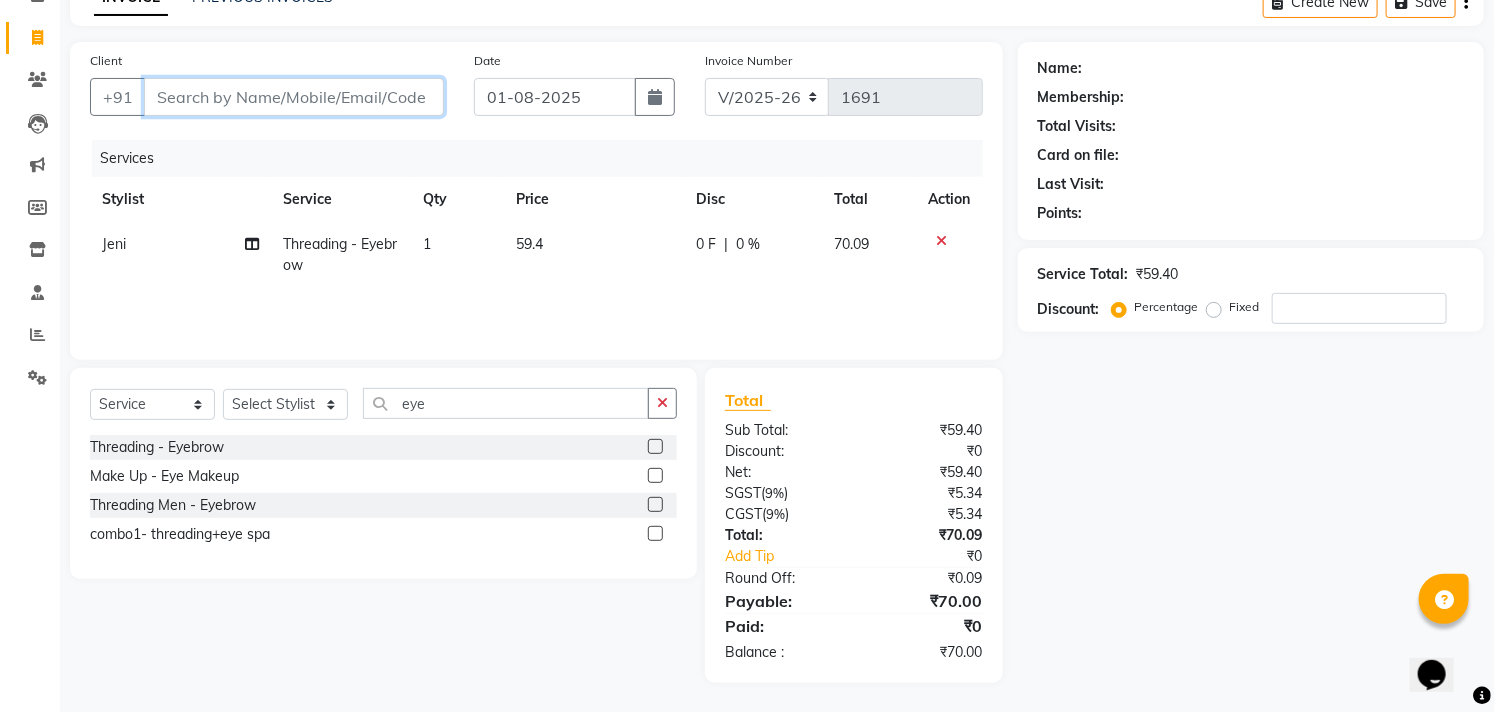 click on "Client" at bounding box center (294, 97) 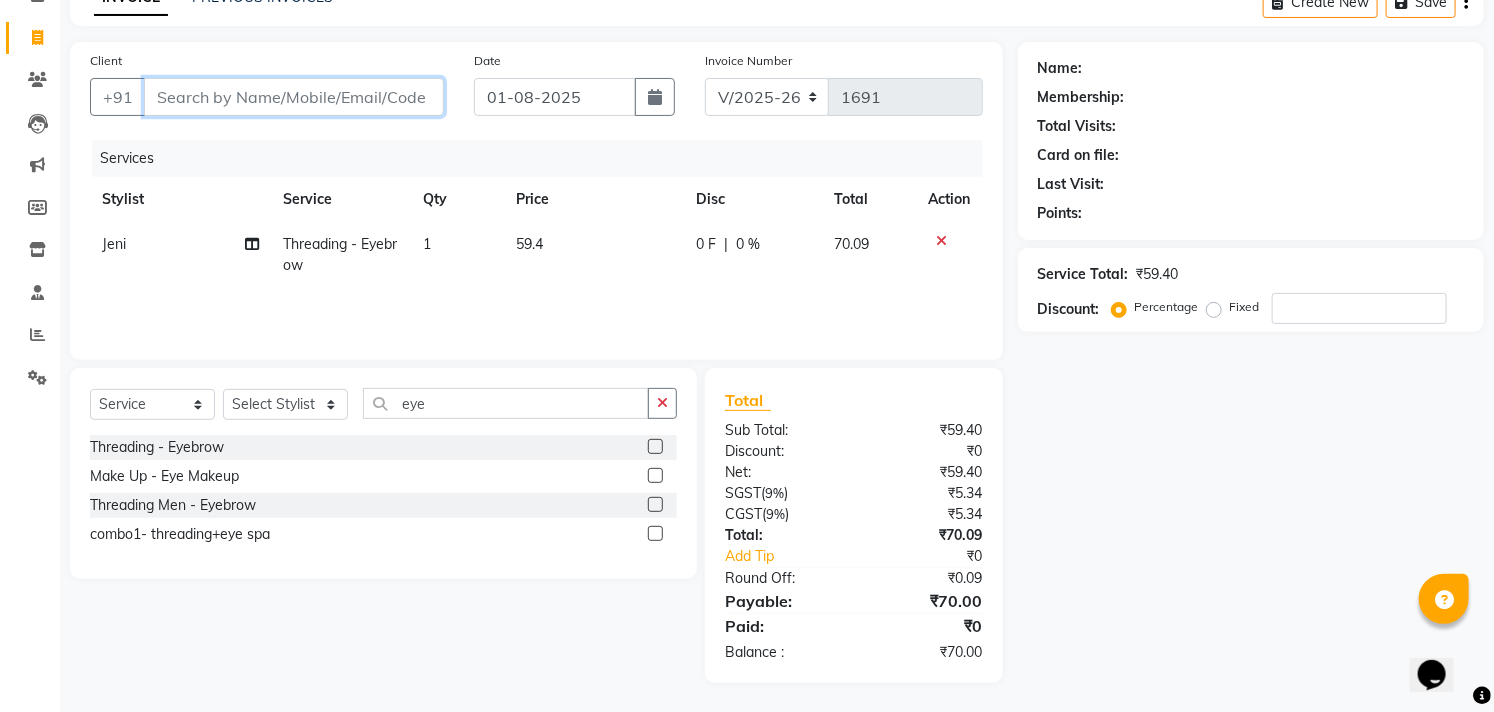 click on "Client" at bounding box center (294, 97) 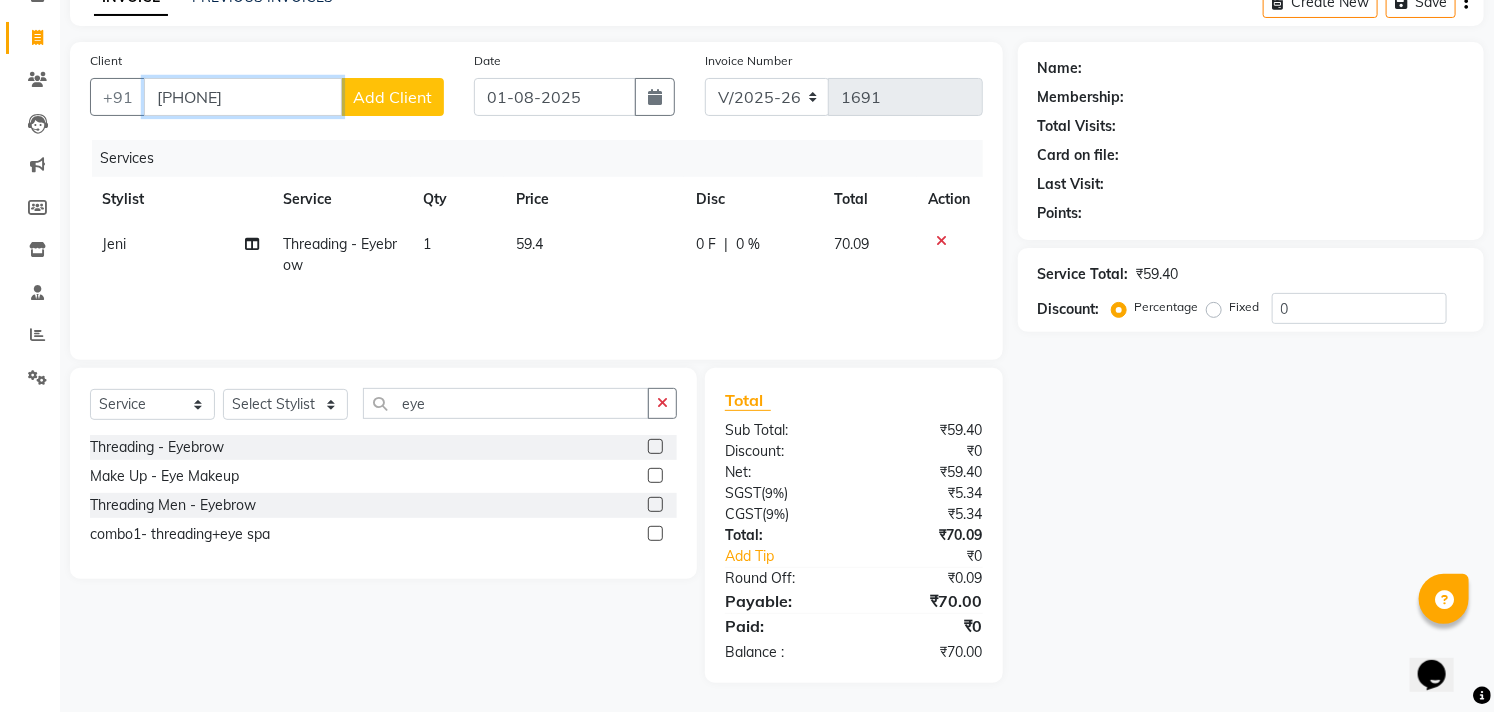 type on "[PHONE]" 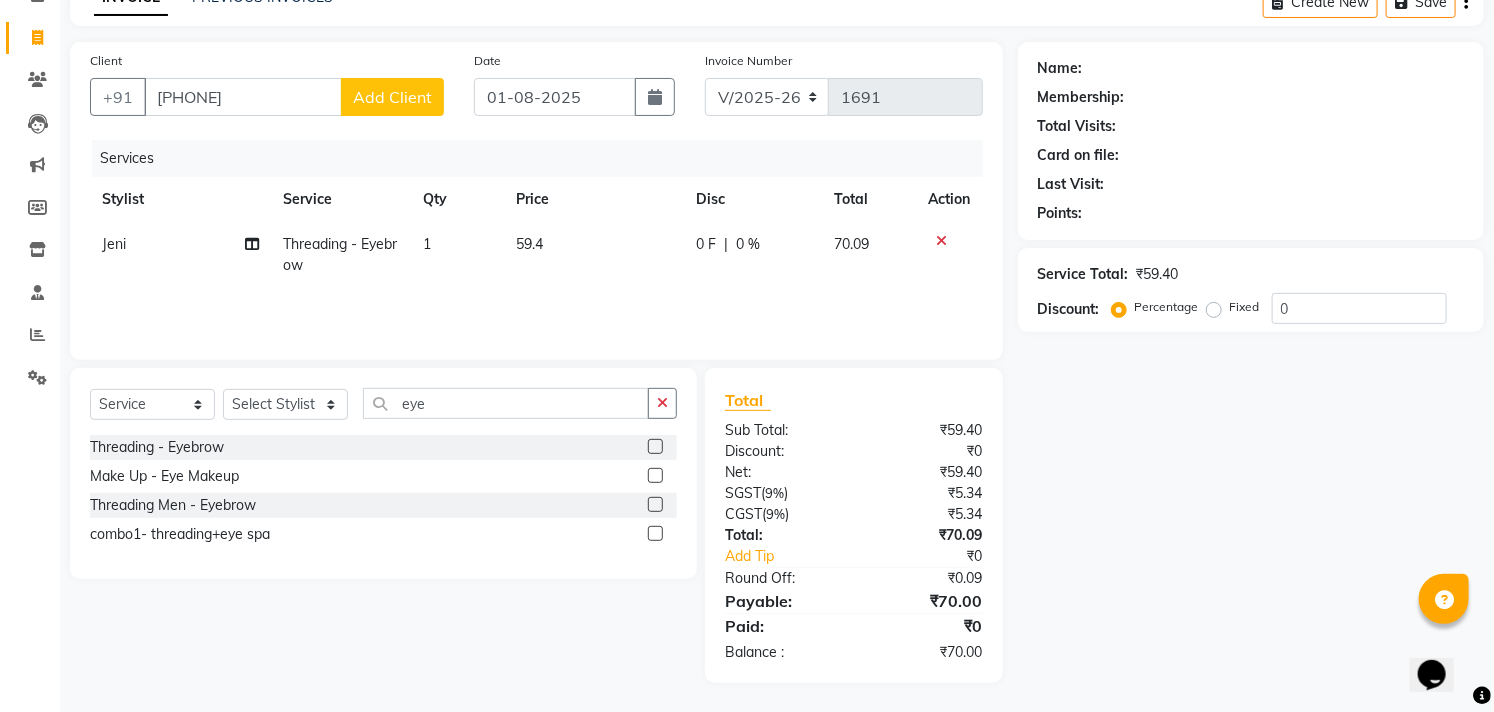 click on "Add Client" 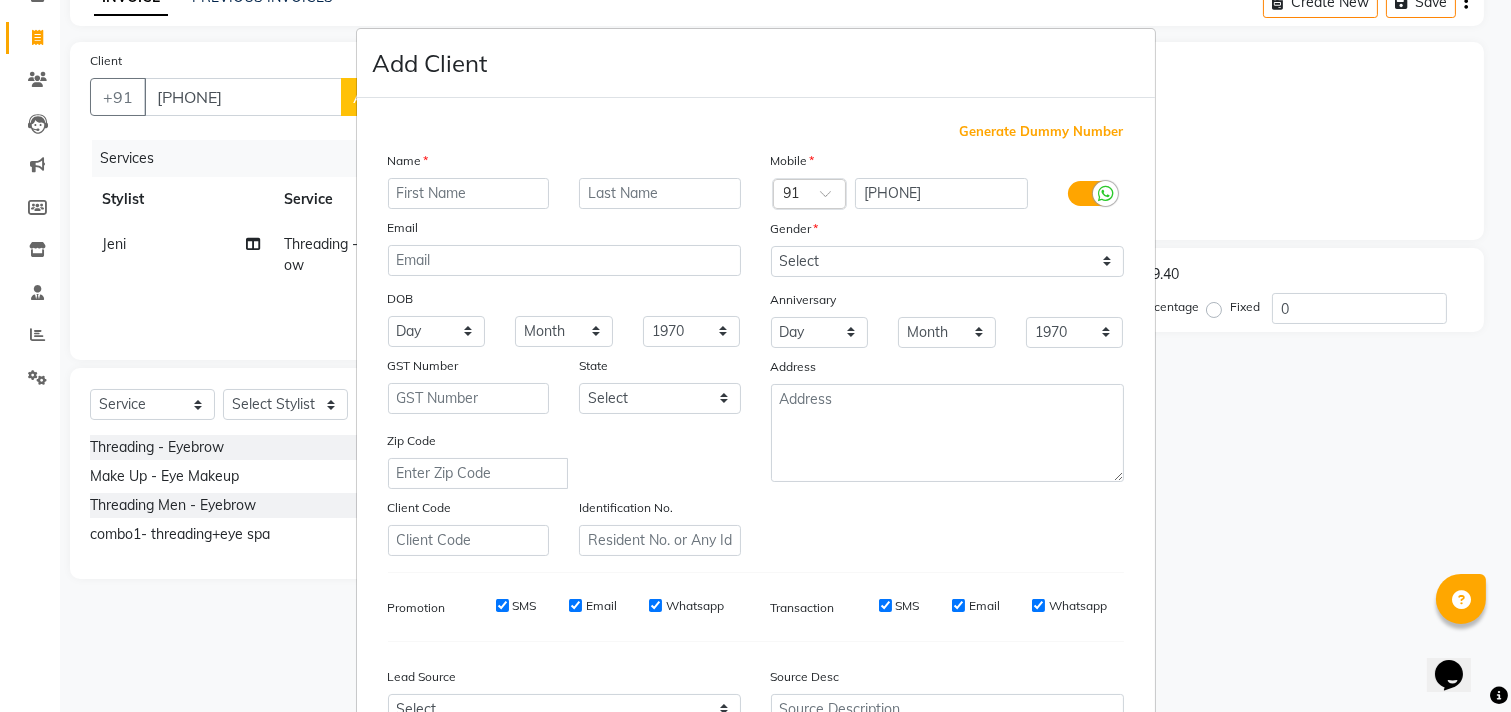 click at bounding box center (469, 193) 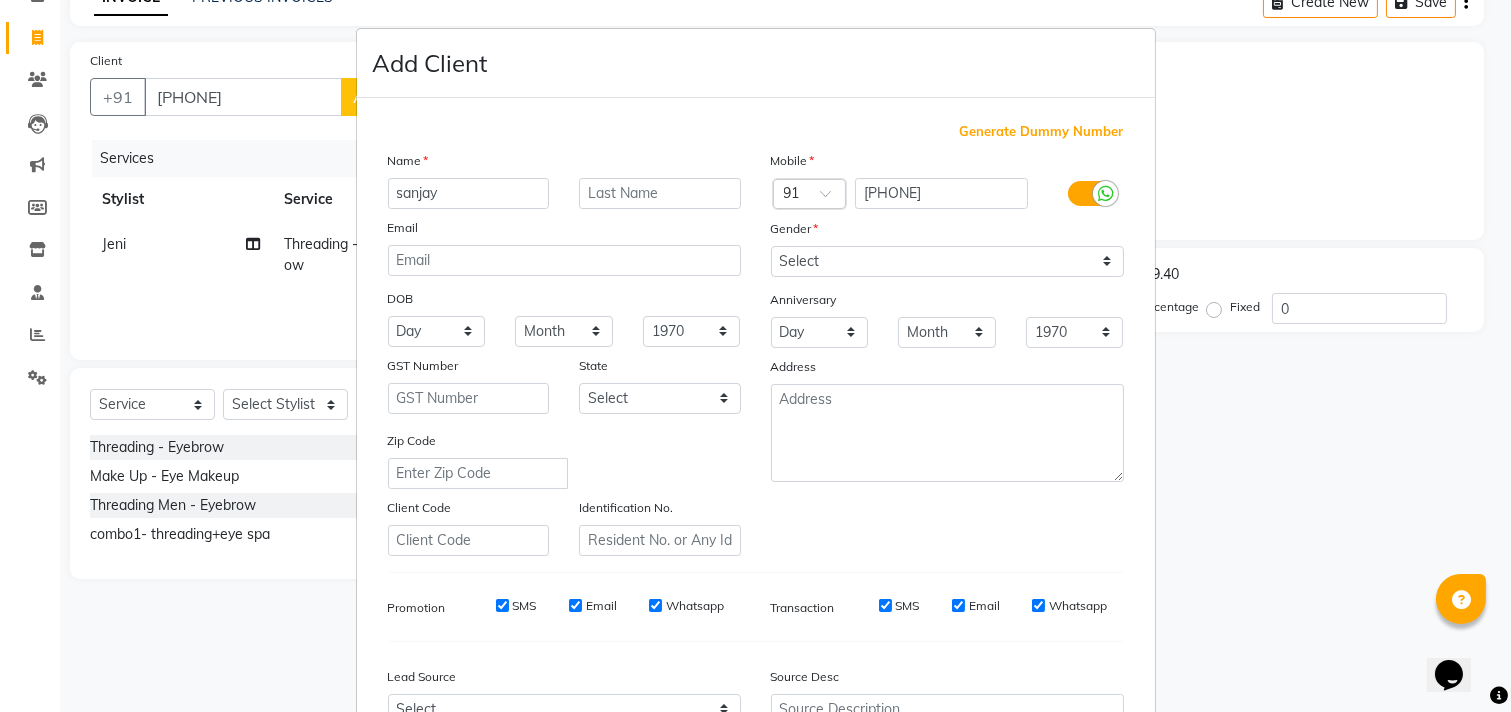 type on "sanjay" 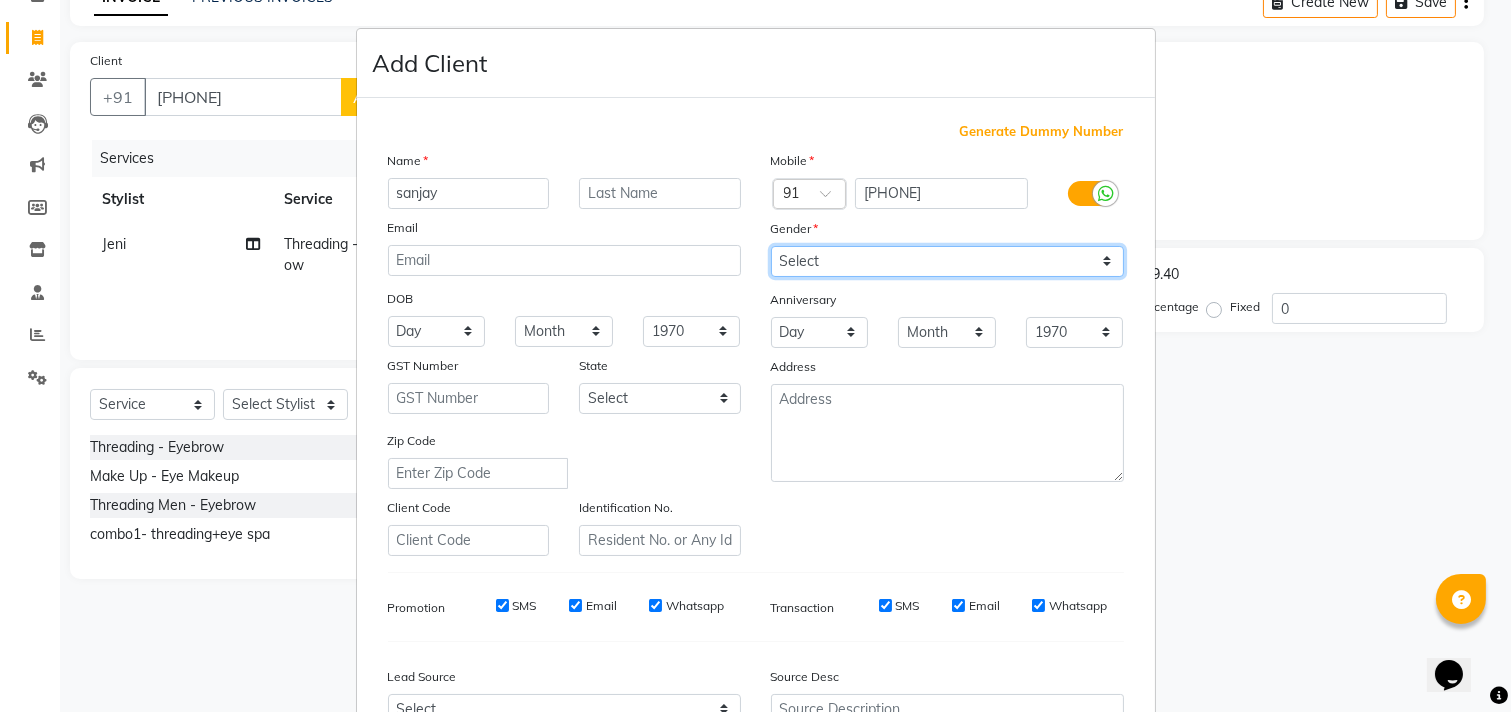 click on "Select Male Female Other Prefer Not To Say" at bounding box center (947, 261) 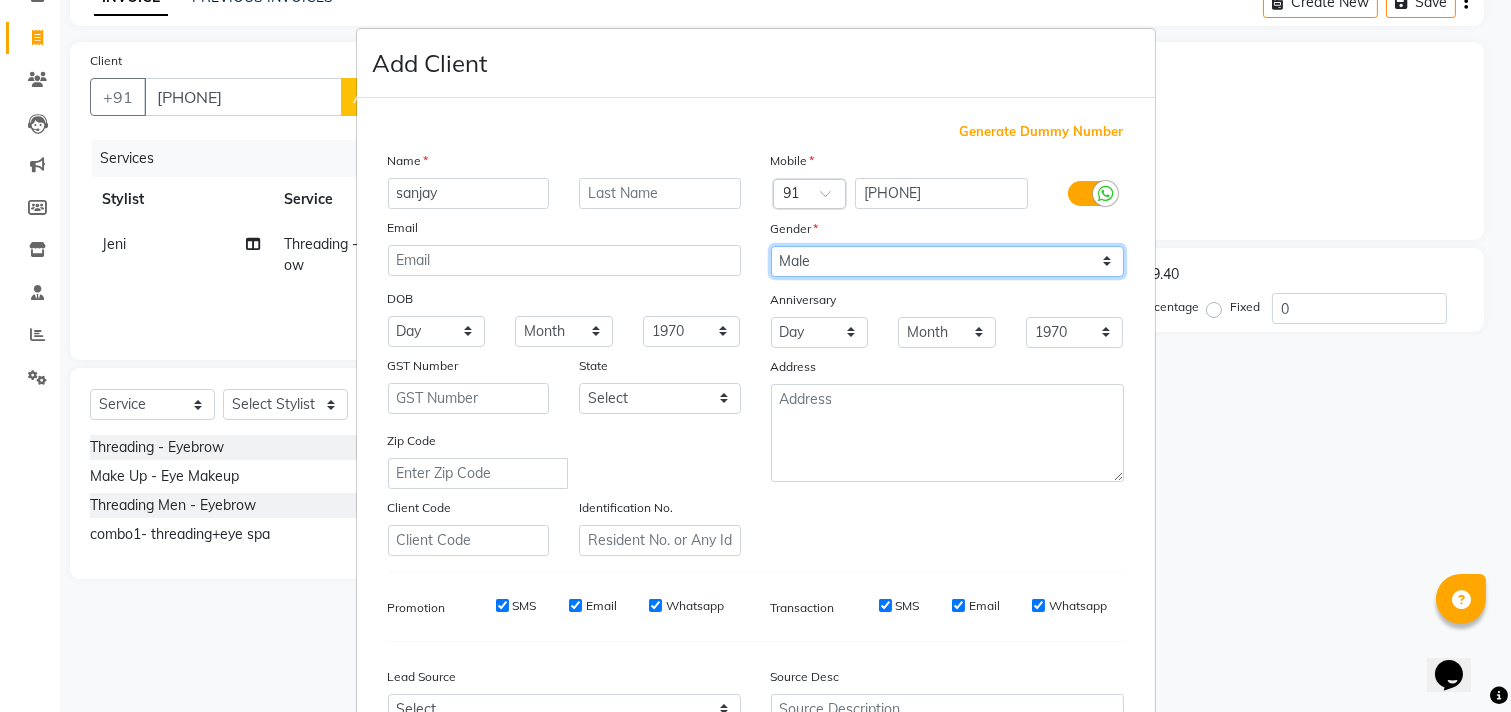 click on "Select Male Female Other Prefer Not To Say" at bounding box center (947, 261) 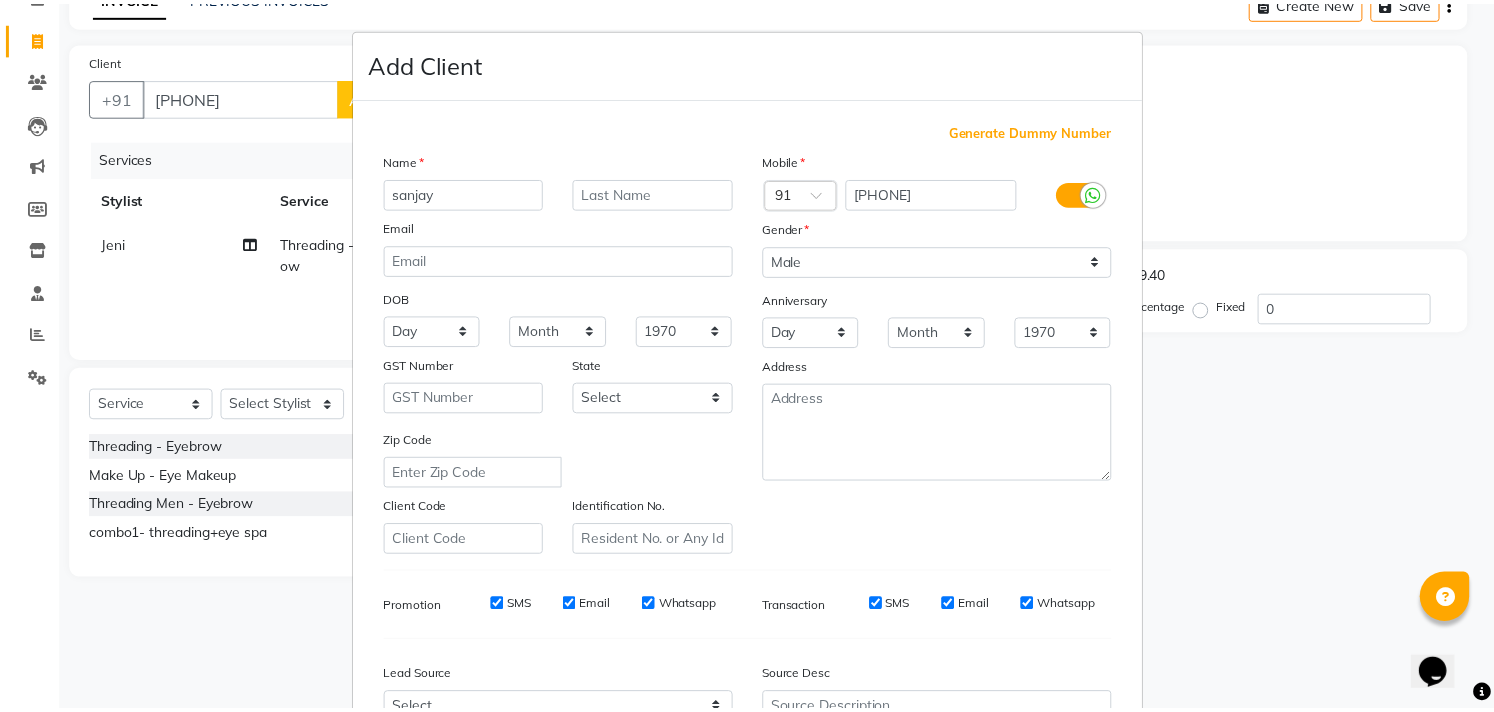 scroll, scrollTop: 212, scrollLeft: 0, axis: vertical 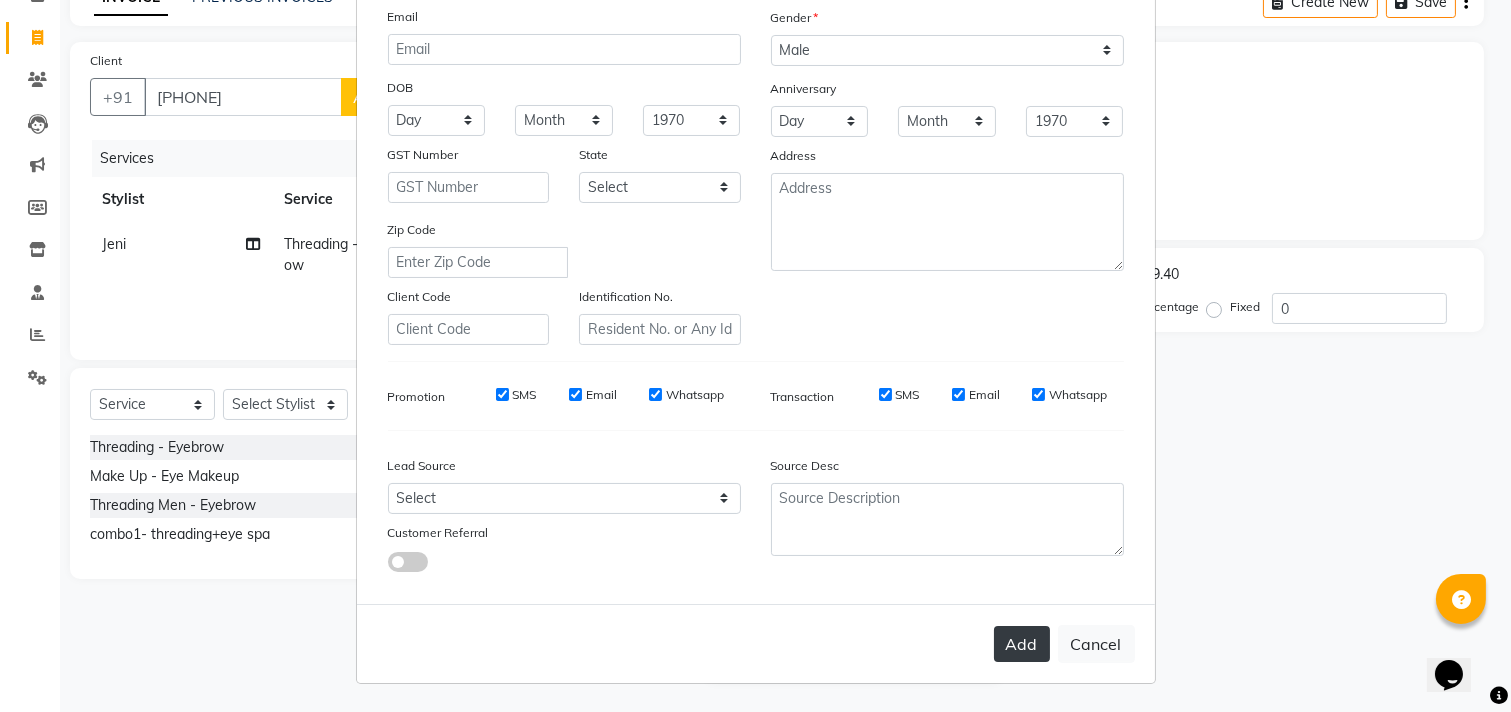 click on "Add" at bounding box center (1022, 644) 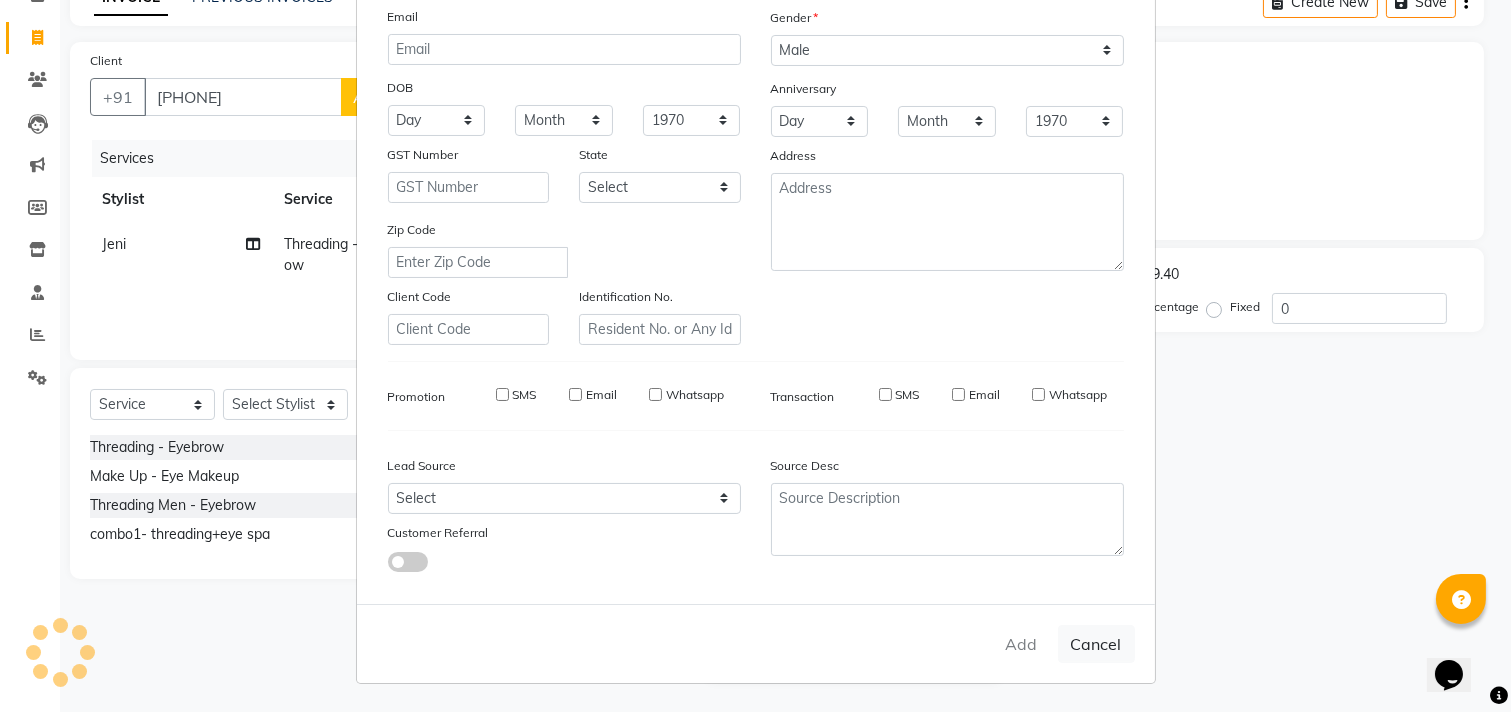 type 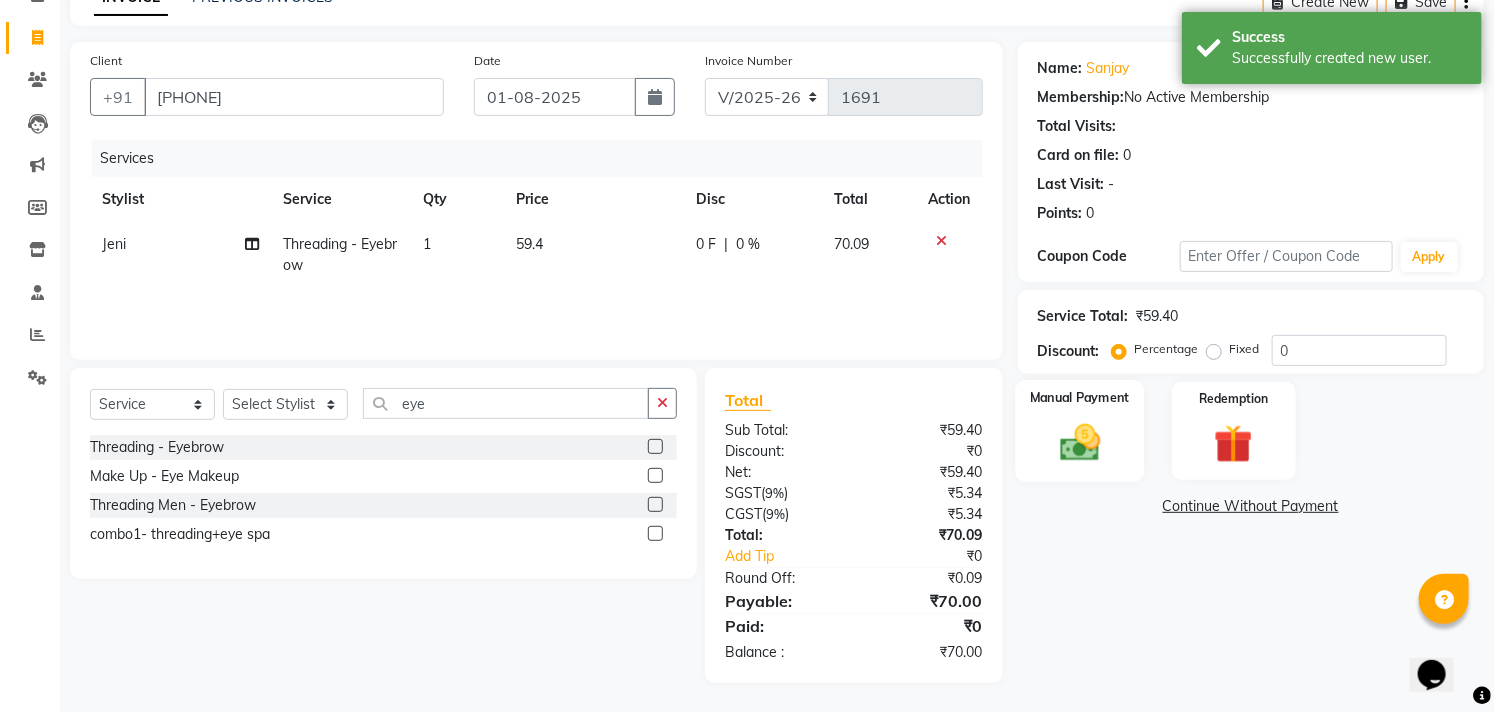 click 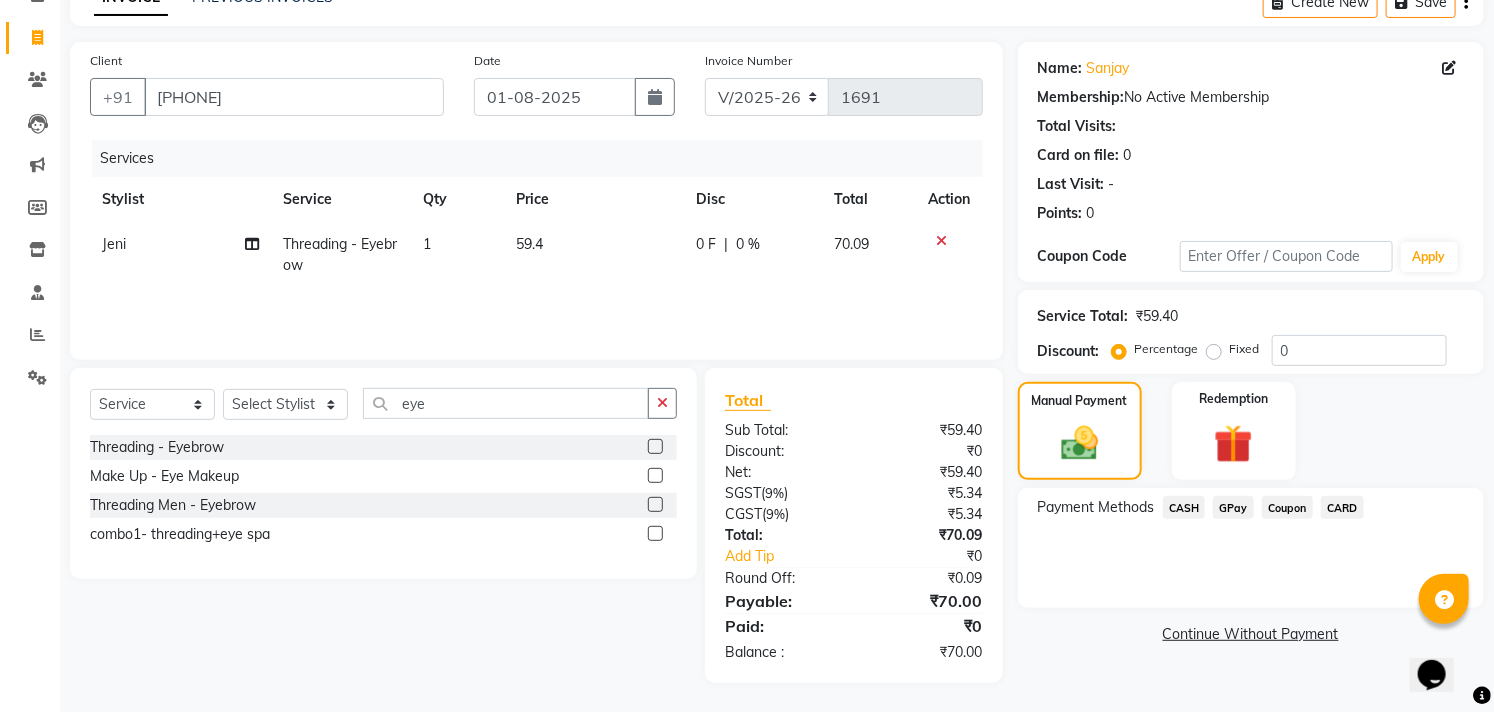 click on "GPay" 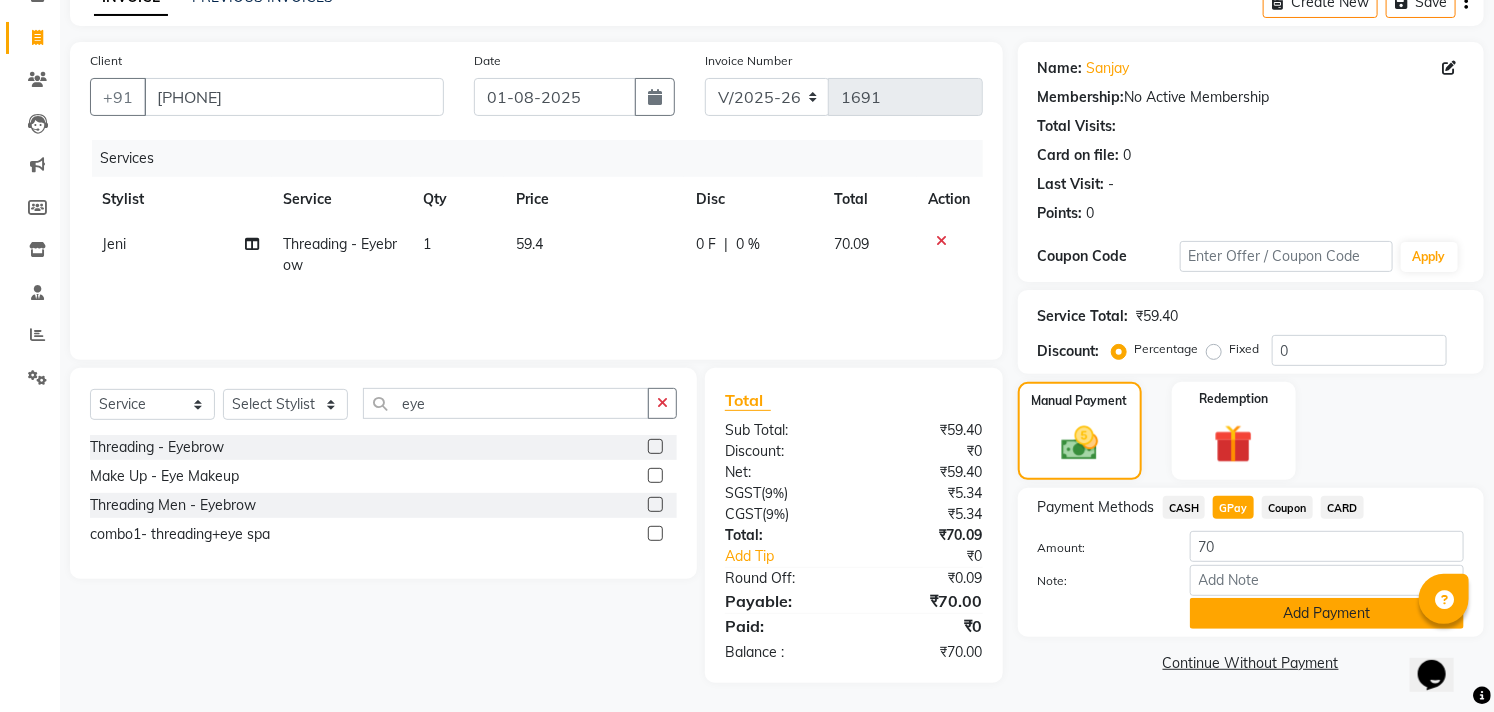 click on "Add Payment" 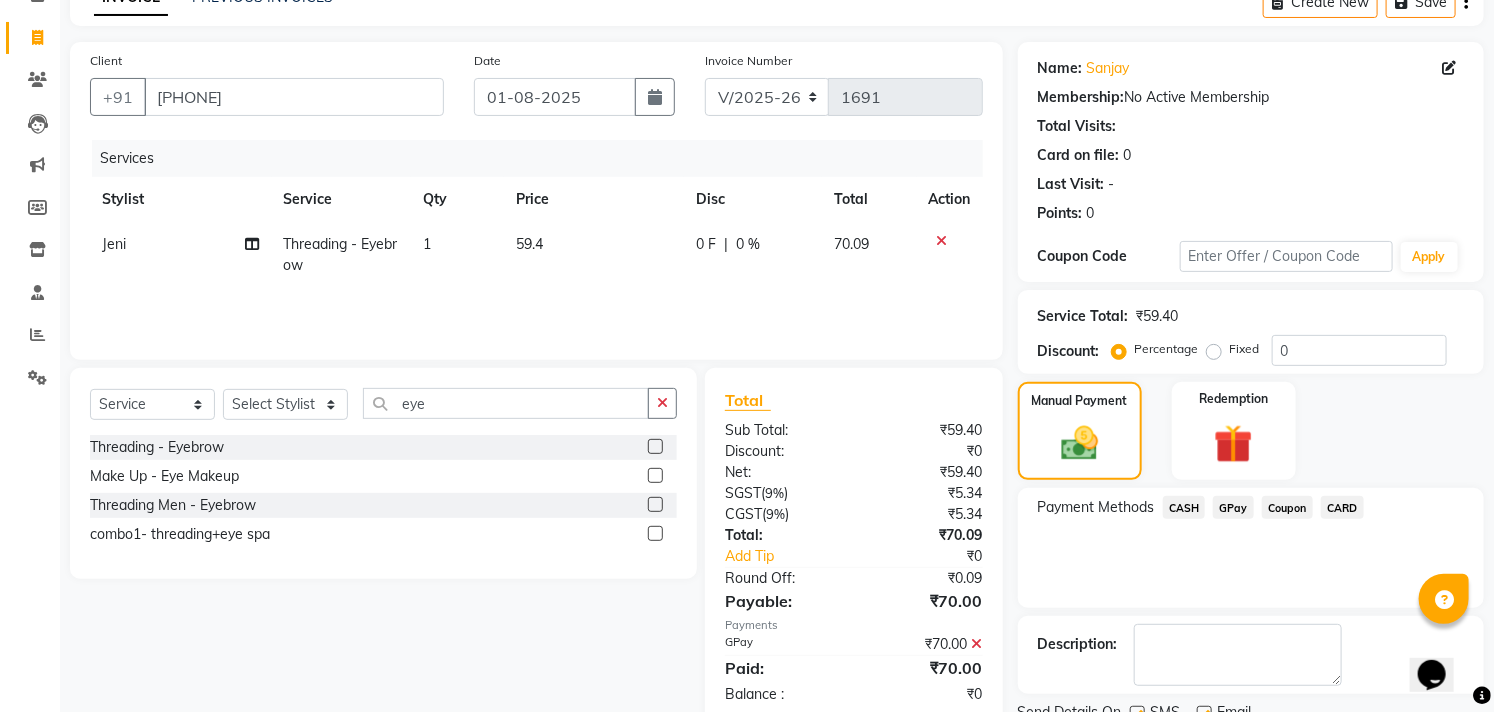 scroll, scrollTop: 187, scrollLeft: 0, axis: vertical 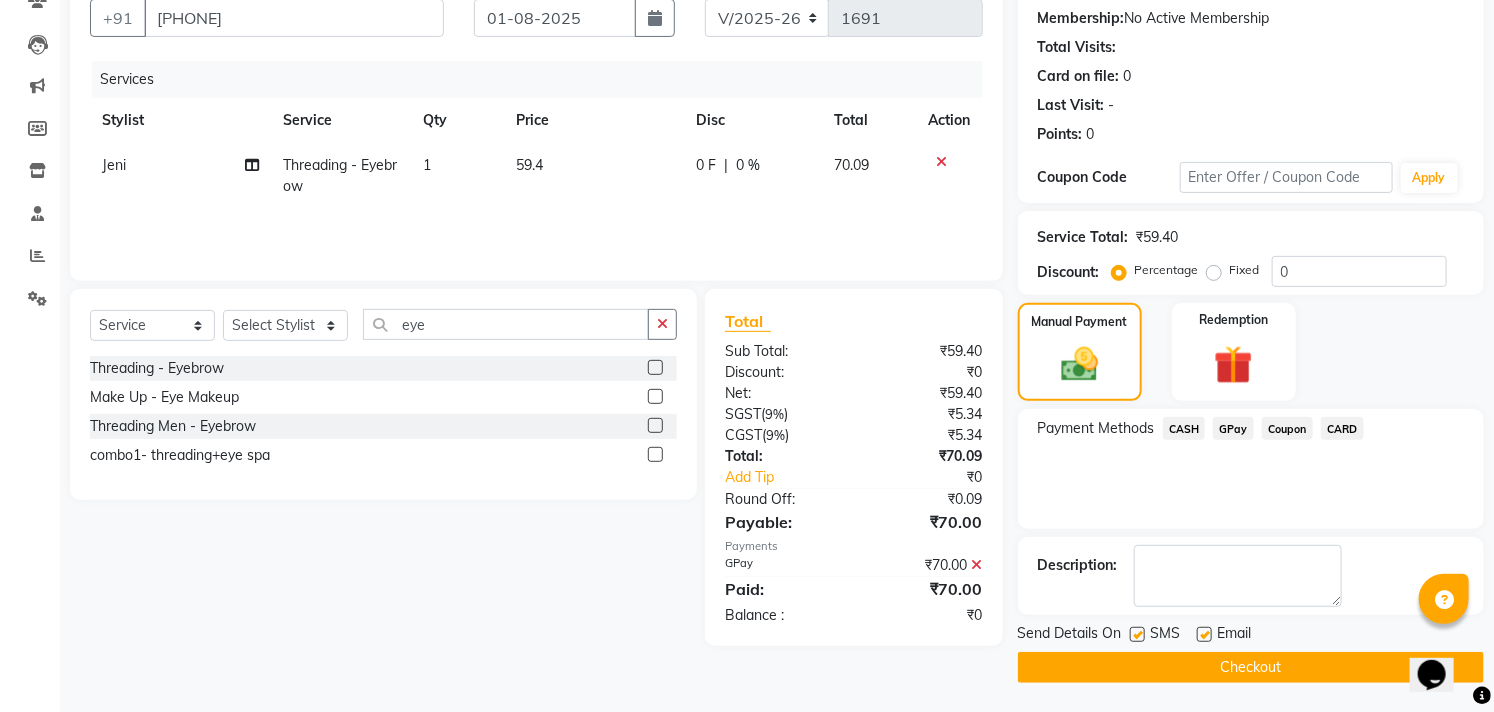 drag, startPoint x: 1207, startPoint y: 635, endPoint x: 1191, endPoint y: 636, distance: 16.03122 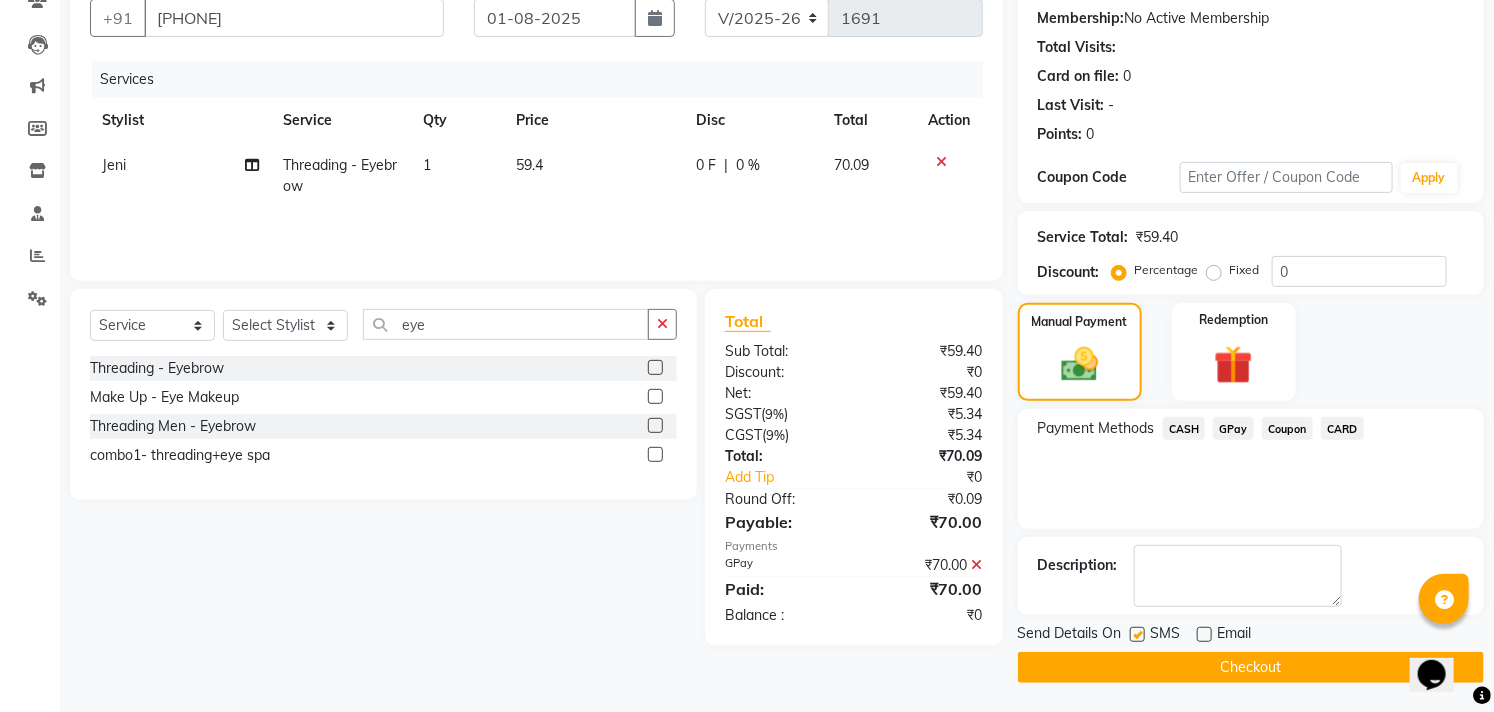 click 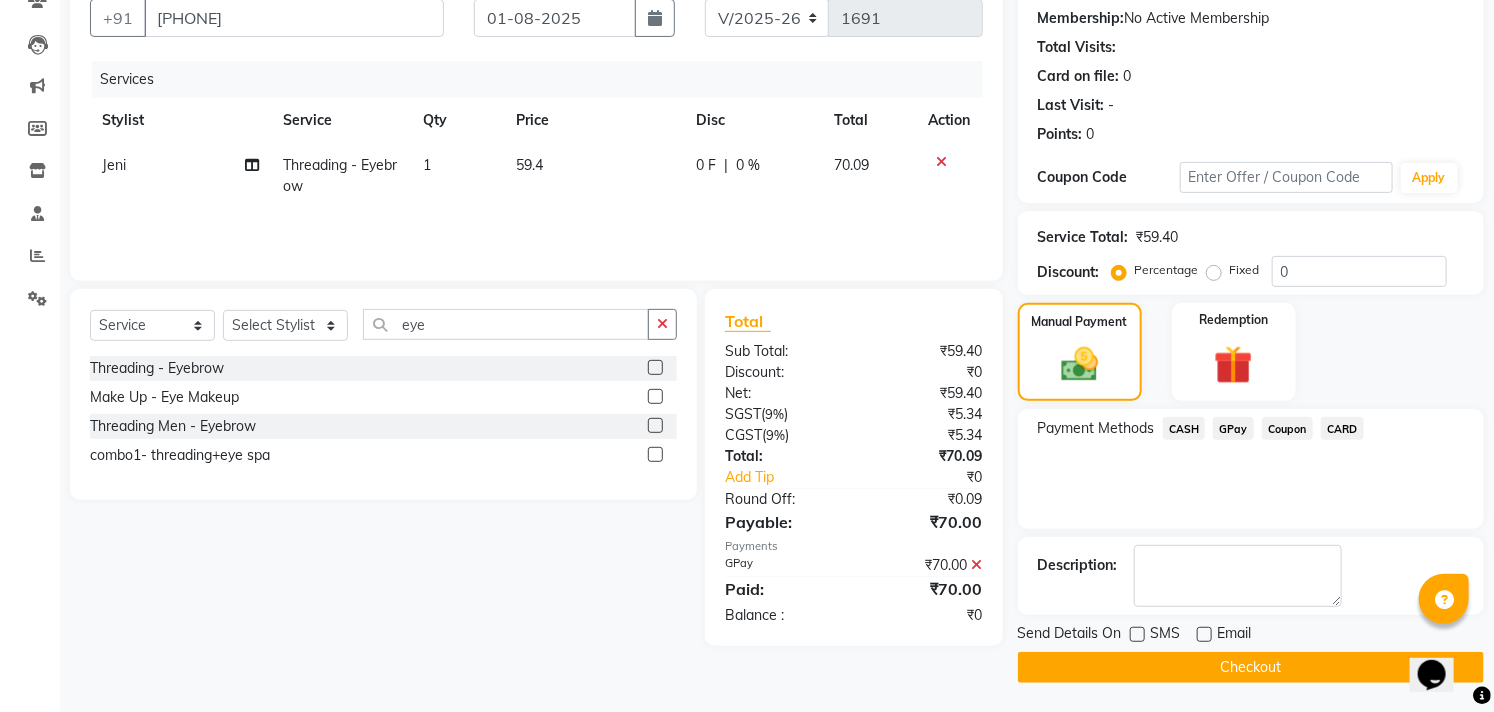 click on "Checkout" 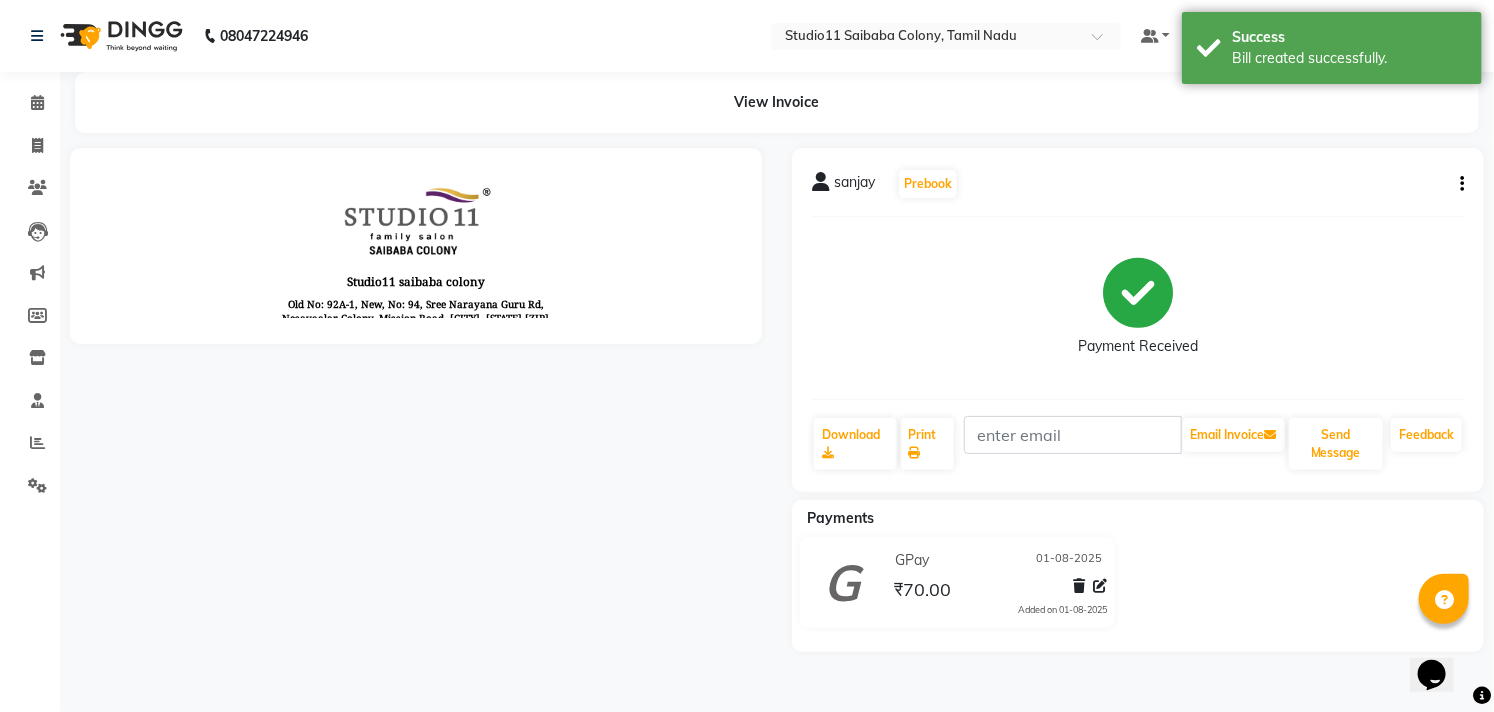 scroll, scrollTop: 0, scrollLeft: 0, axis: both 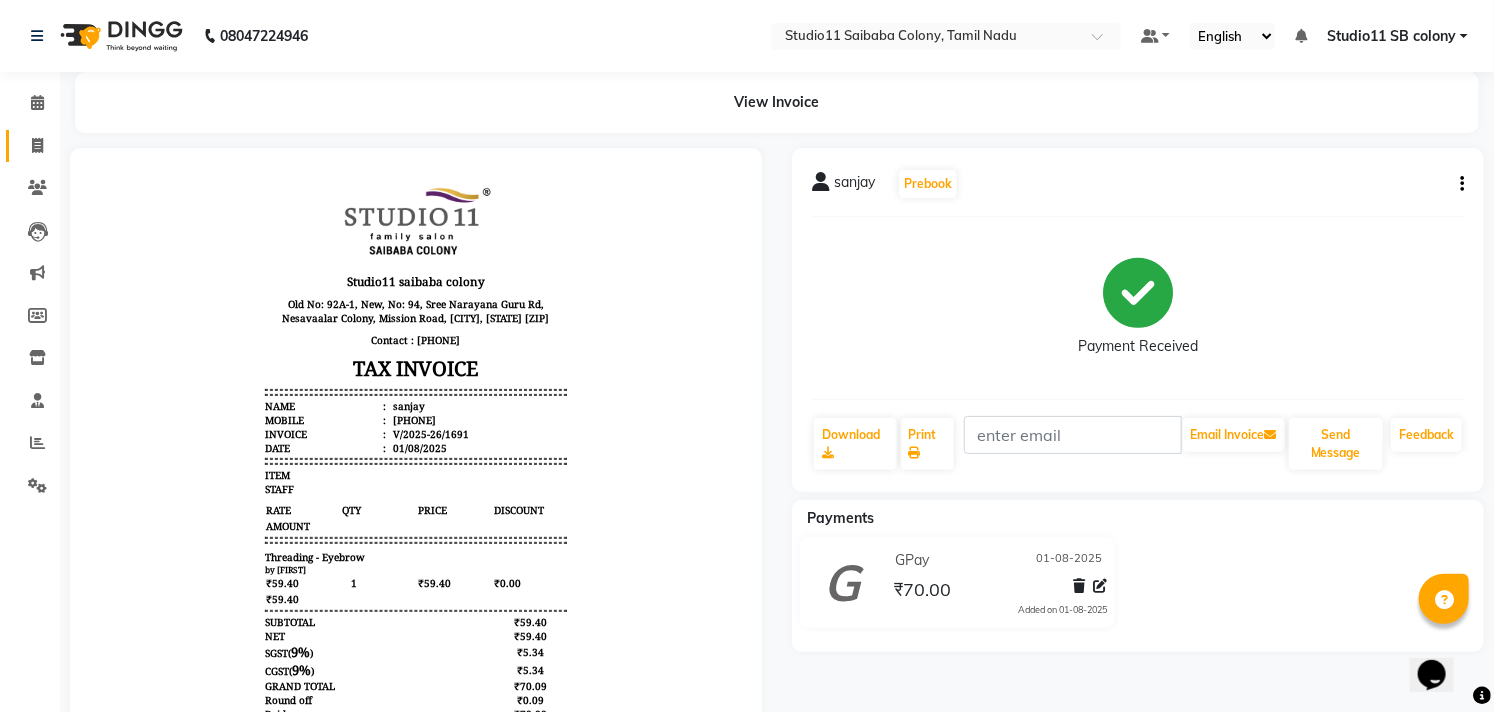 drag, startPoint x: 46, startPoint y: 164, endPoint x: 41, endPoint y: 147, distance: 17.720045 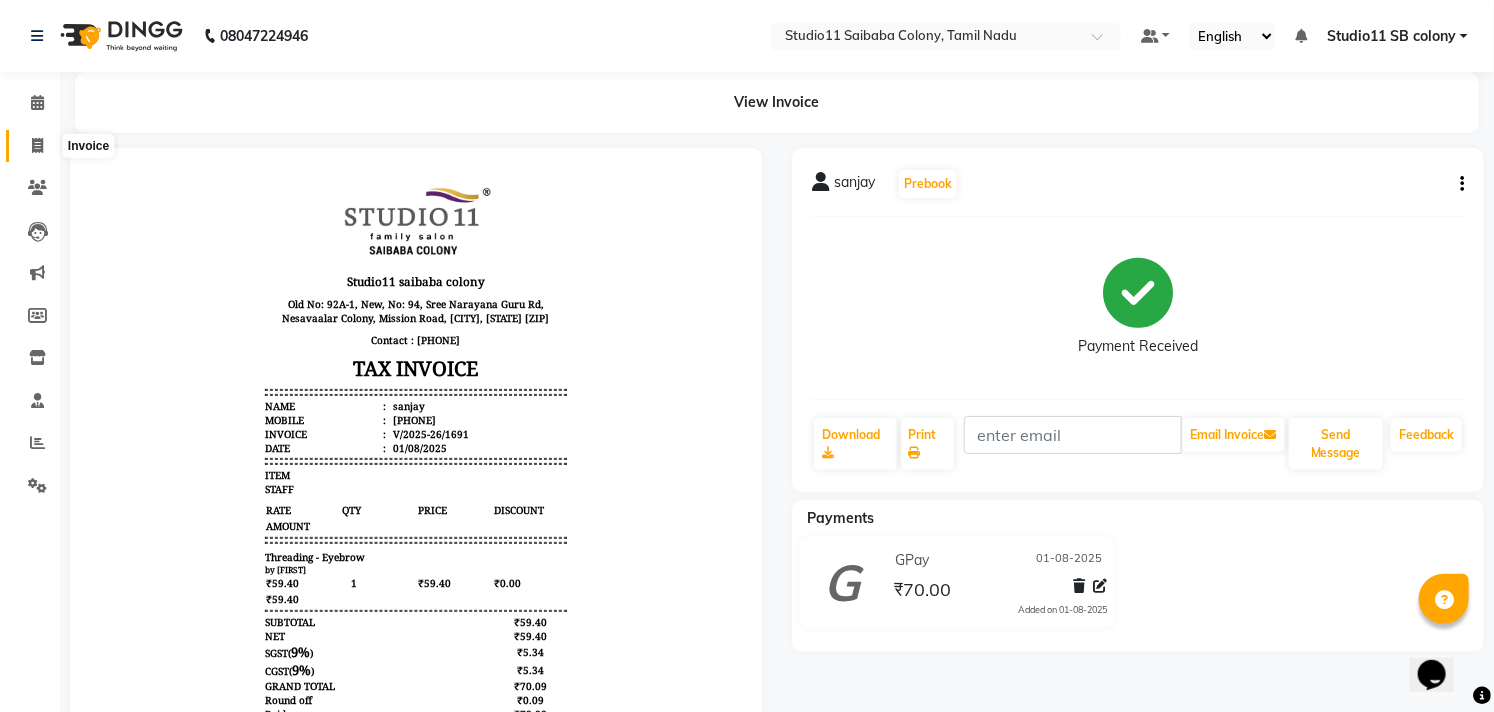 click 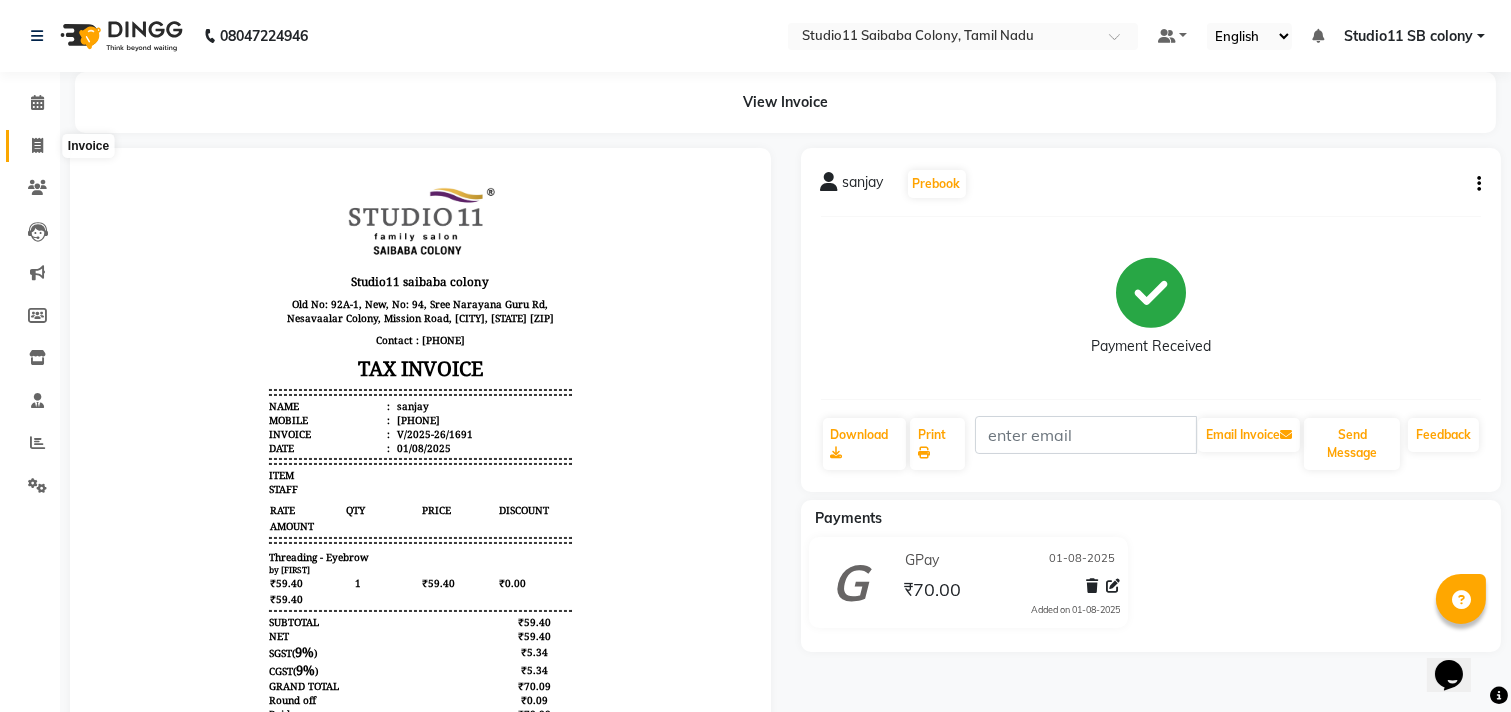 select on "service" 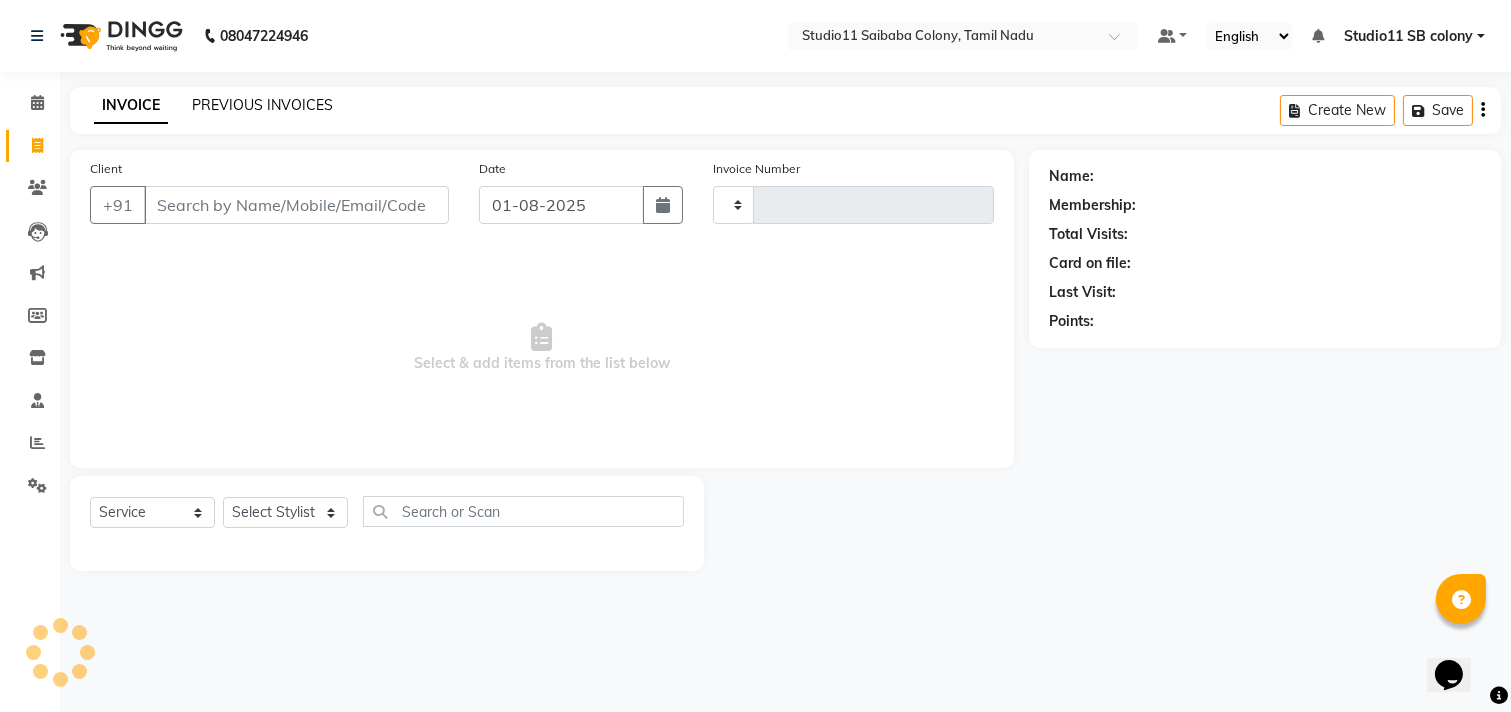 type on "1692" 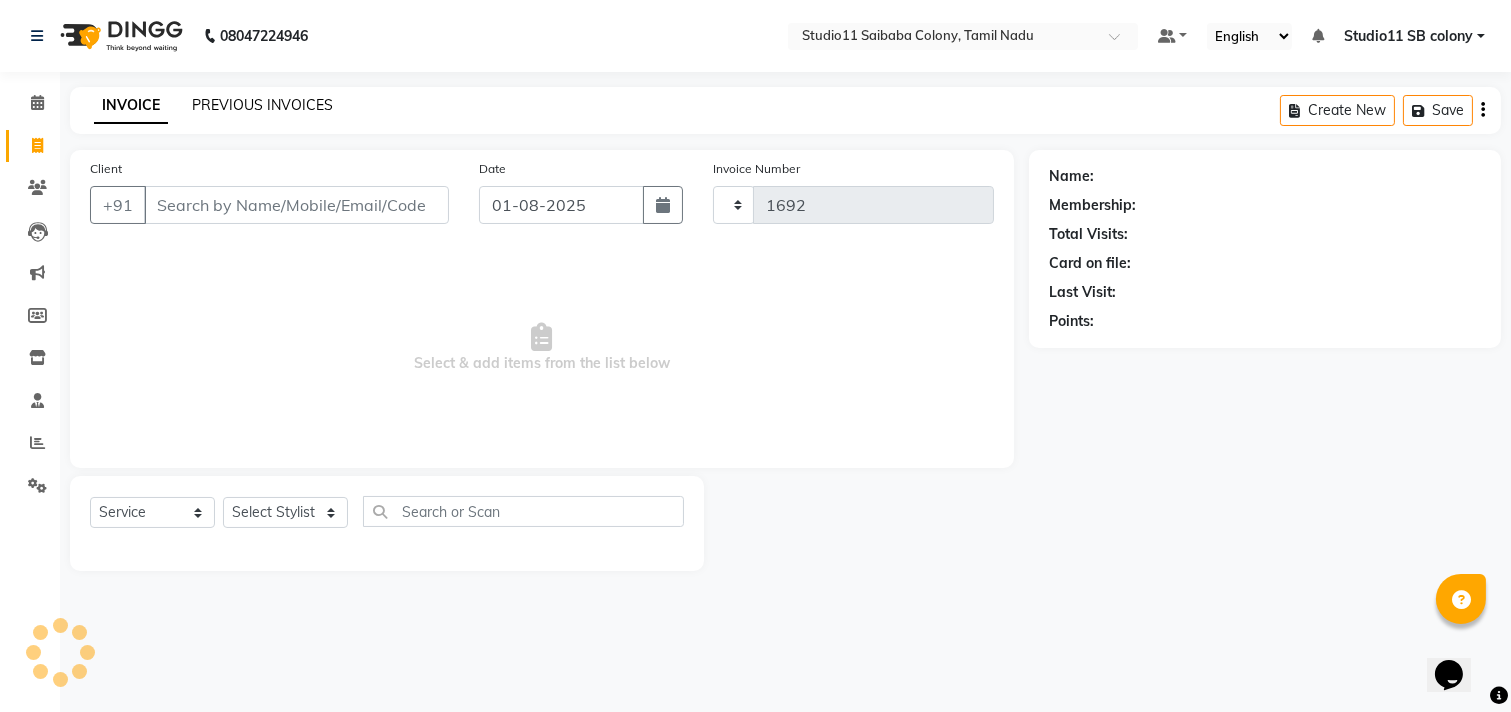 select on "7717" 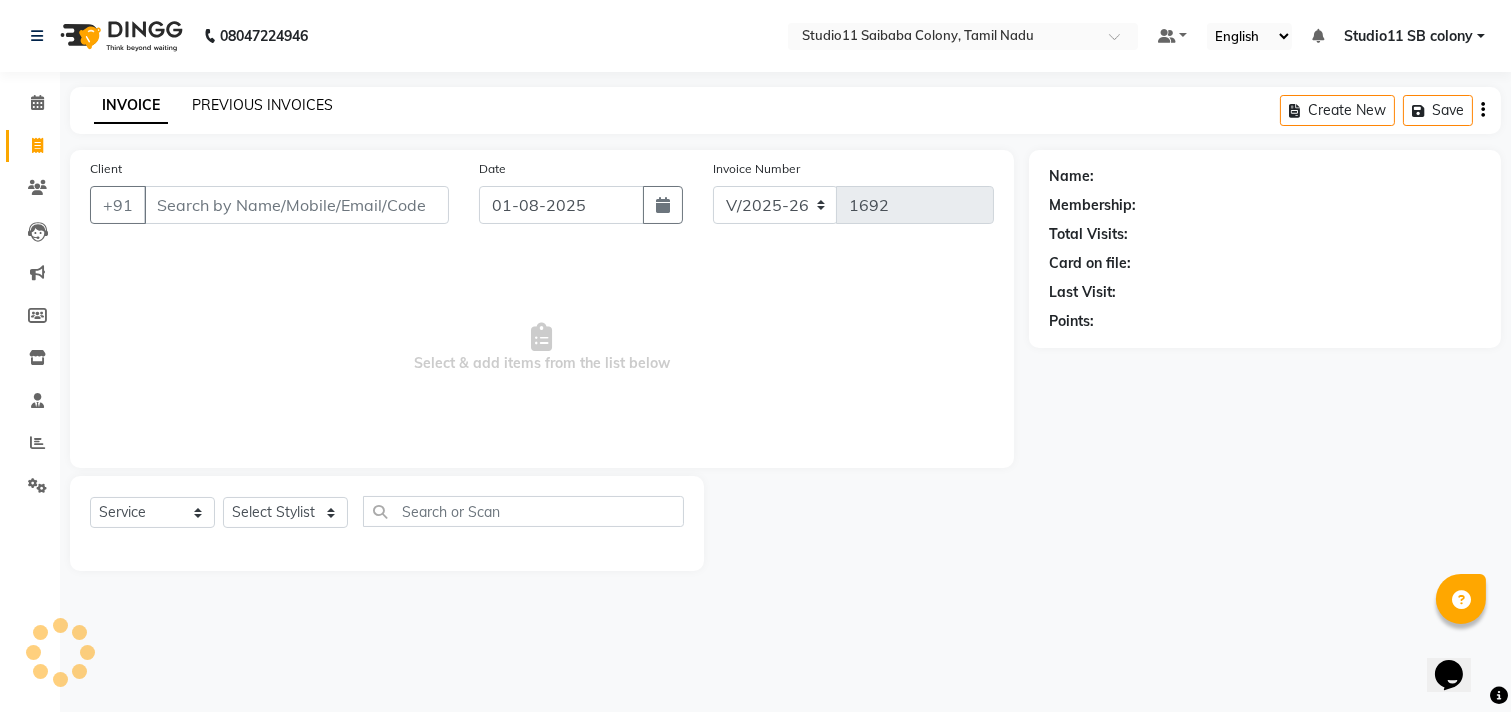 click on "PREVIOUS INVOICES" 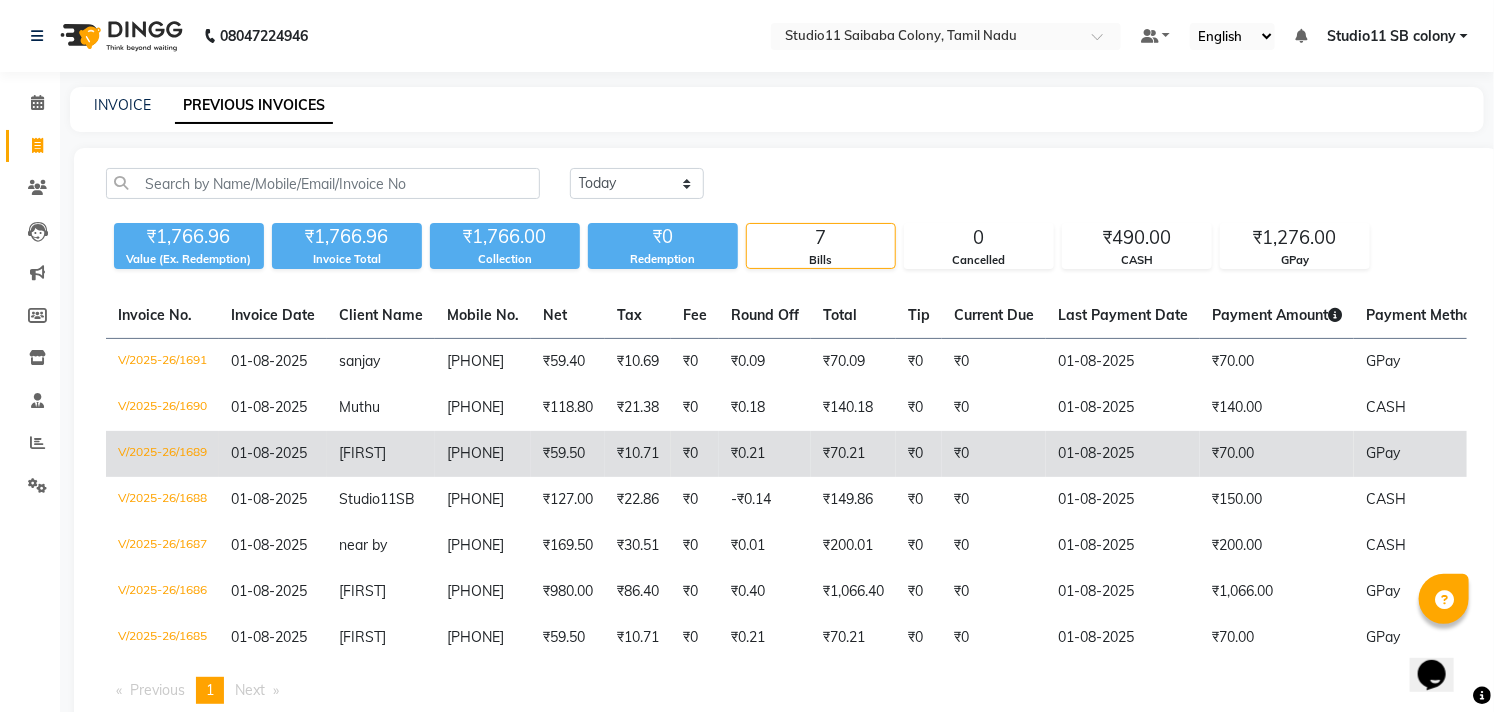 click on "₹70.00" 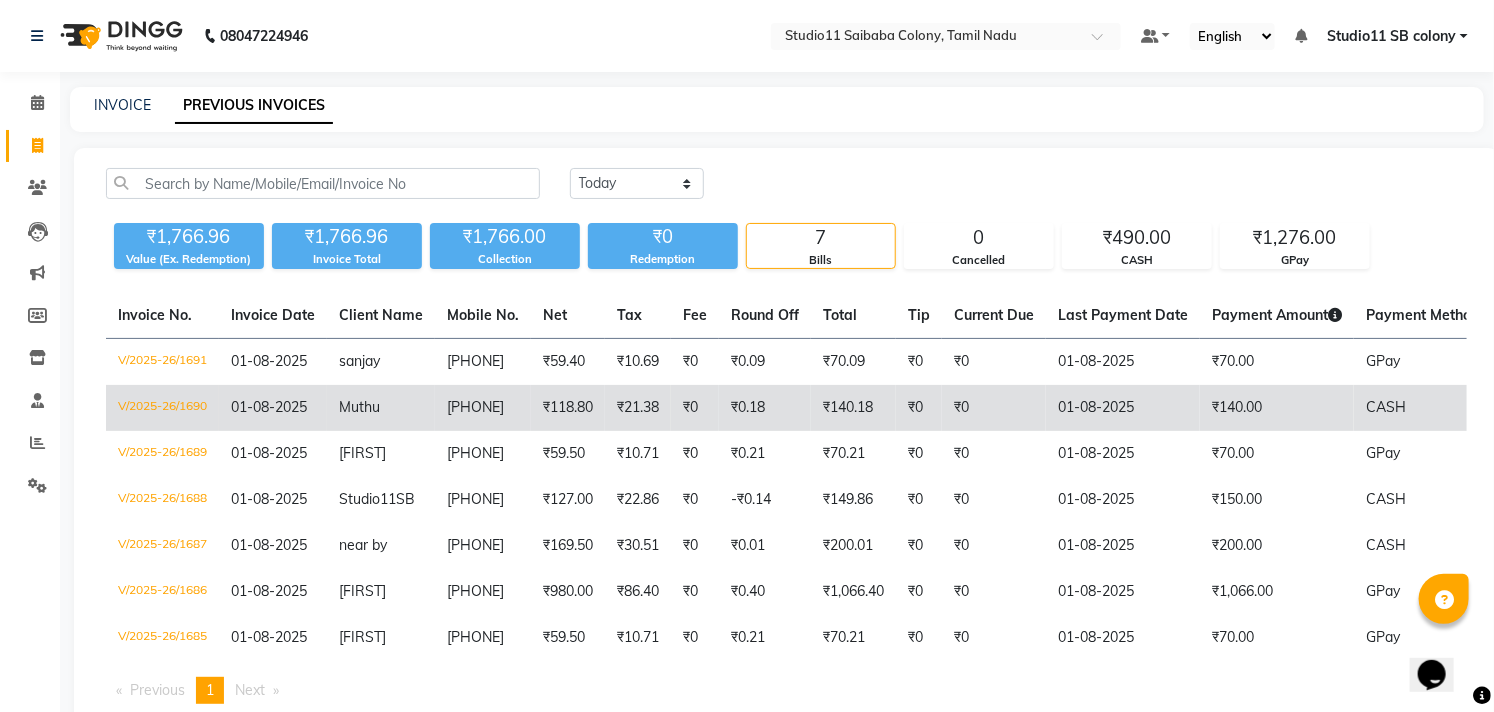 click on "[PHONE]" 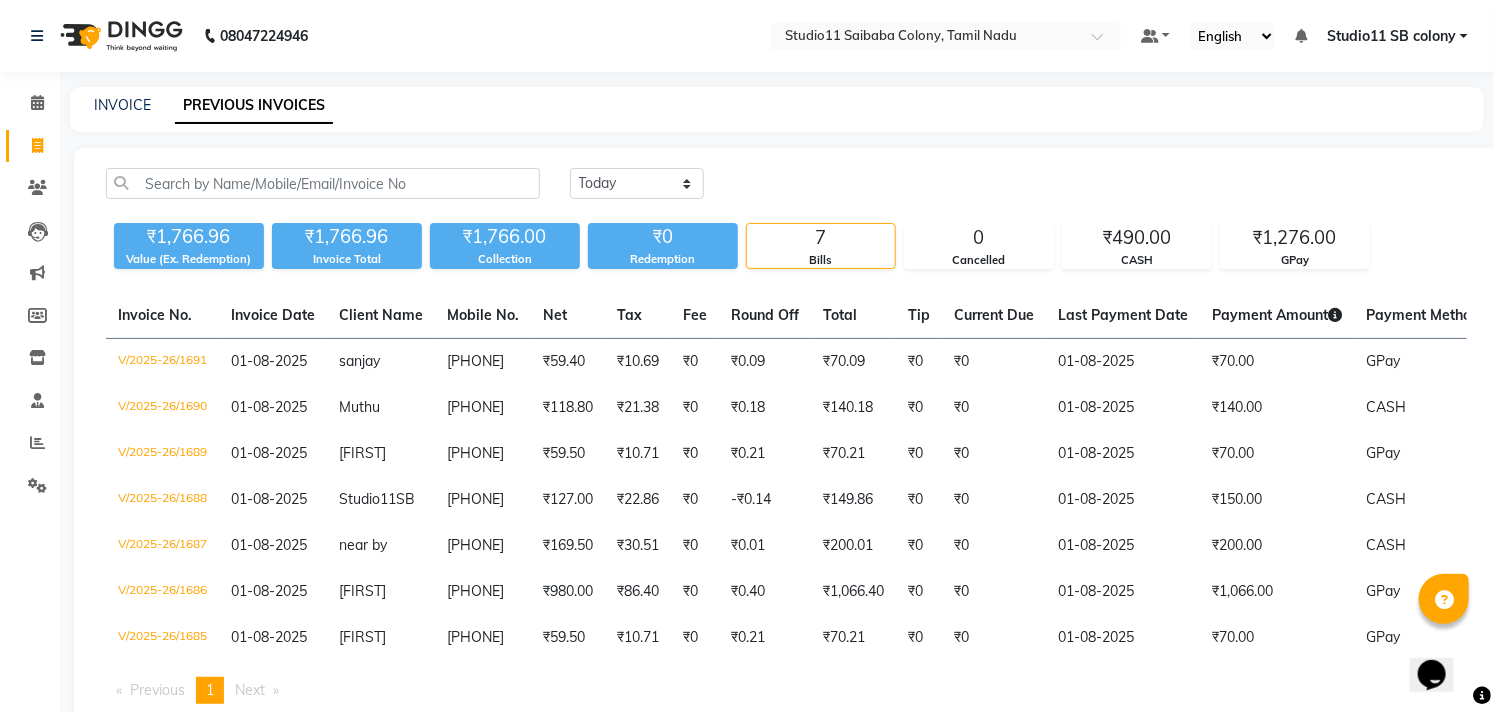 click on "INVOICE PREVIOUS INVOICES" 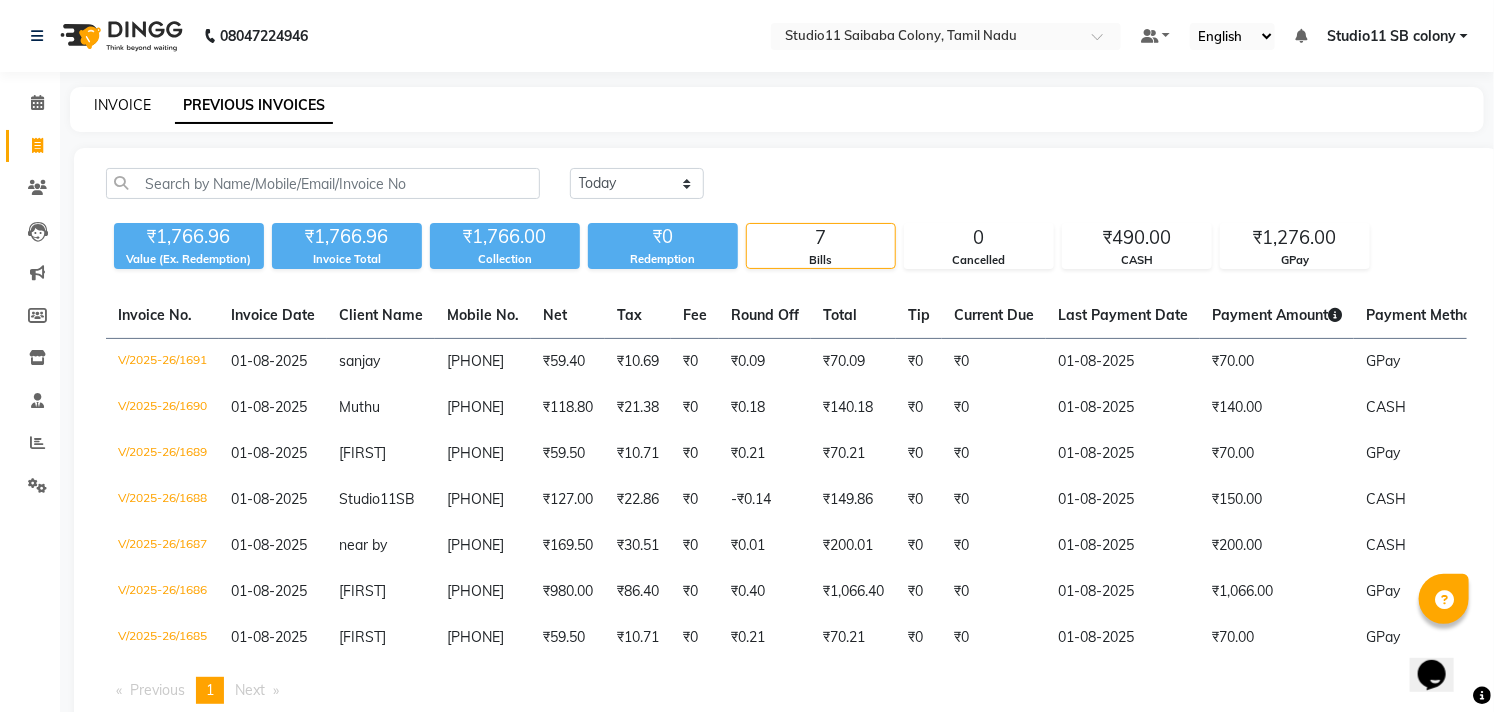 click on "INVOICE" 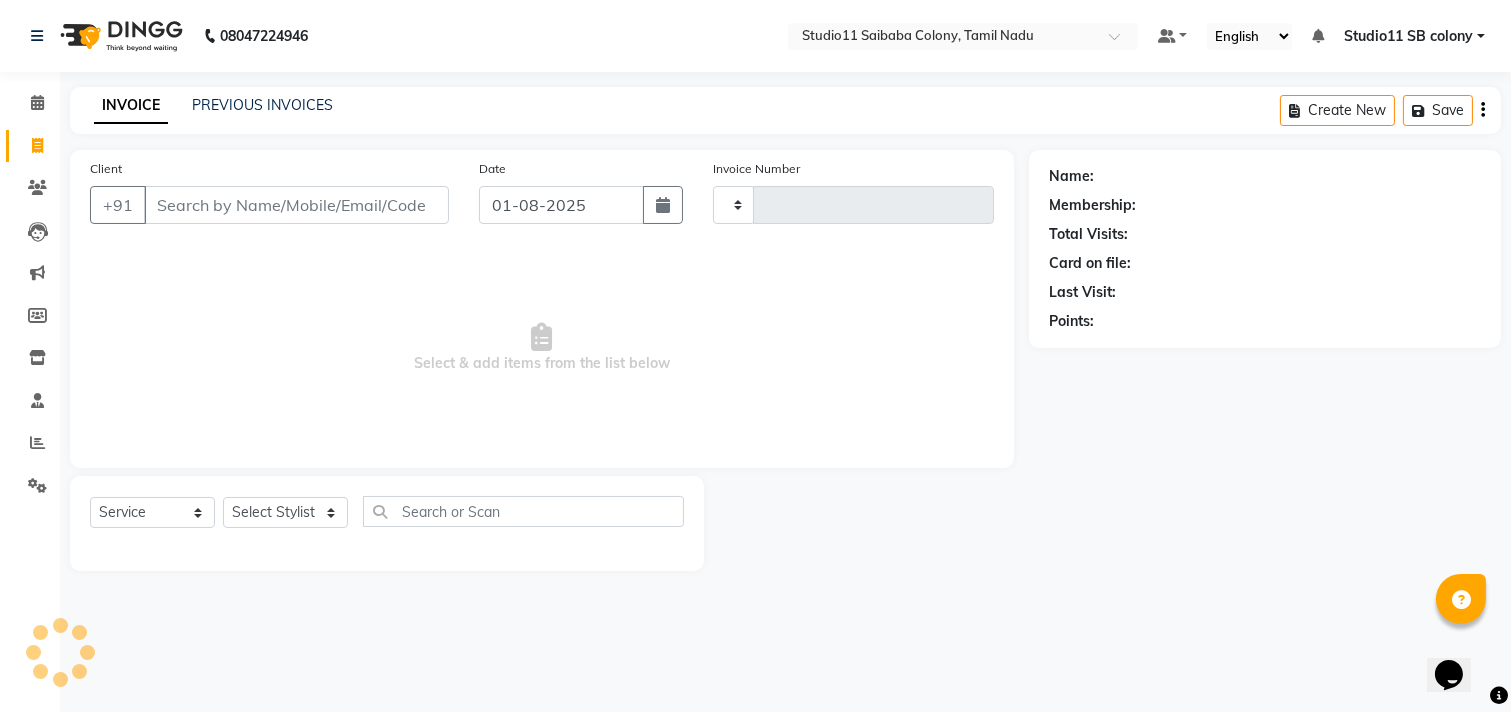 type on "1692" 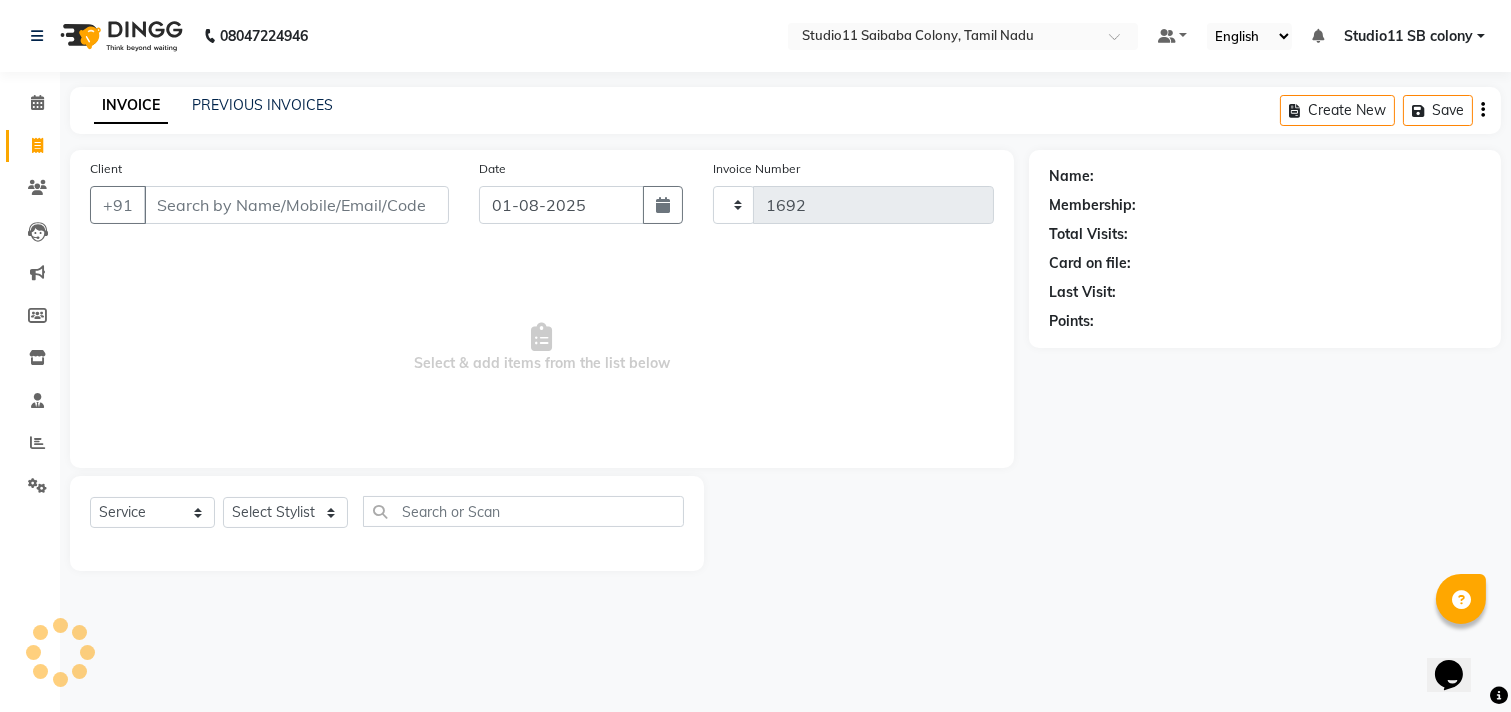 select on "7717" 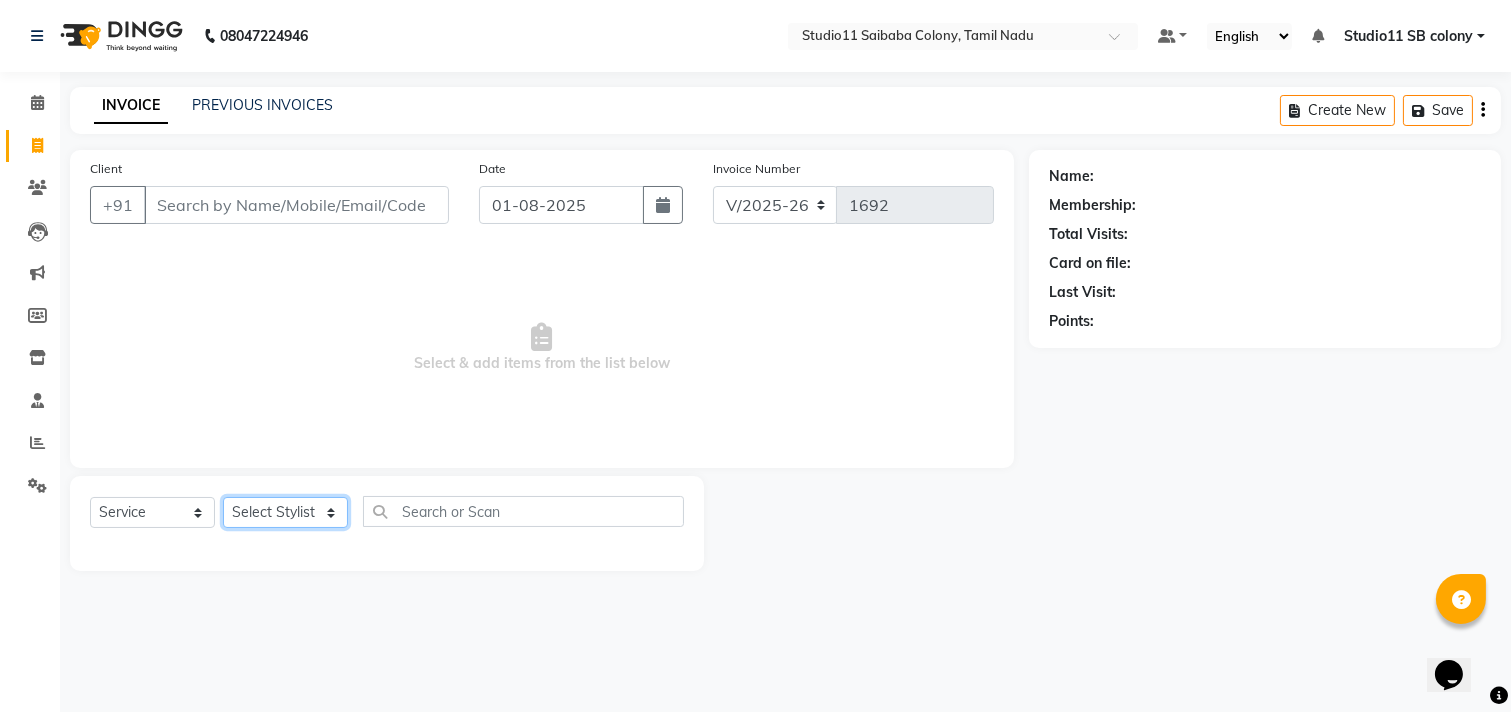 click on "Select Stylist" 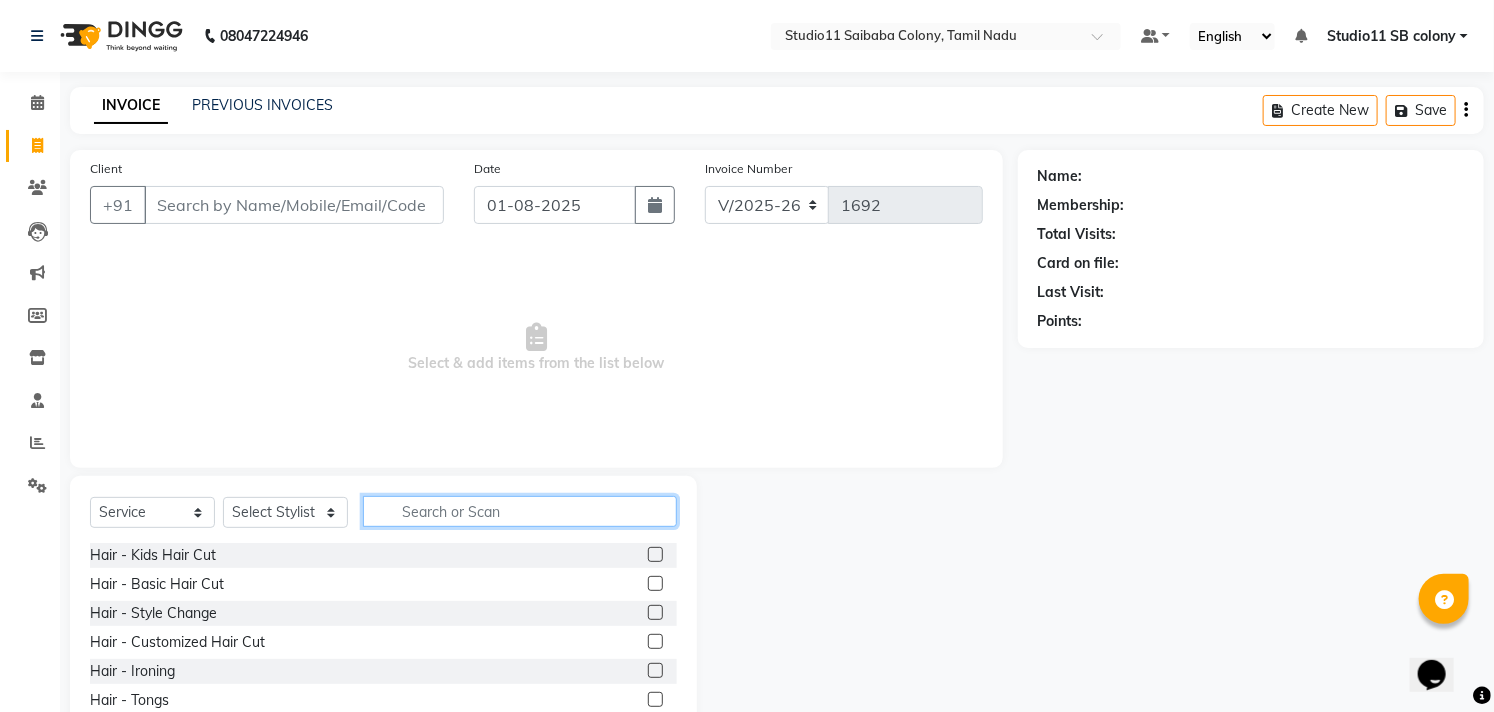 click 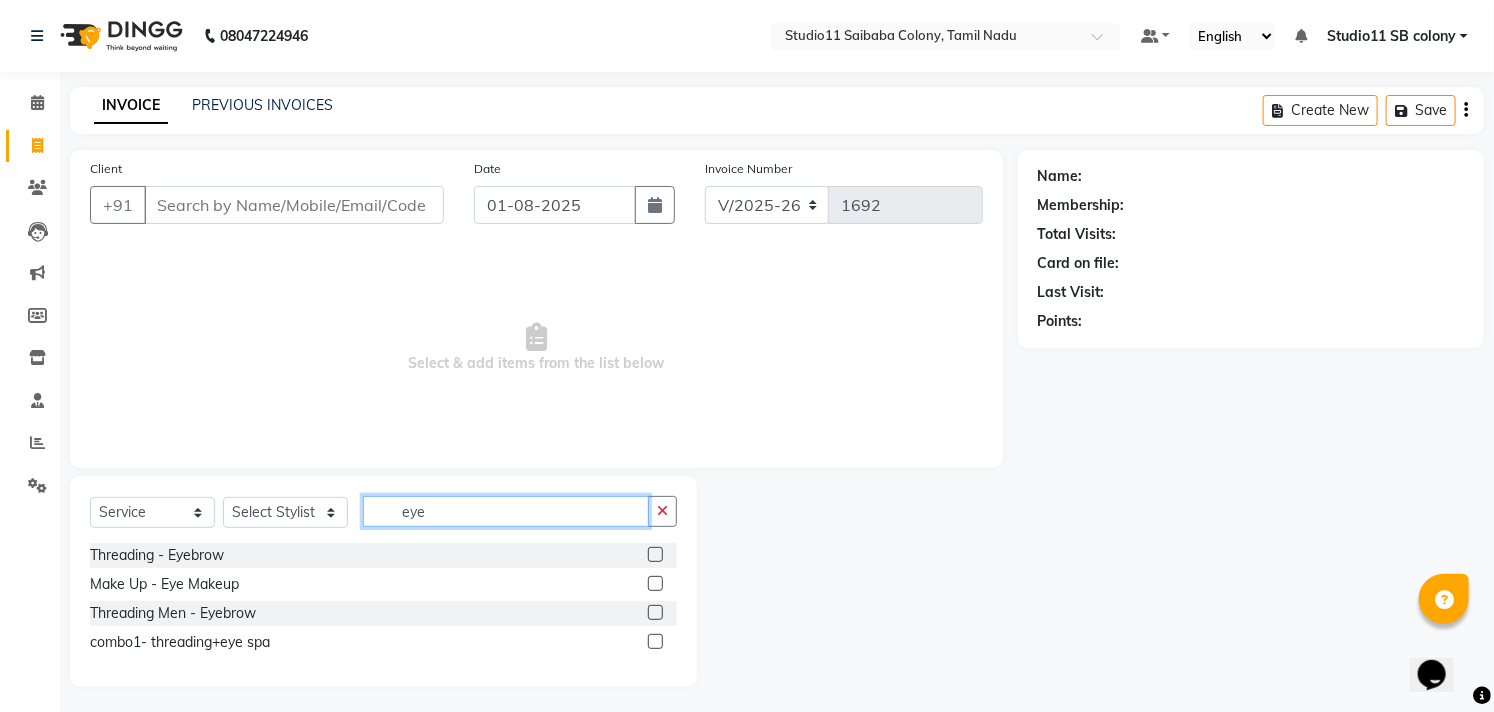 type on "eye" 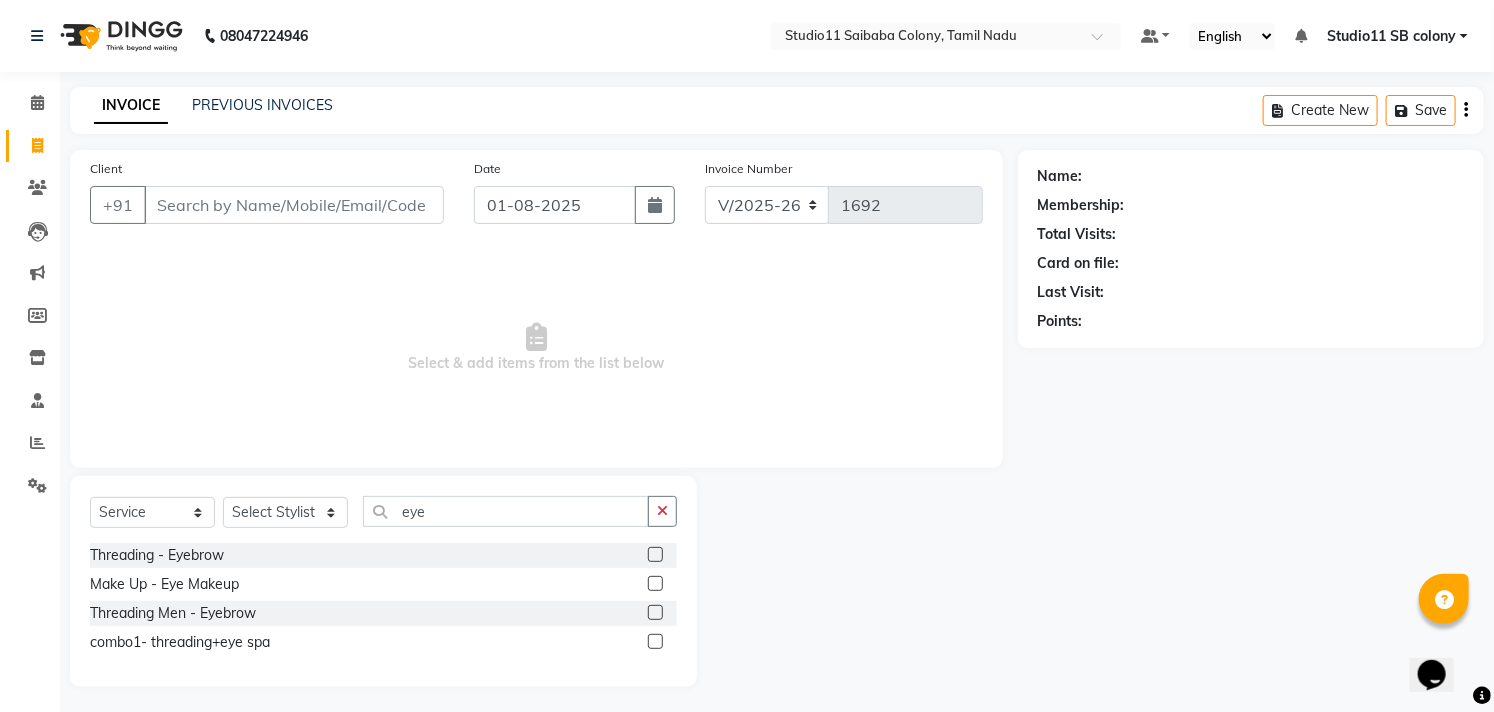 click 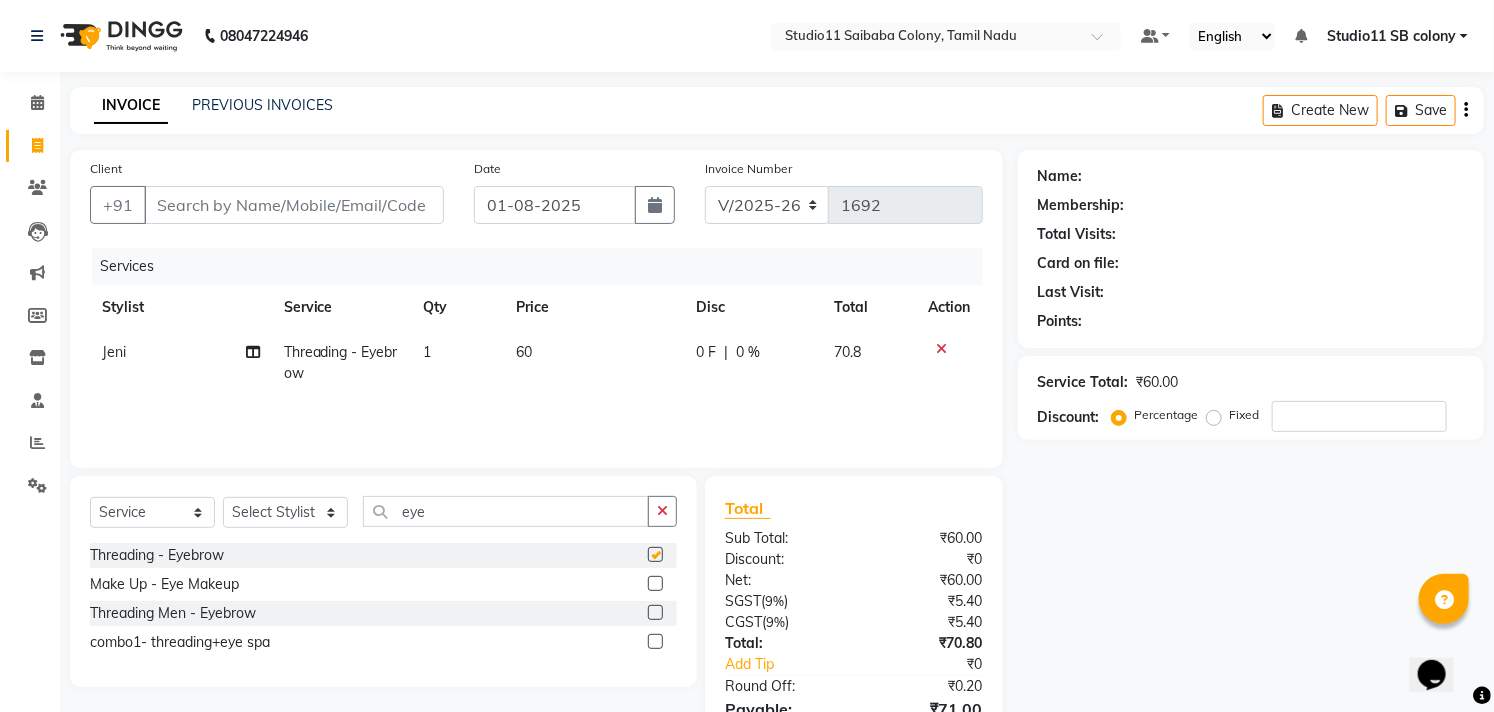 checkbox on "false" 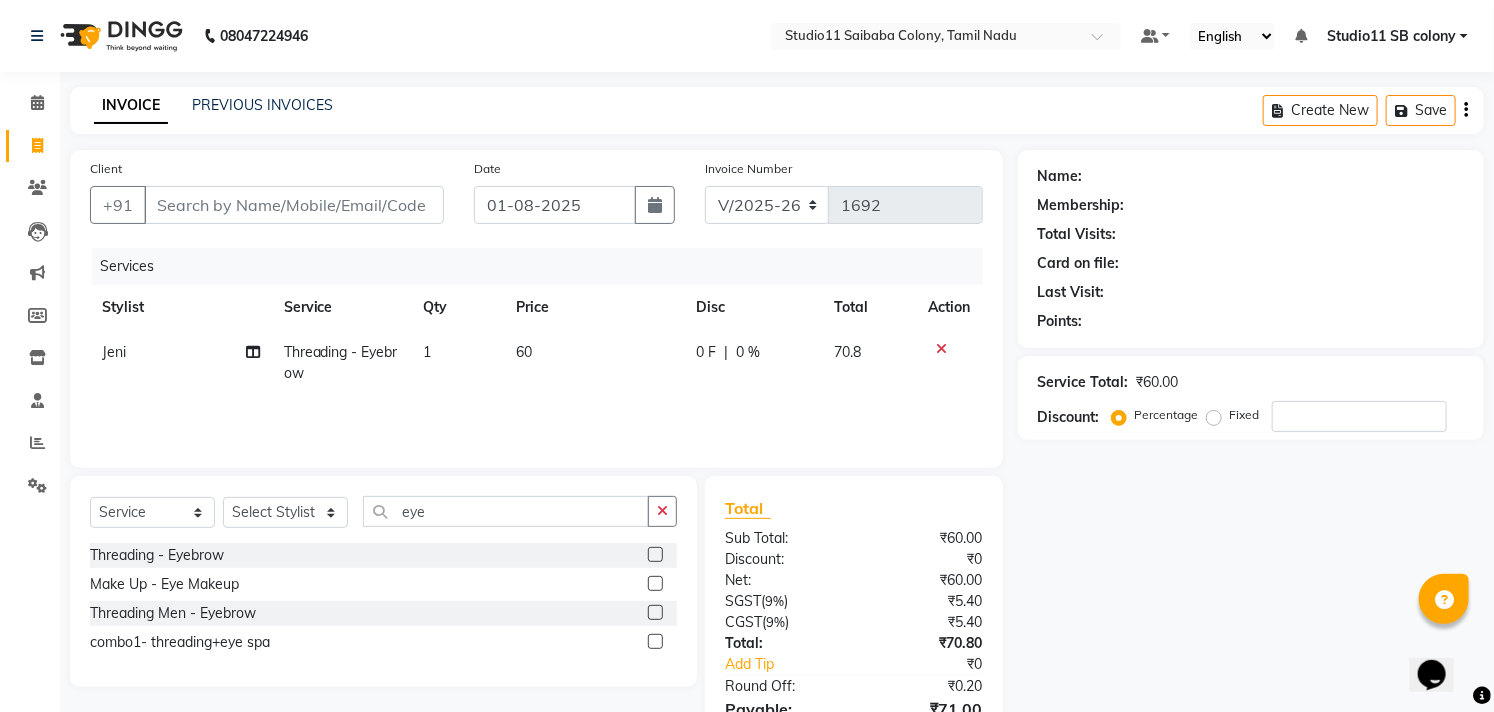 drag, startPoint x: 520, startPoint y: 321, endPoint x: 522, endPoint y: 338, distance: 17.117243 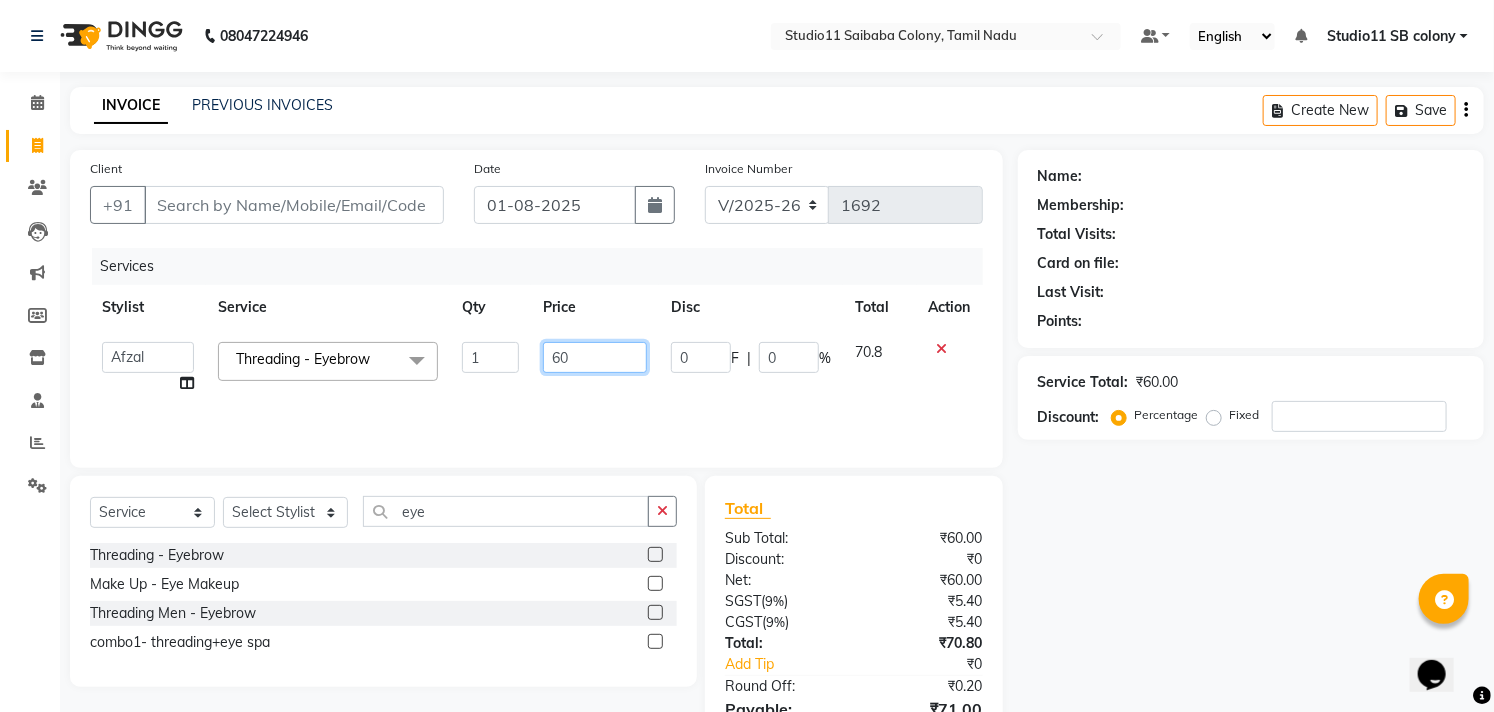 drag, startPoint x: 526, startPoint y: 348, endPoint x: 492, endPoint y: 382, distance: 48.08326 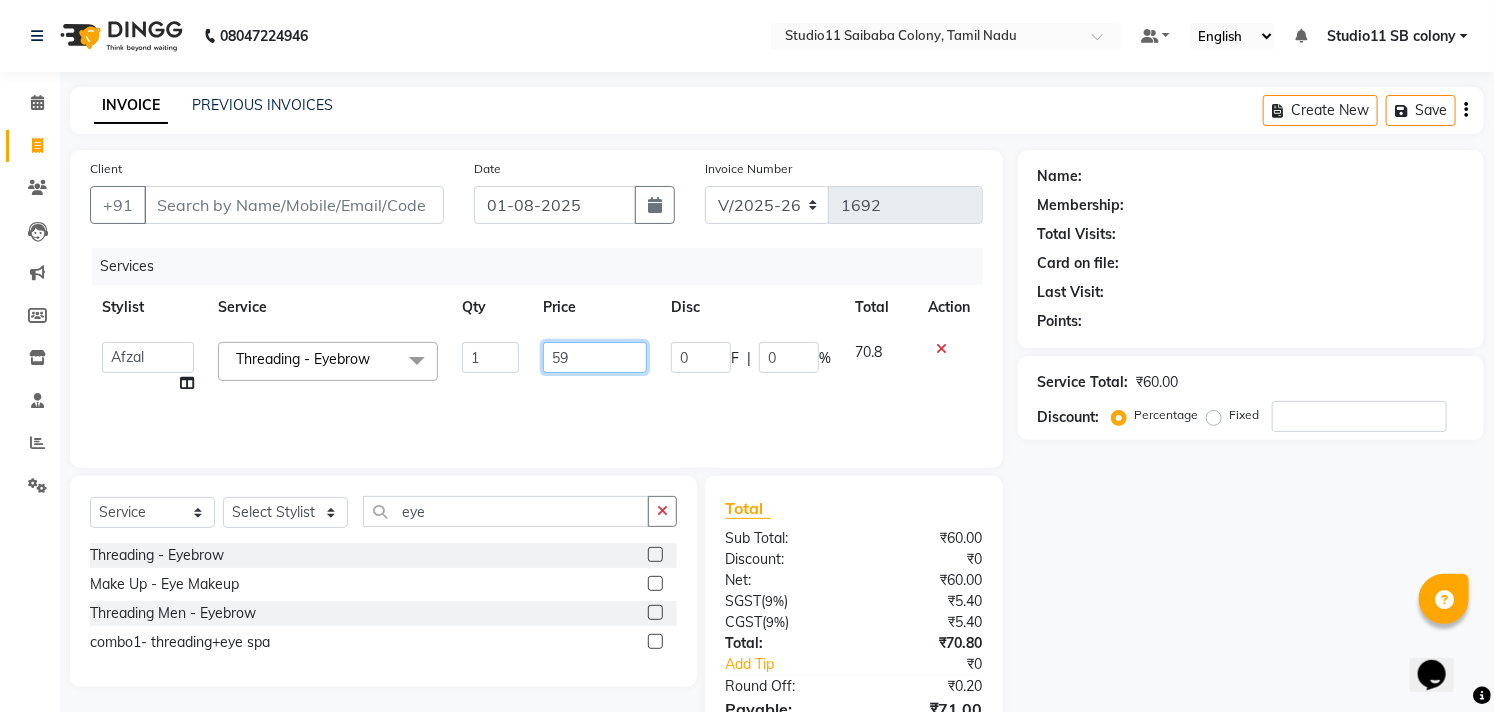 type on "59.4" 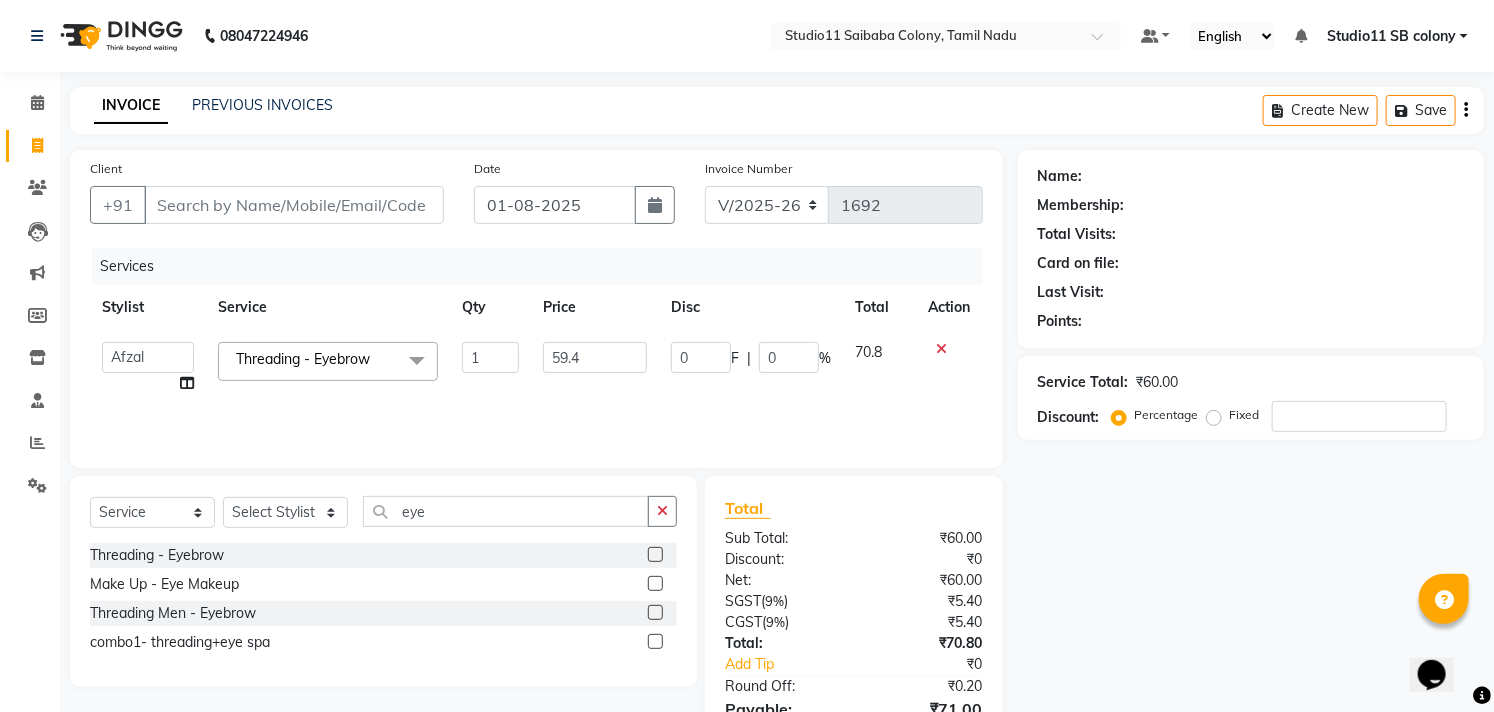 click on "Name: Membership: Total Visits: Card on file: Last Visit:  Points:  Service Total:  ₹60.00  Discount:  Percentage   Fixed" 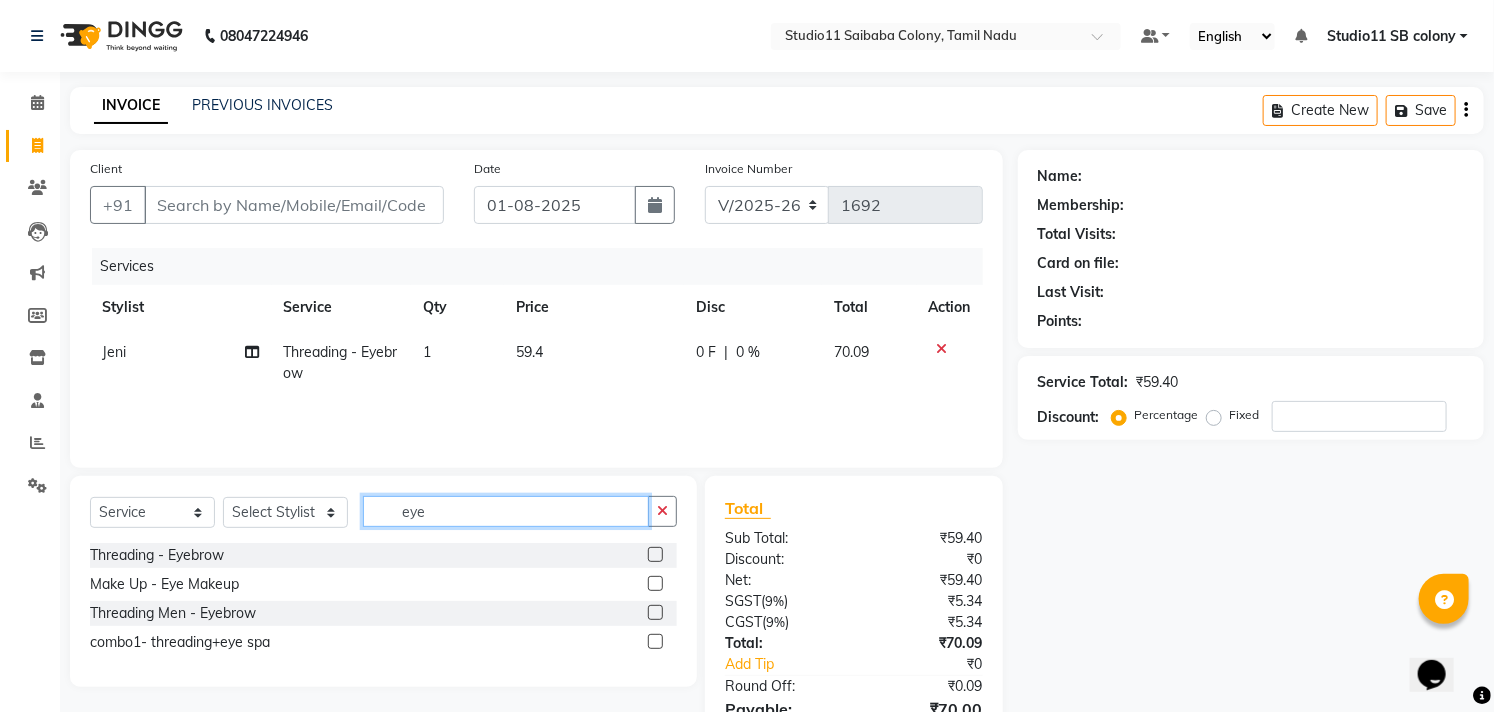 click on "eye" 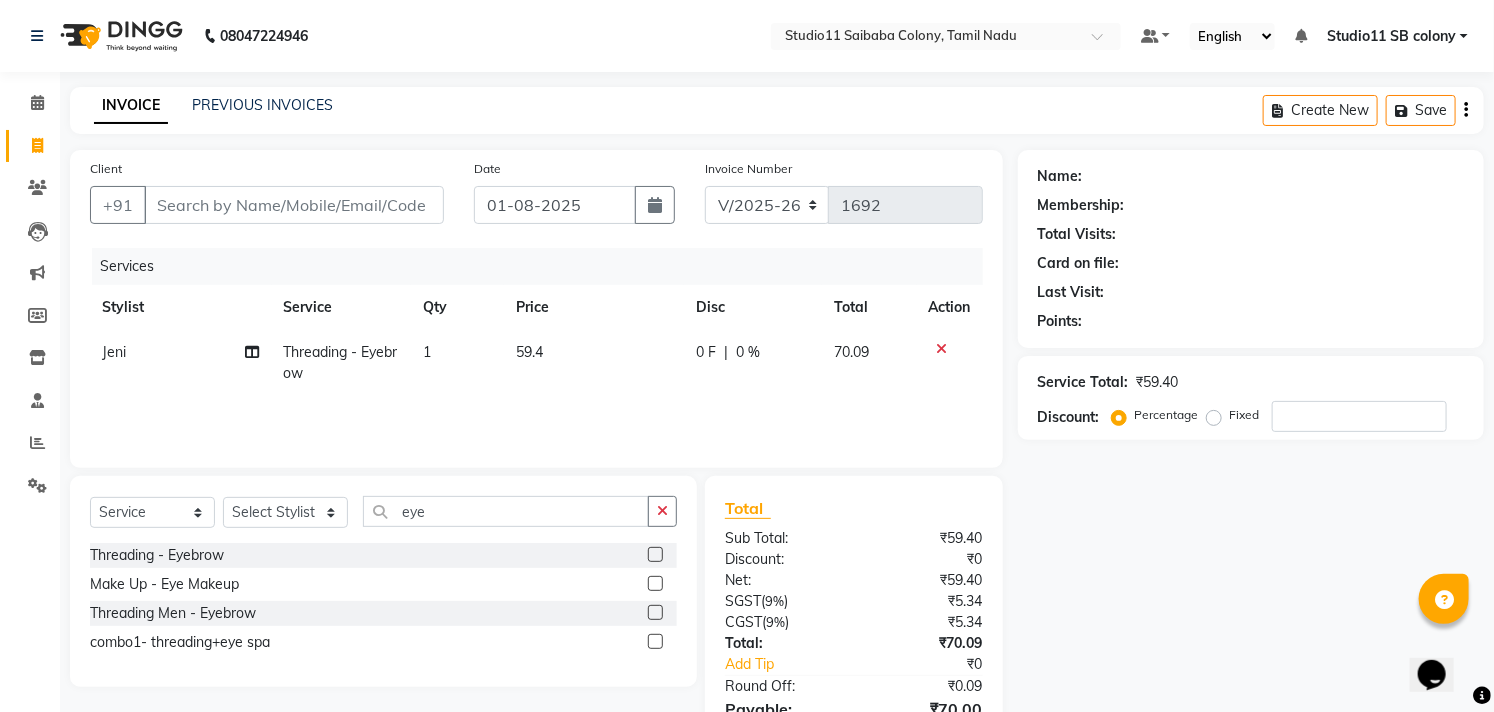 click on "Select Service Product Membership Package Voucher Prepaid Gift Card Select Stylist Afzal Akbar Dani Jeni Josna kaif lavanya manimekalai Praveen Sonu Studio11 SB colony Tahir tamil eye" 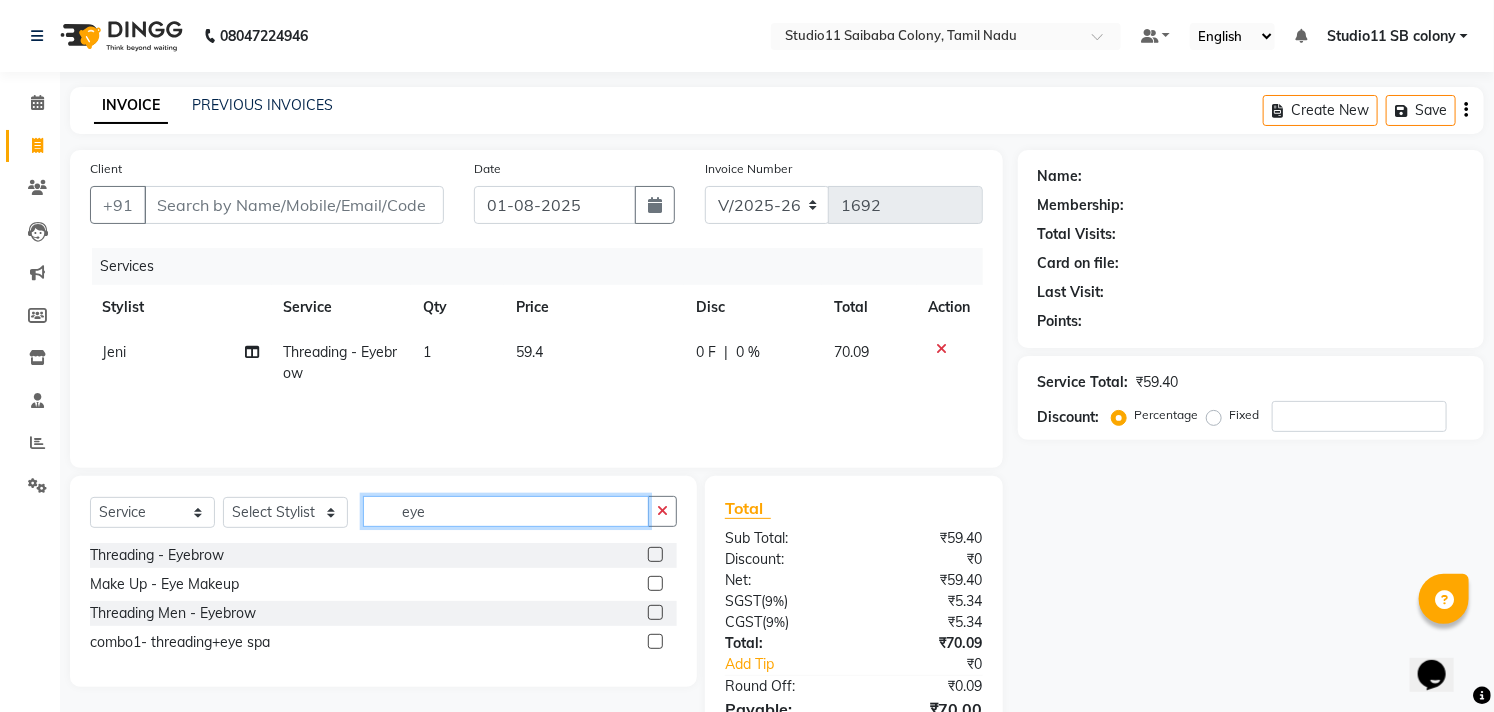 click on "eye" 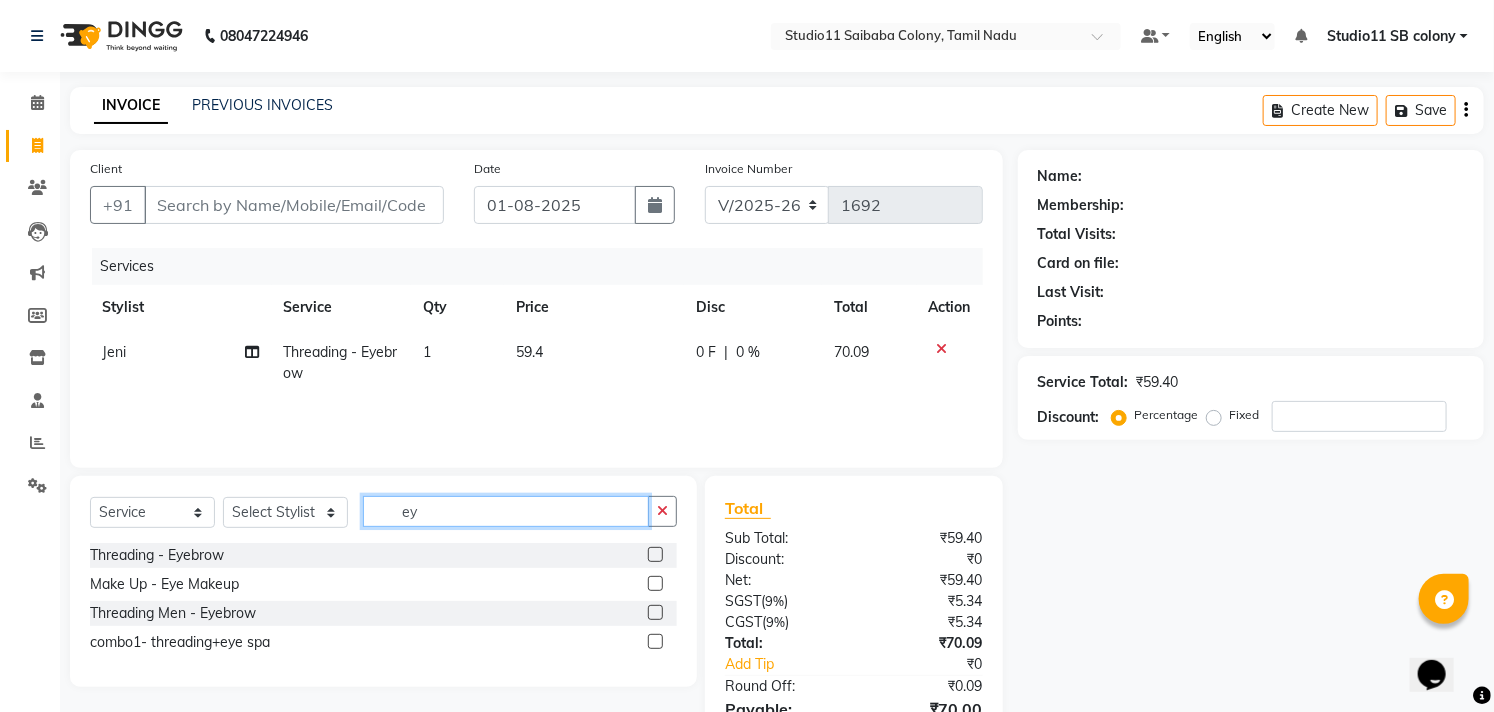 type on "e" 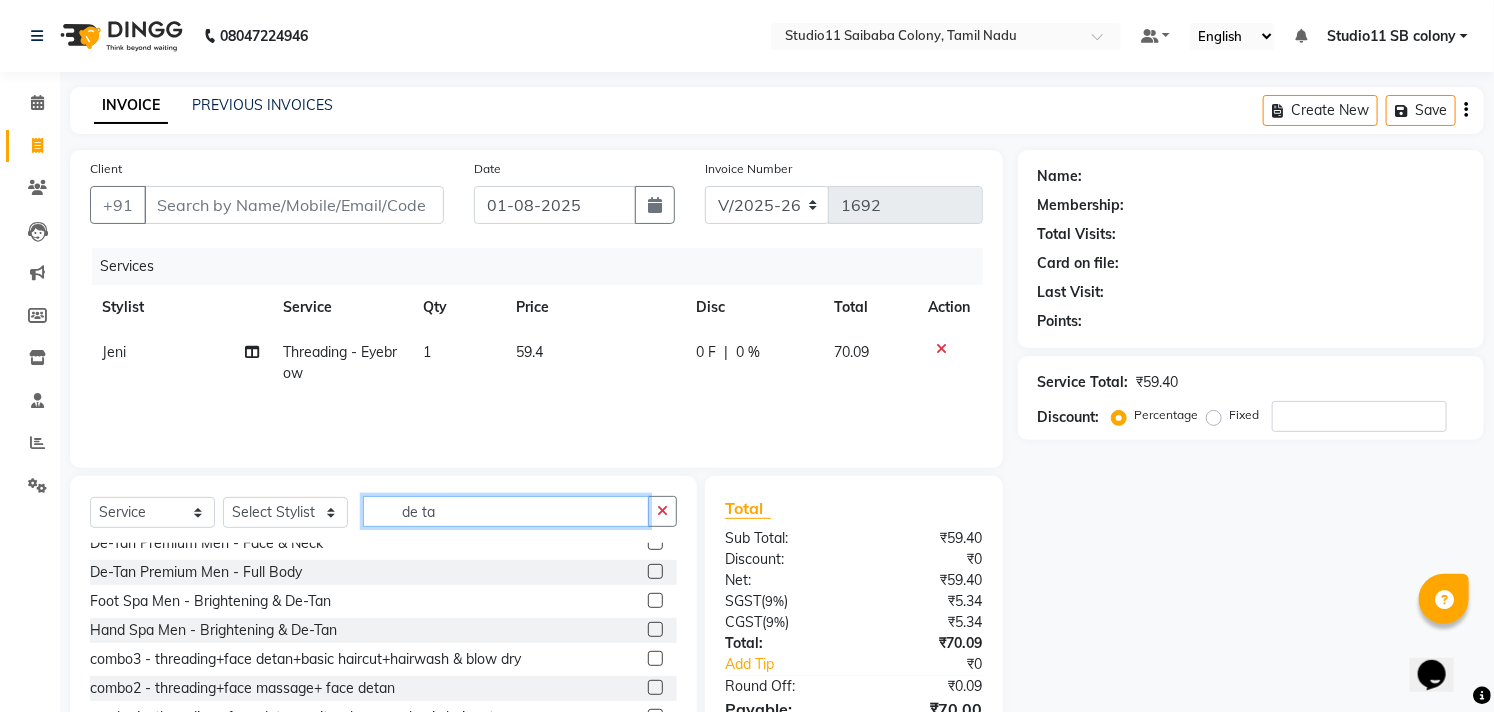 scroll, scrollTop: 685, scrollLeft: 0, axis: vertical 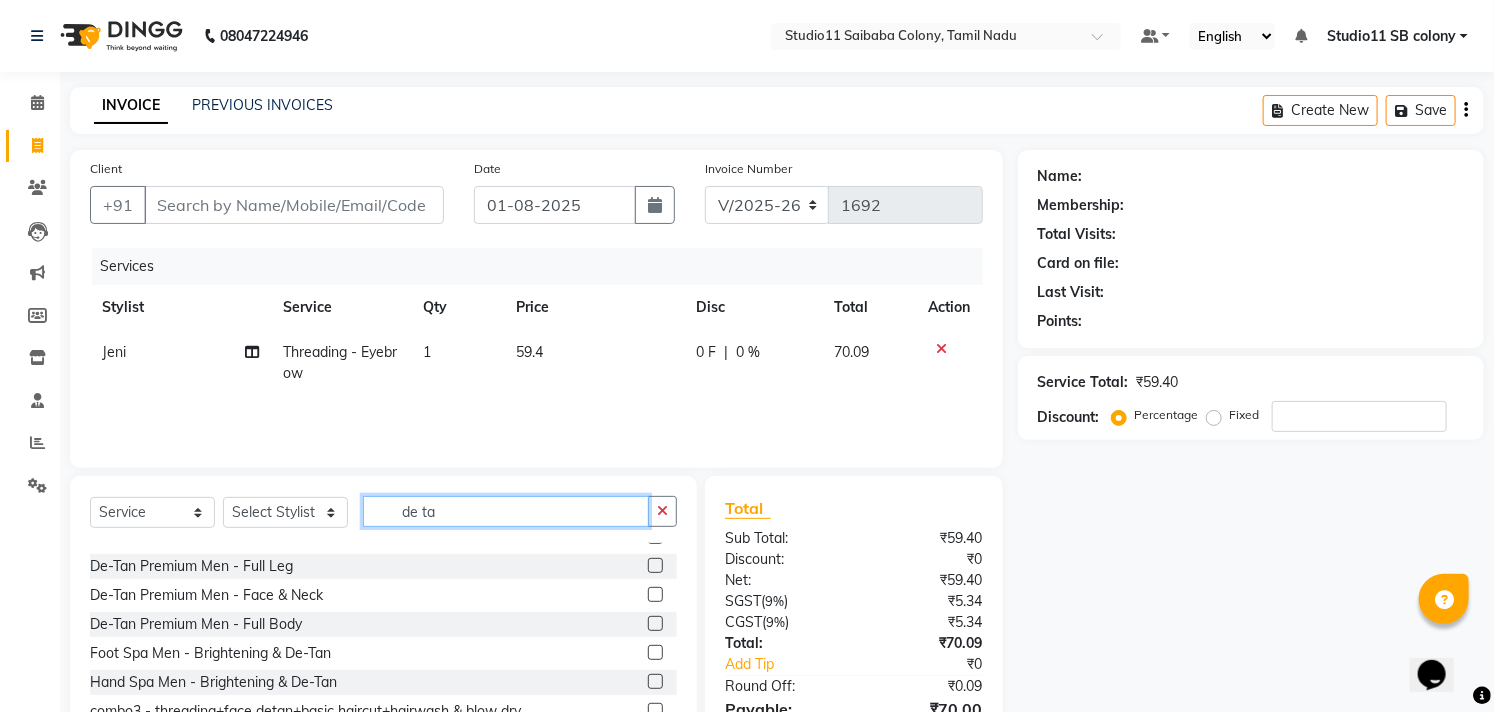 type on "de ta" 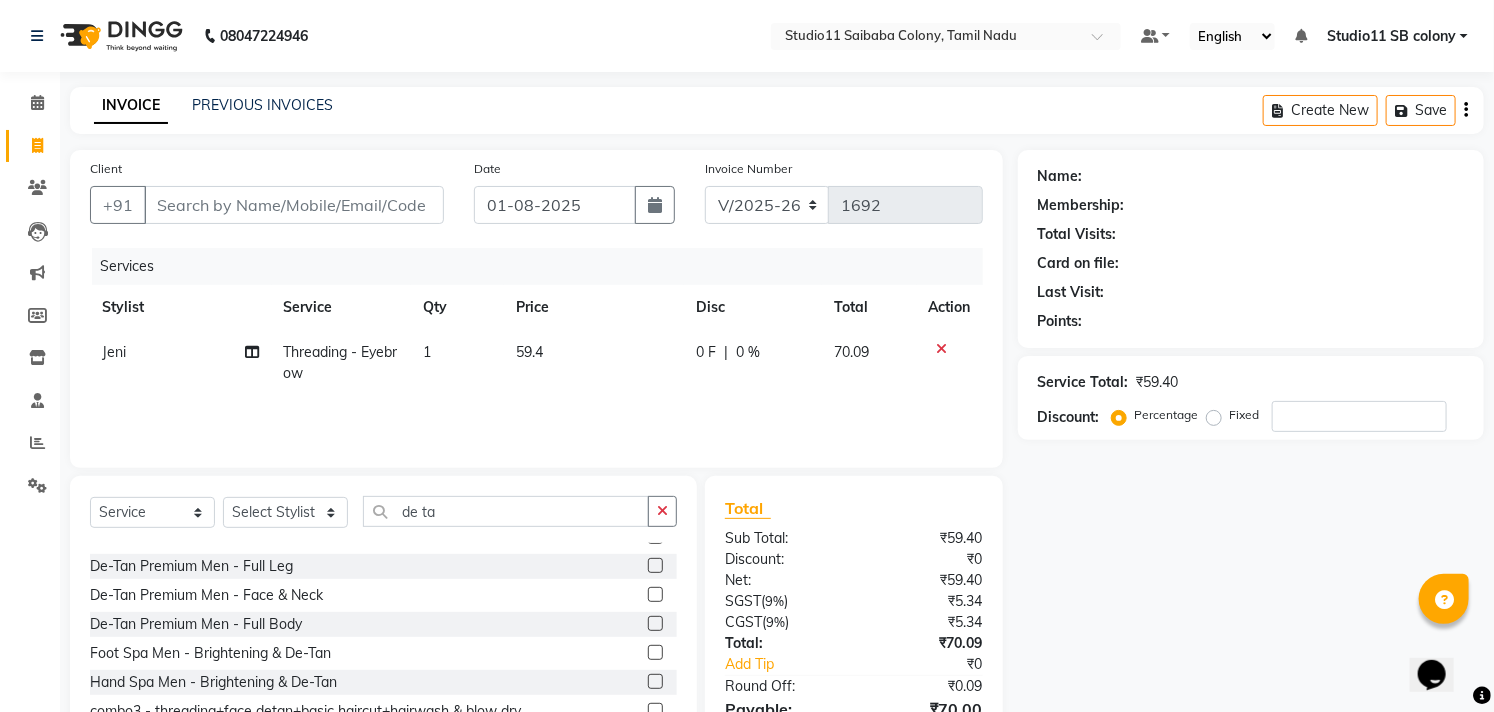 click 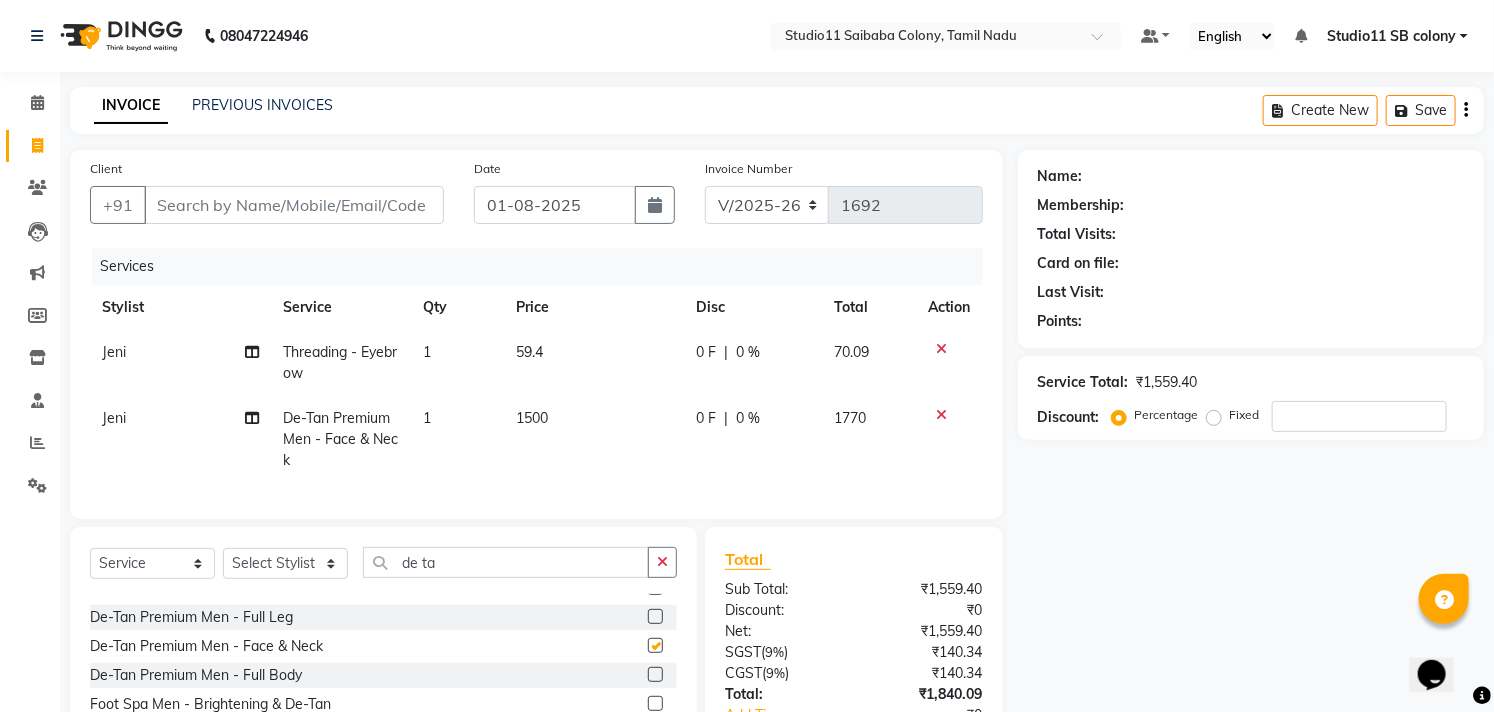 checkbox on "false" 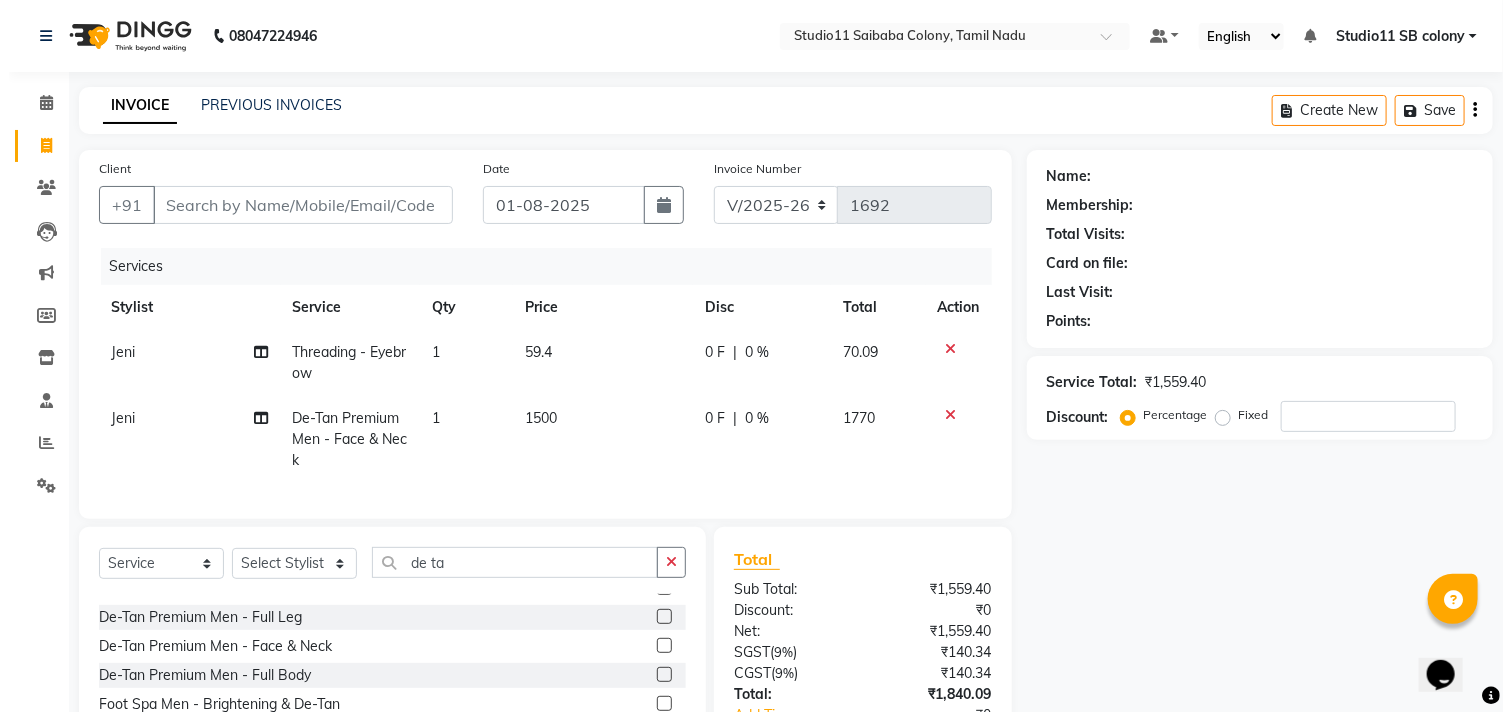 scroll, scrollTop: 51, scrollLeft: 0, axis: vertical 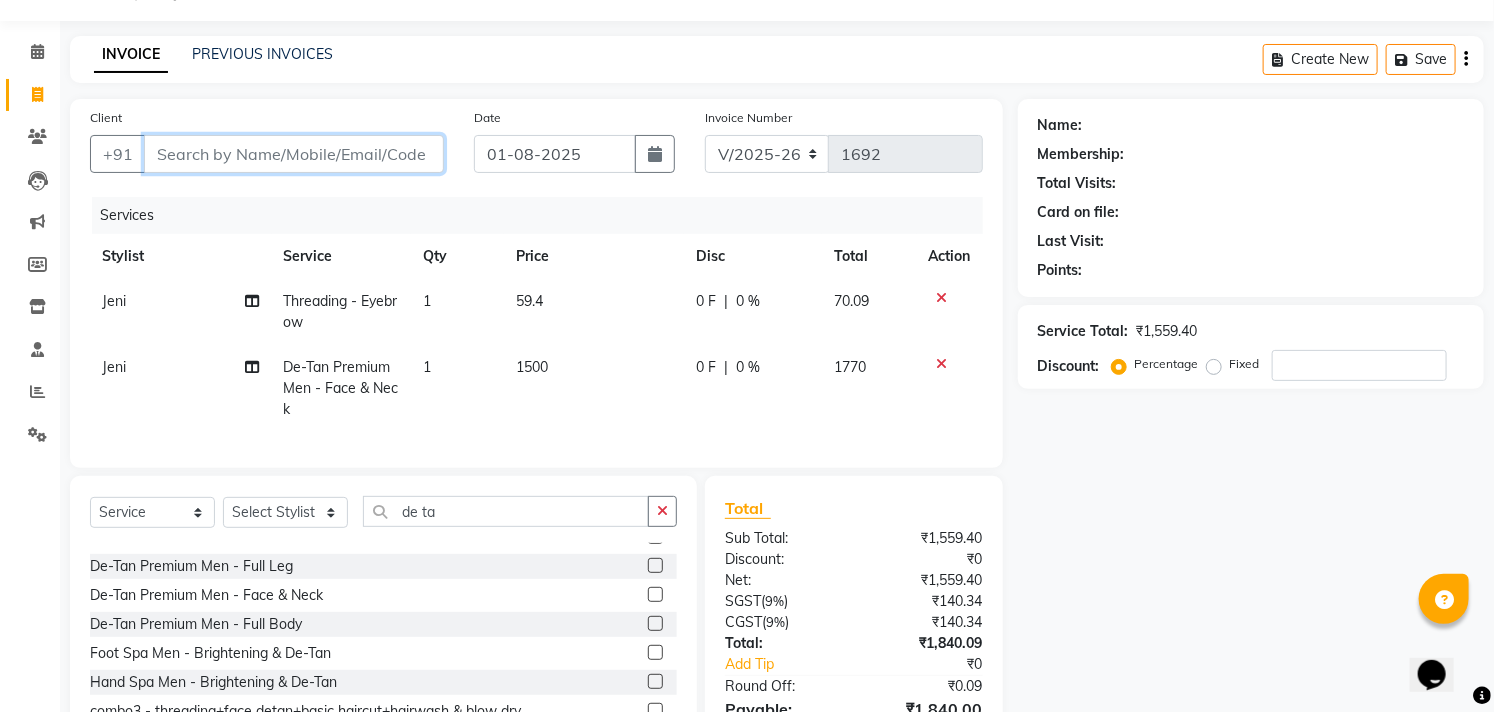 click on "Client" at bounding box center (294, 154) 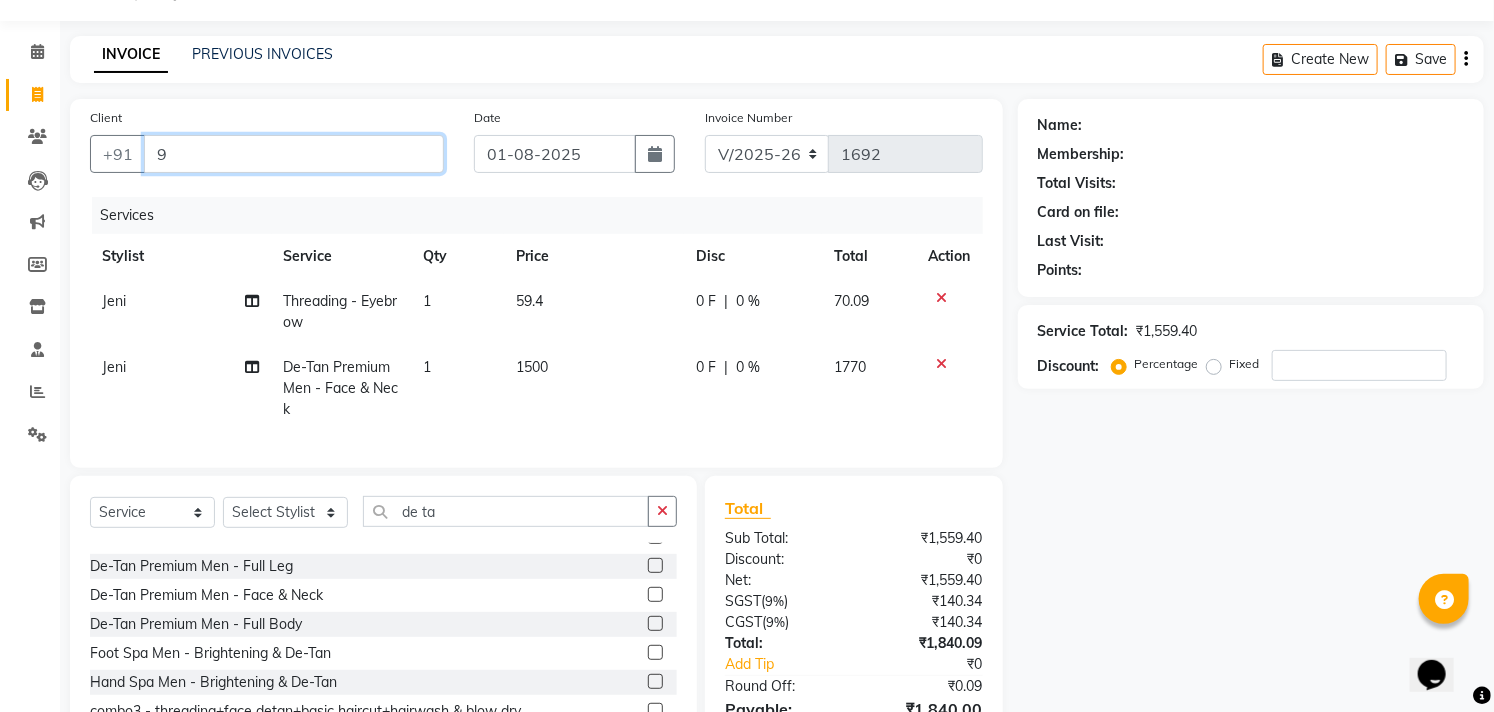 type on "0" 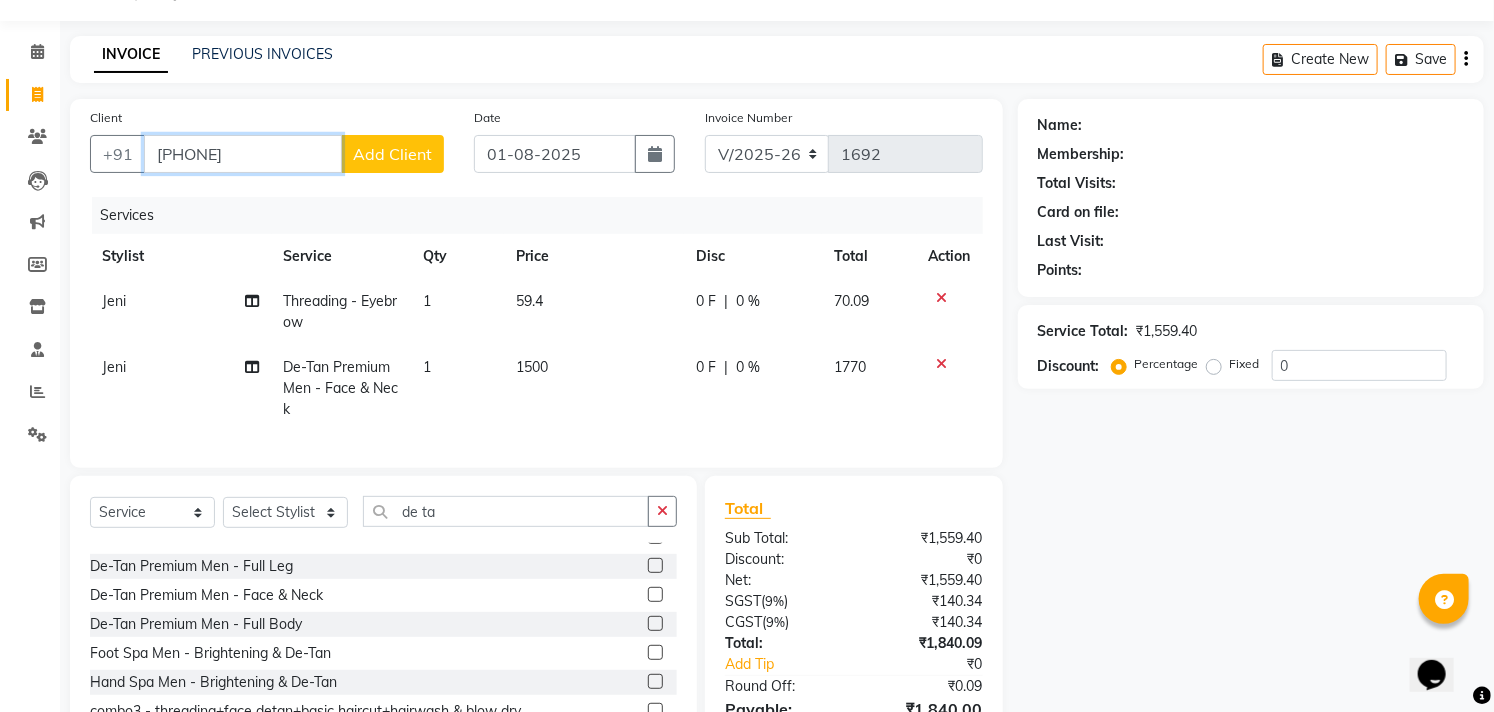 type on "[PHONE]" 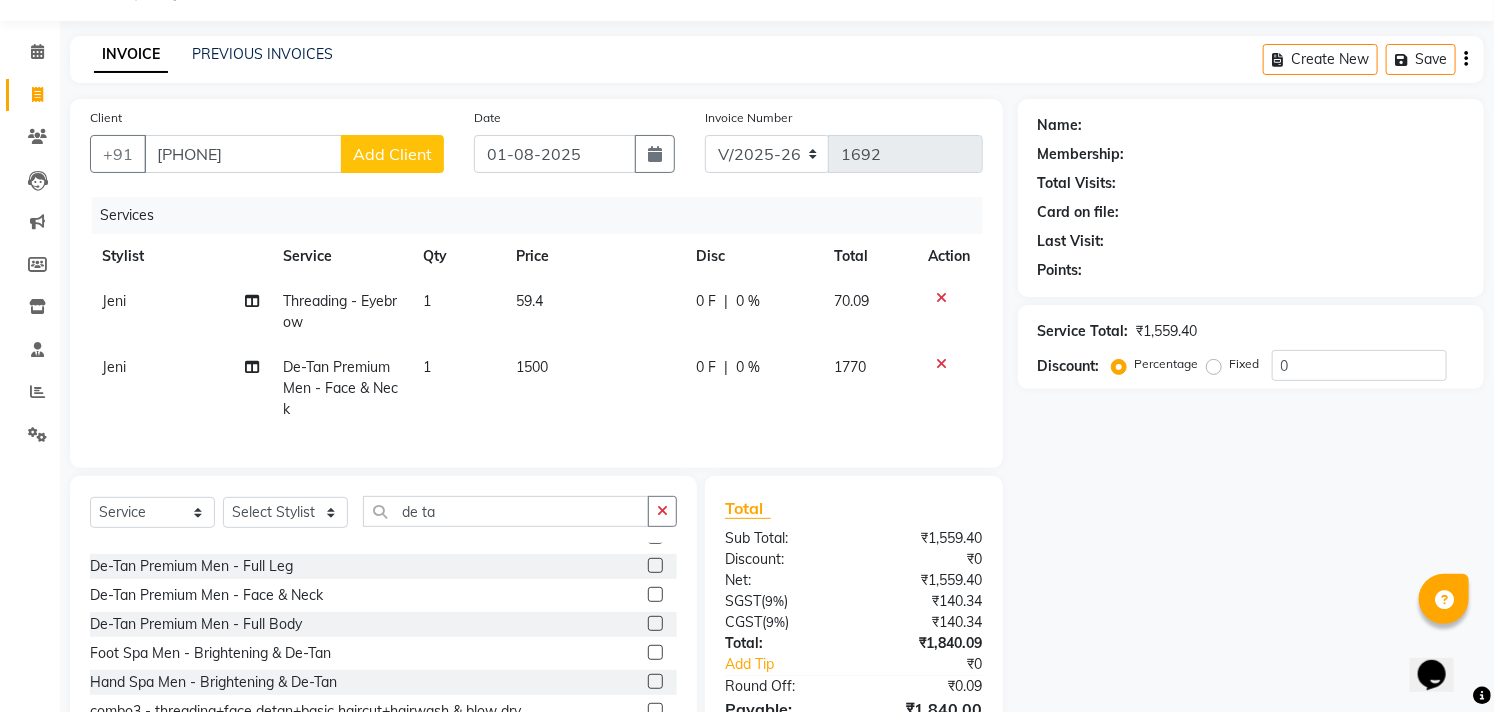 click on "Add Client" 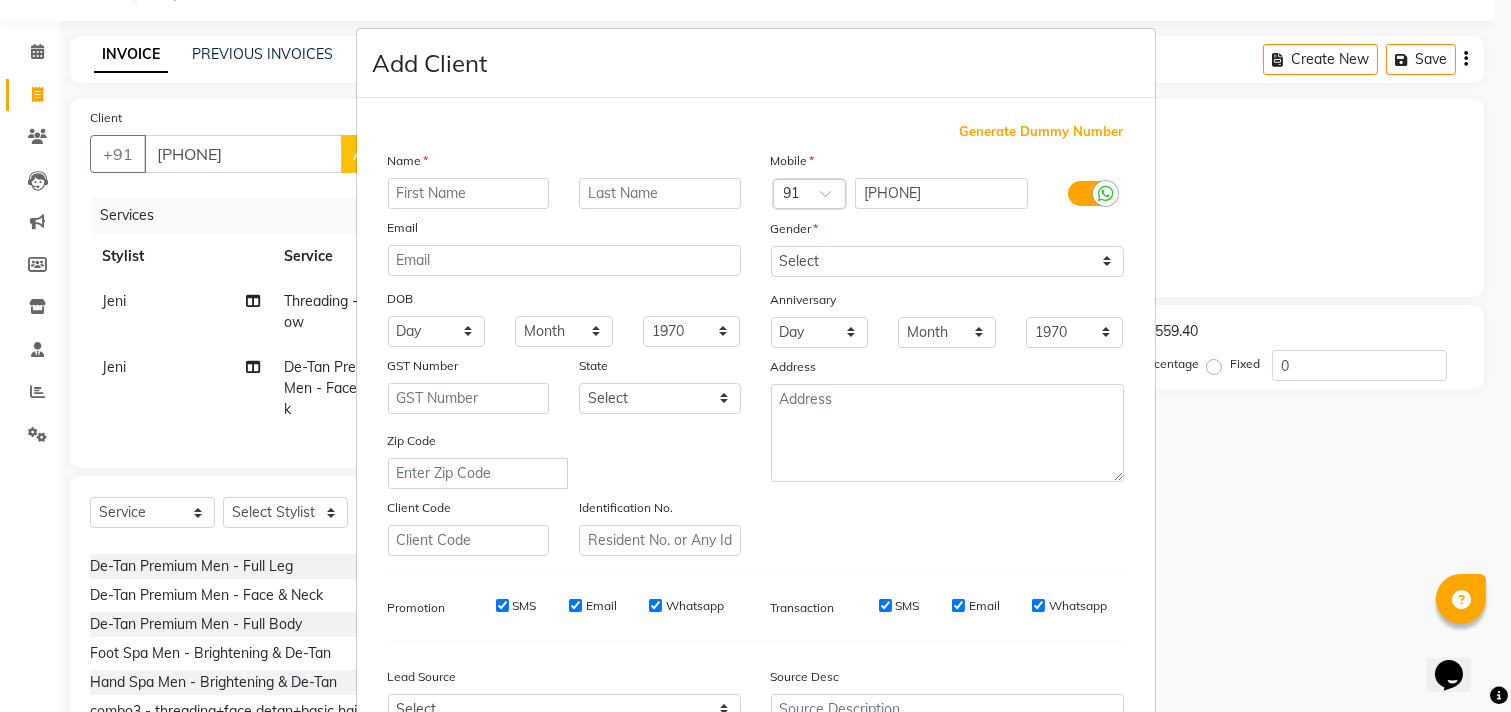 click at bounding box center [469, 193] 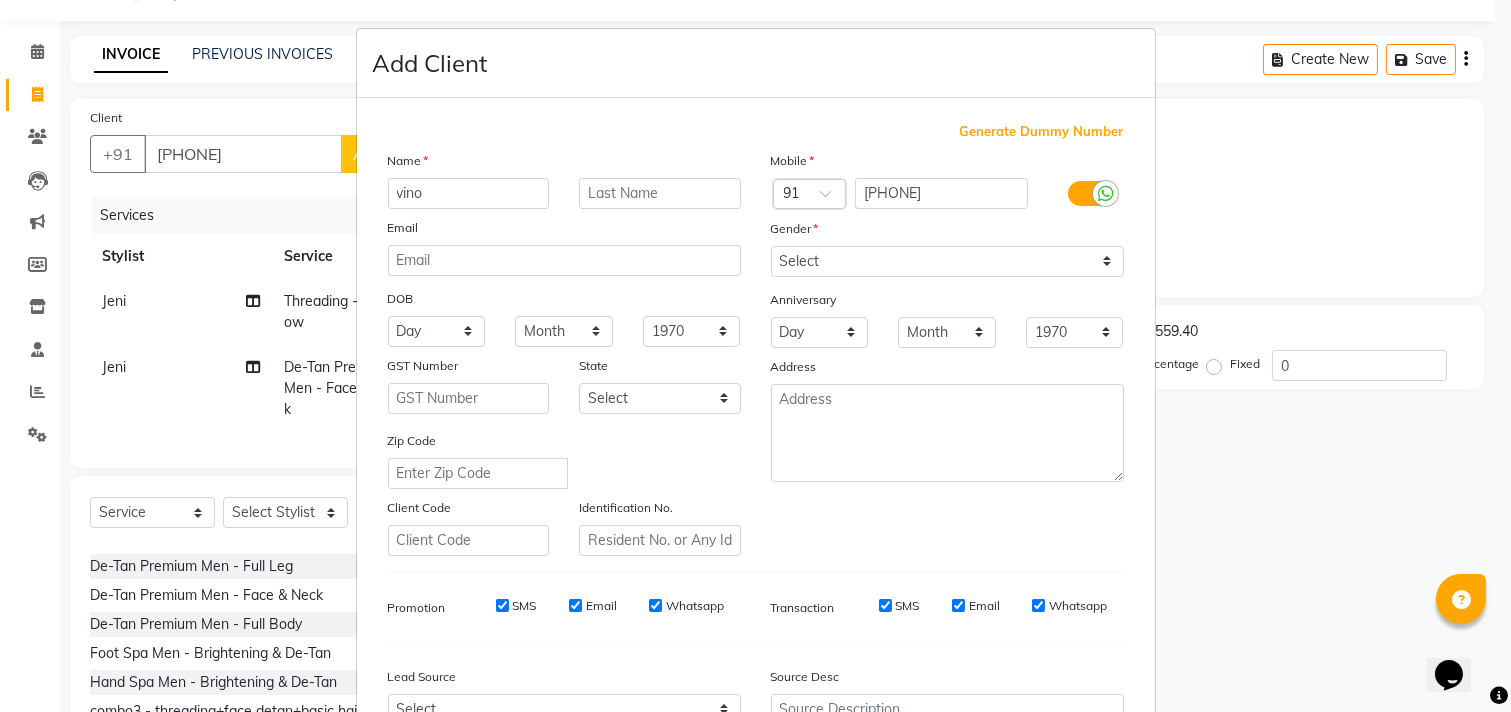 type on "vino" 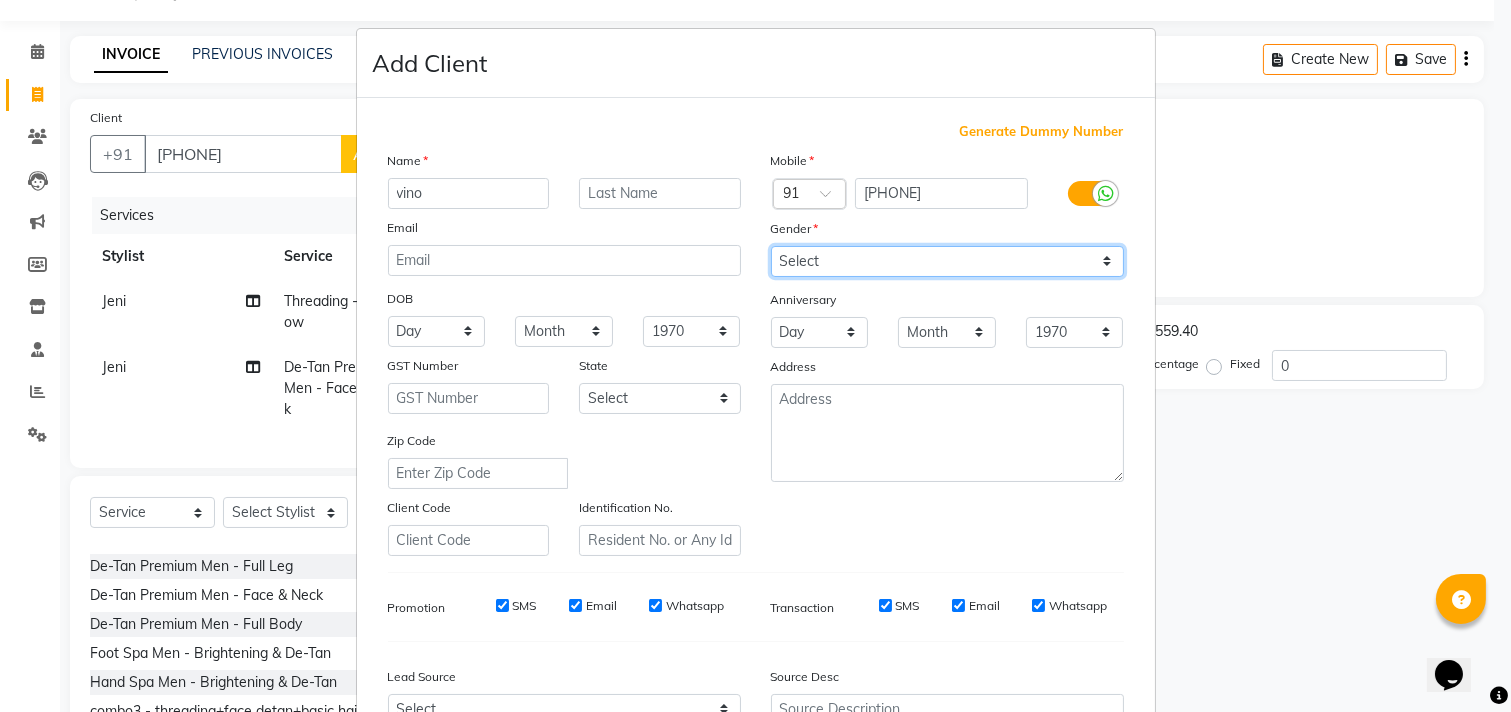 click on "Select Male Female Other Prefer Not To Say" at bounding box center (947, 261) 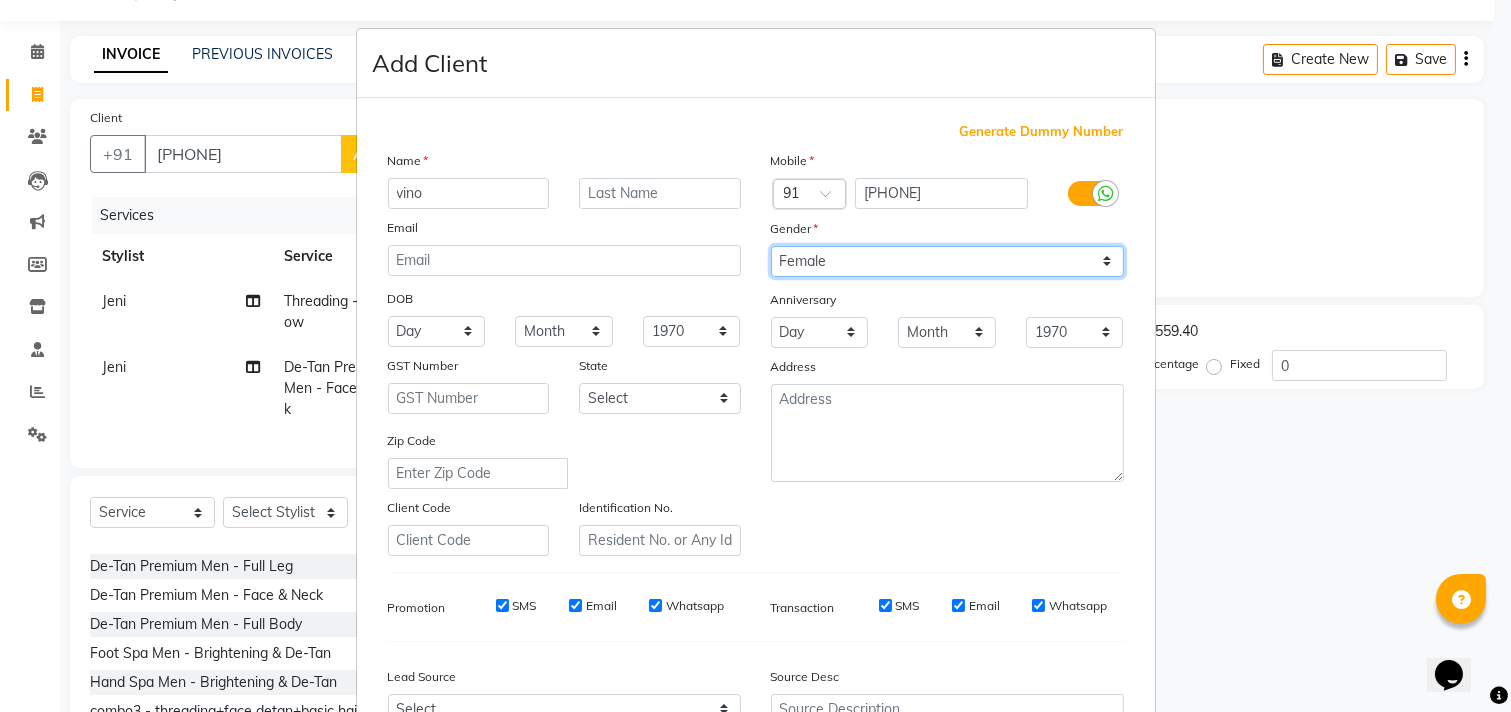 click on "Select Male Female Other Prefer Not To Say" at bounding box center (947, 261) 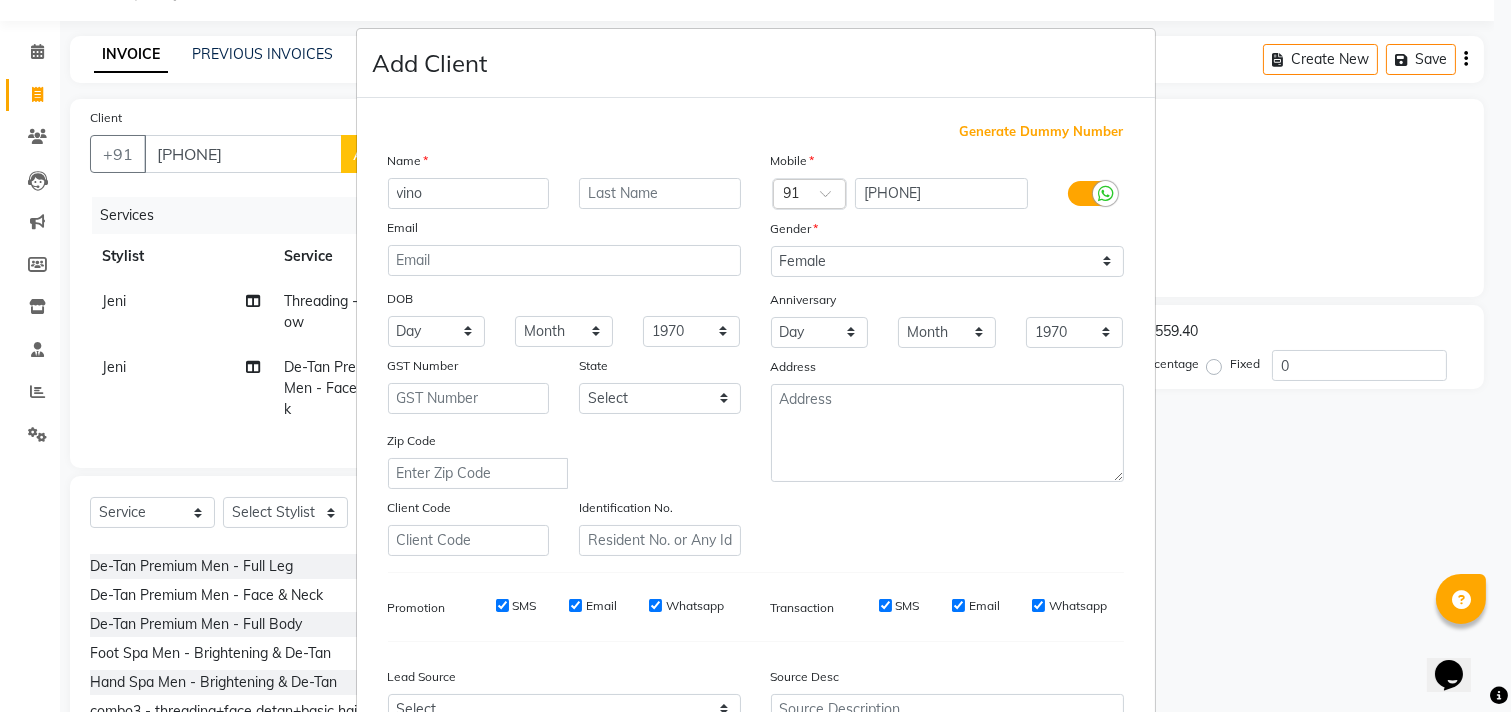 scroll, scrollTop: 212, scrollLeft: 0, axis: vertical 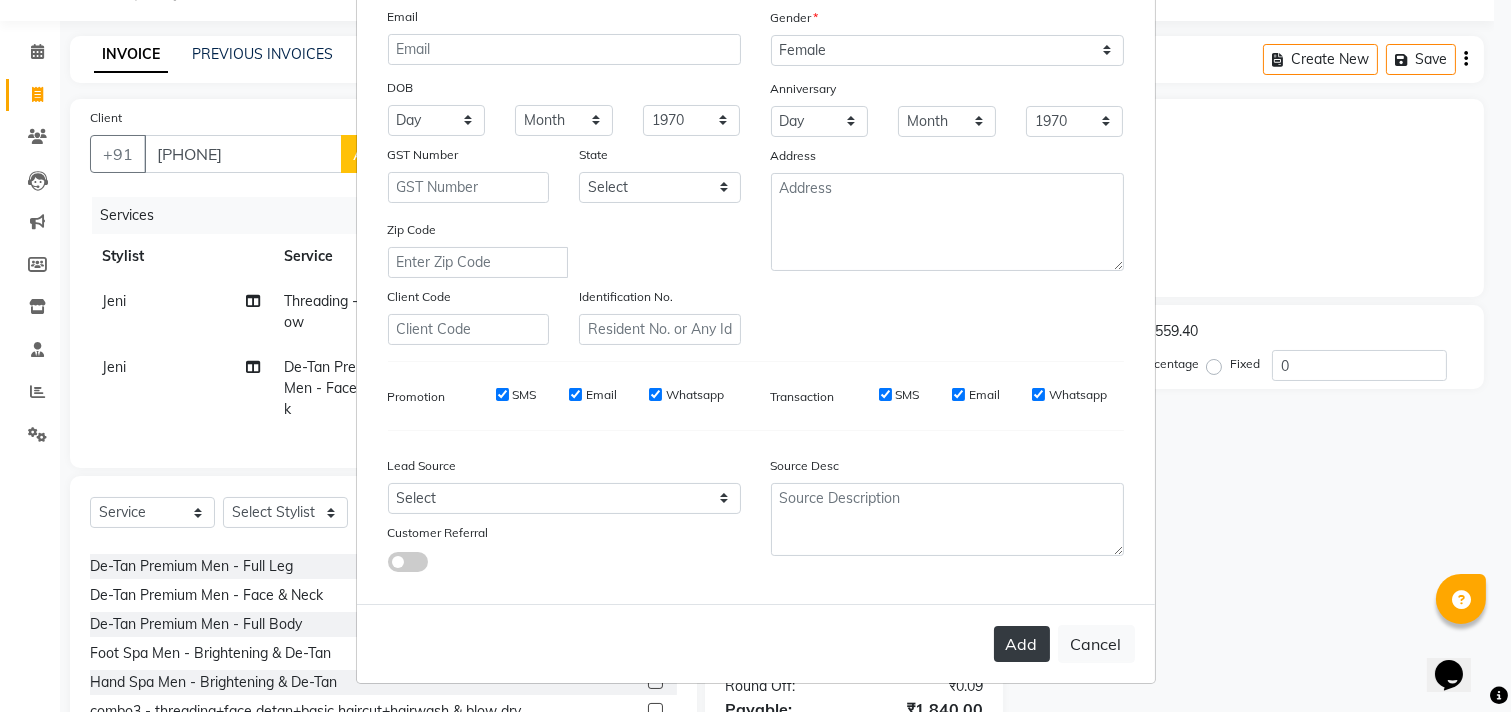 click on "Add" at bounding box center [1022, 644] 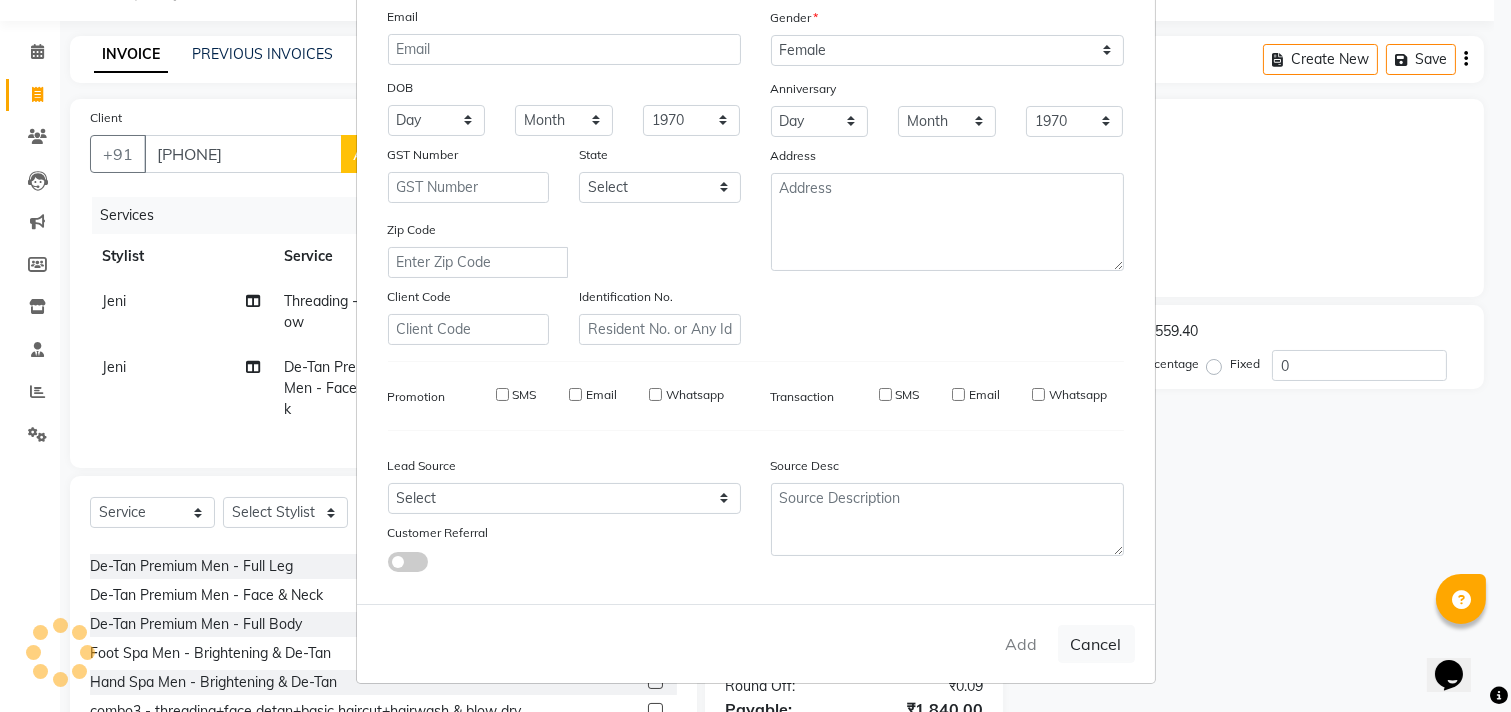type 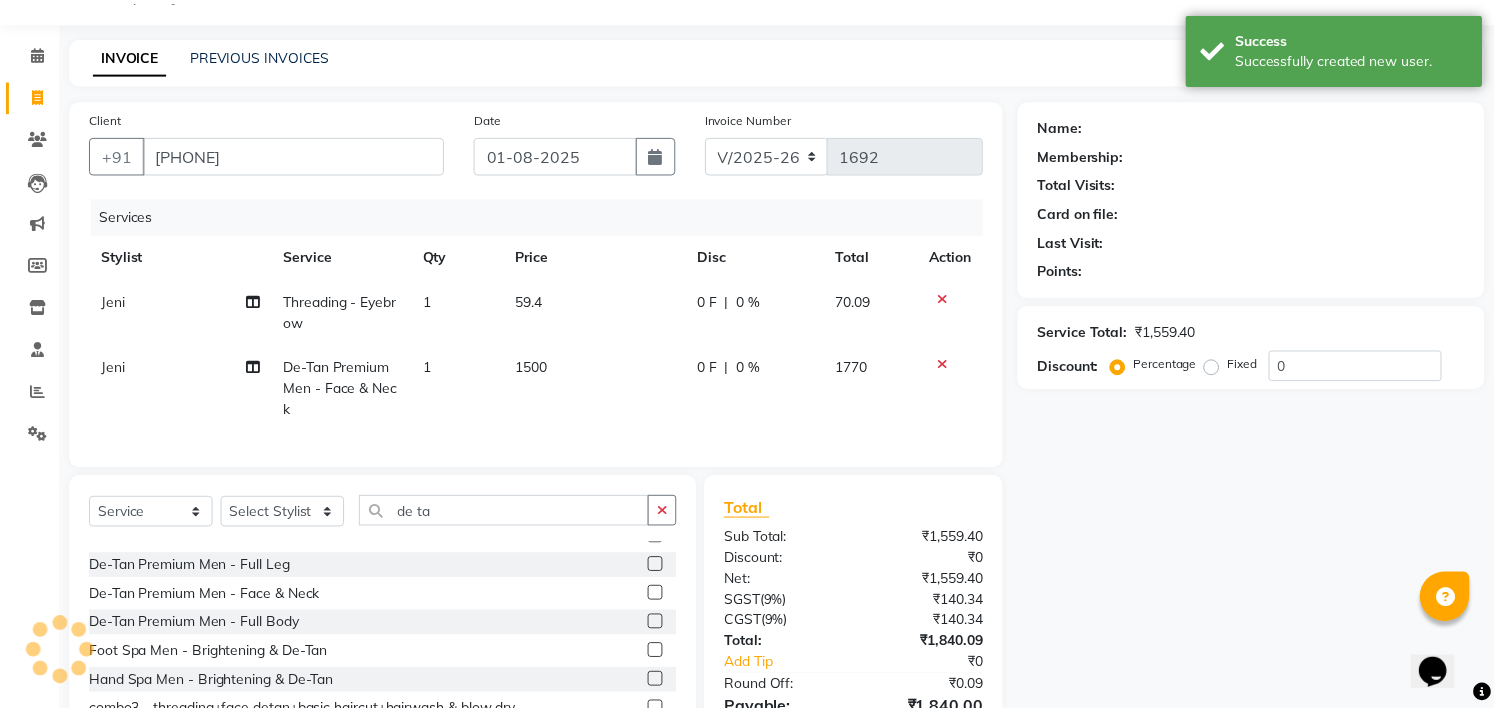scroll, scrollTop: 176, scrollLeft: 0, axis: vertical 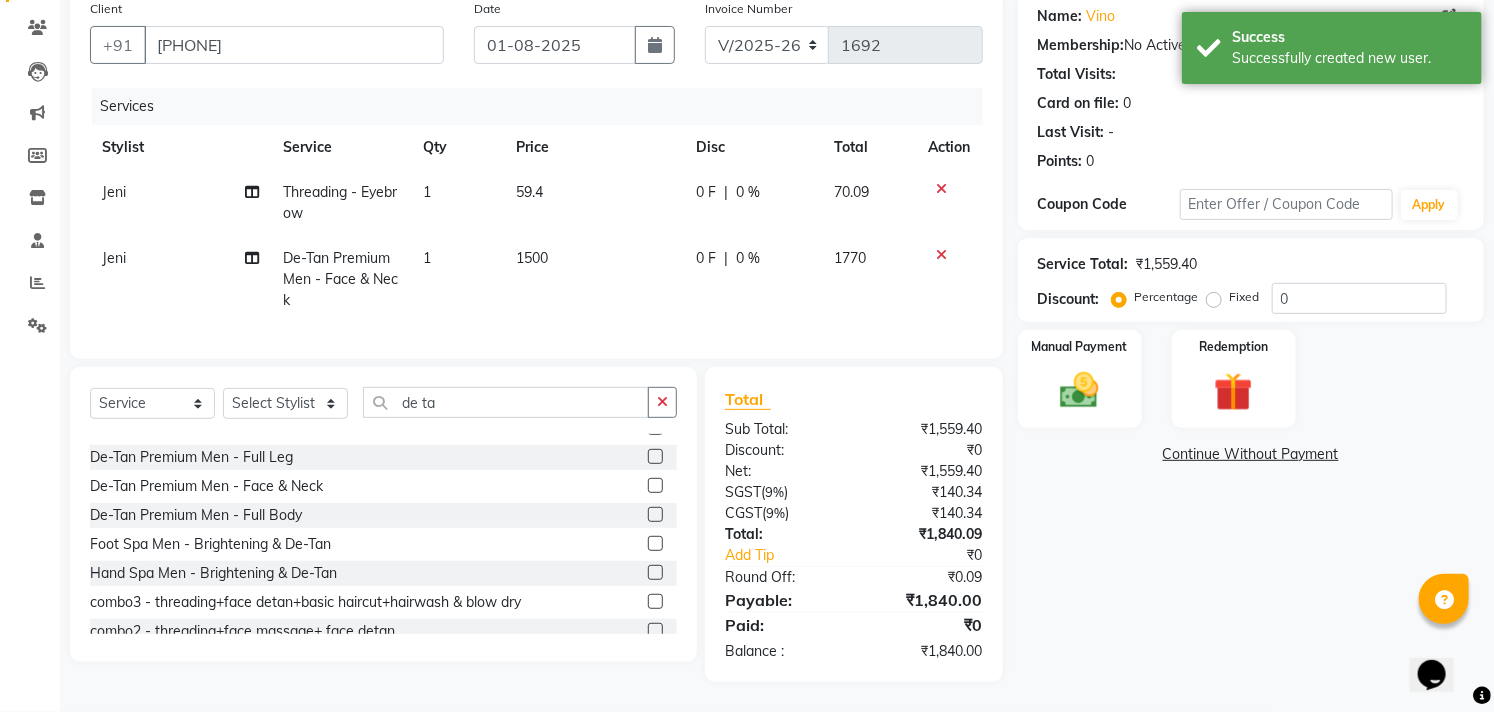 drag, startPoint x: 428, startPoint y: 173, endPoint x: 498, endPoint y: 173, distance: 70 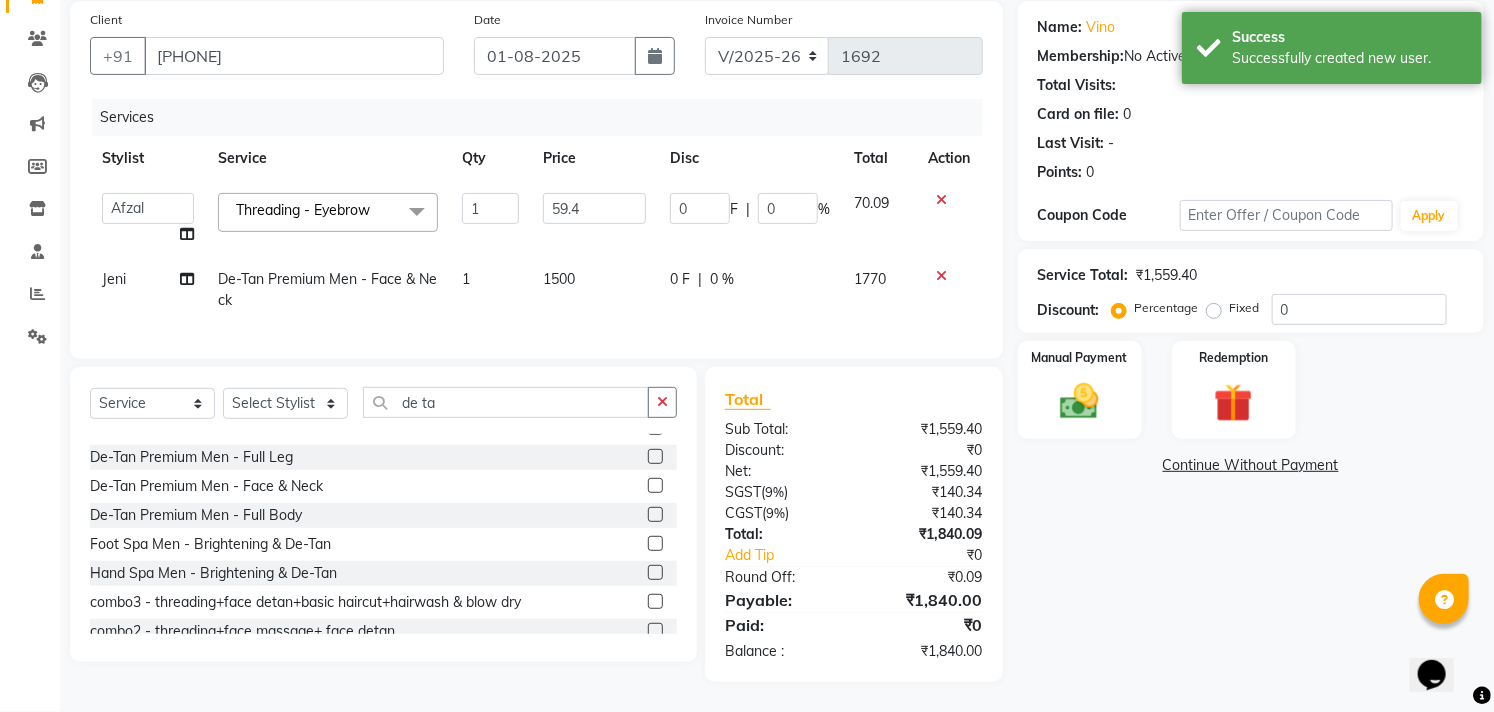 scroll, scrollTop: 165, scrollLeft: 0, axis: vertical 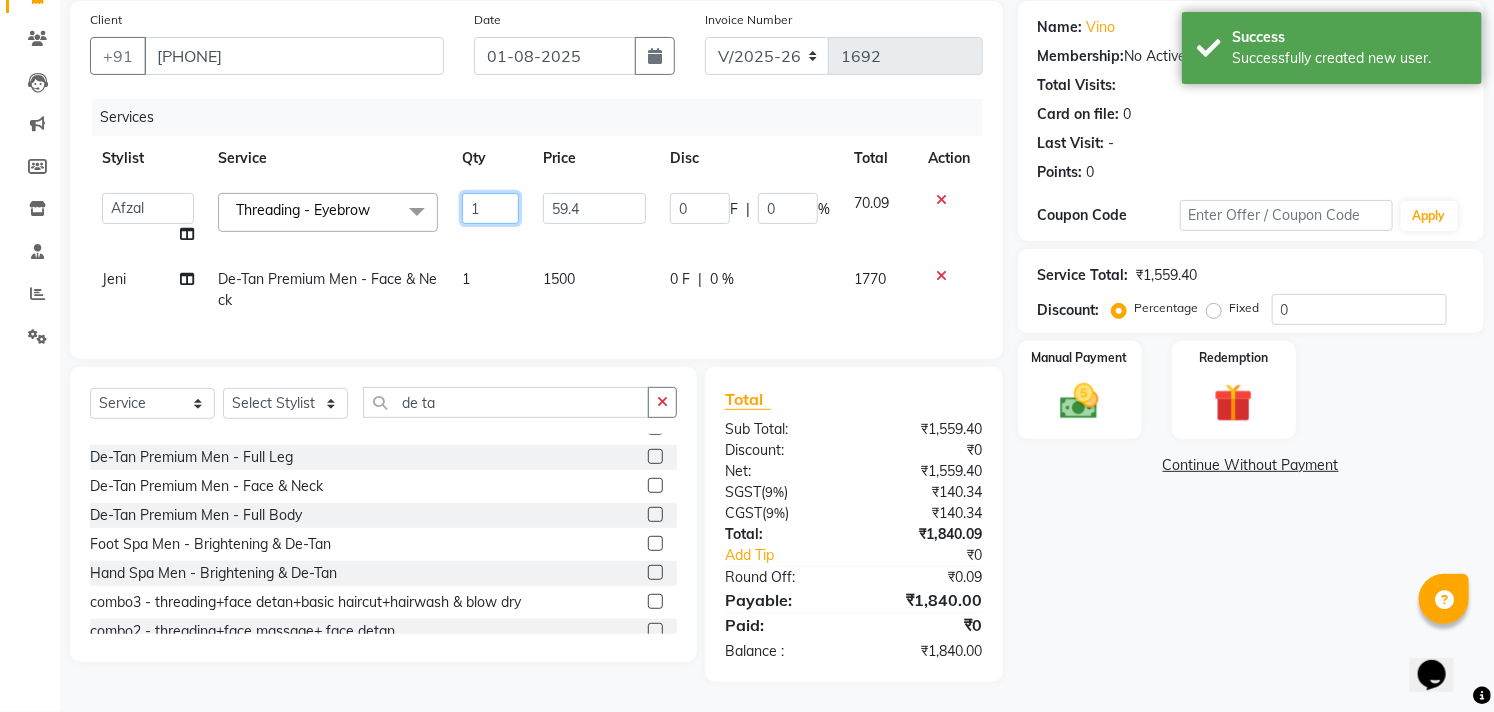 drag, startPoint x: 480, startPoint y: 186, endPoint x: 395, endPoint y: 215, distance: 89.81091 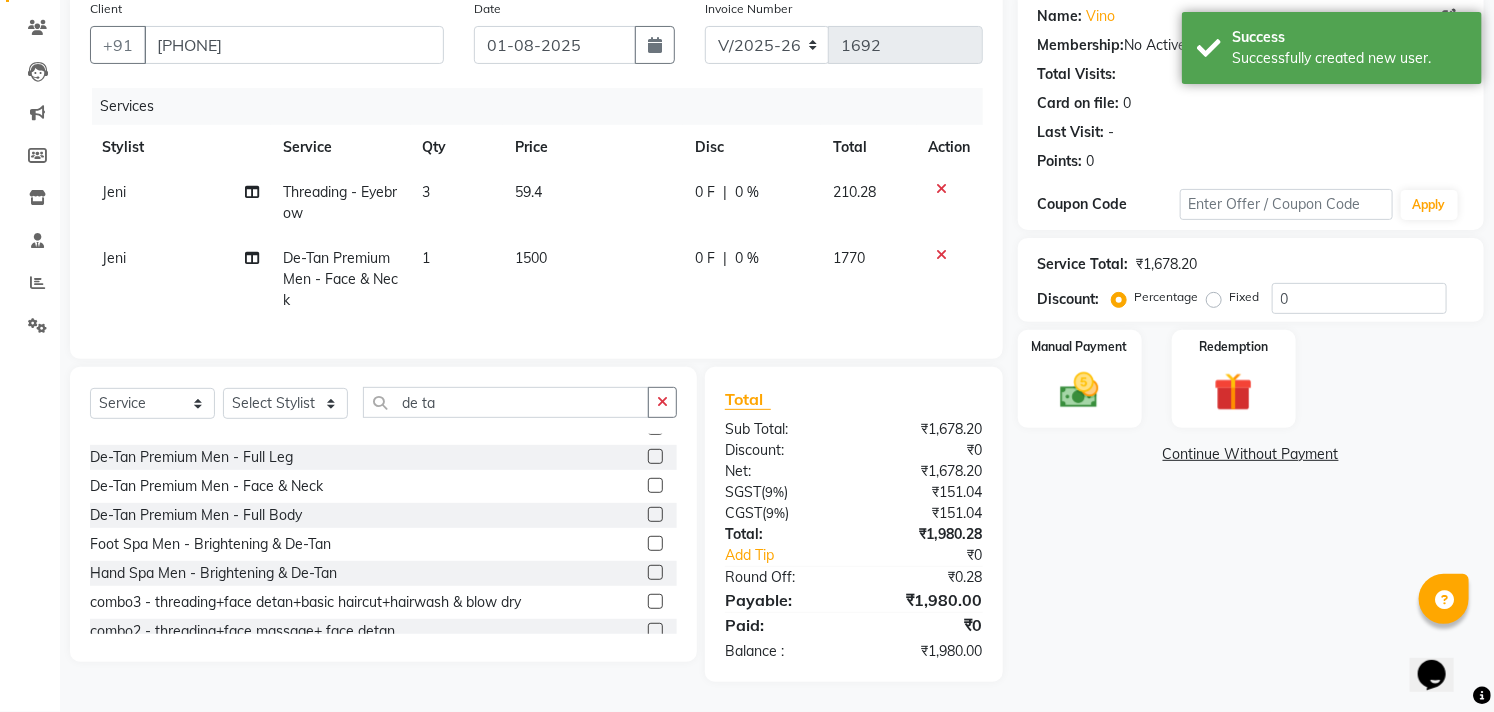 click on "Name: [FIRST] Membership: No Active Membership Total Visits: Card on file: 0 Last Visit: - Points: 0 Coupon Code Apply Service Total: ₹1,678.20 Discount: Percentage Fixed 0 Manual Payment Redemption Continue Without Payment" 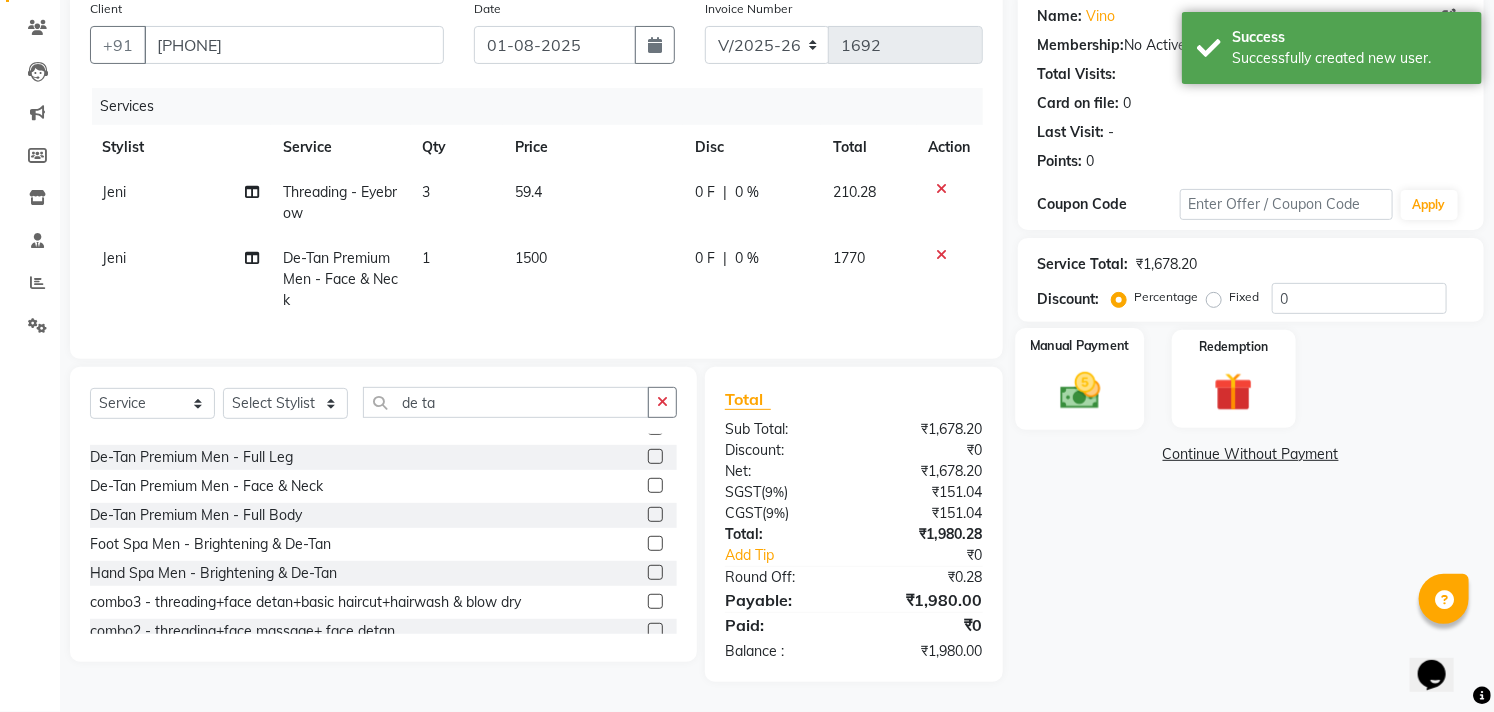 click 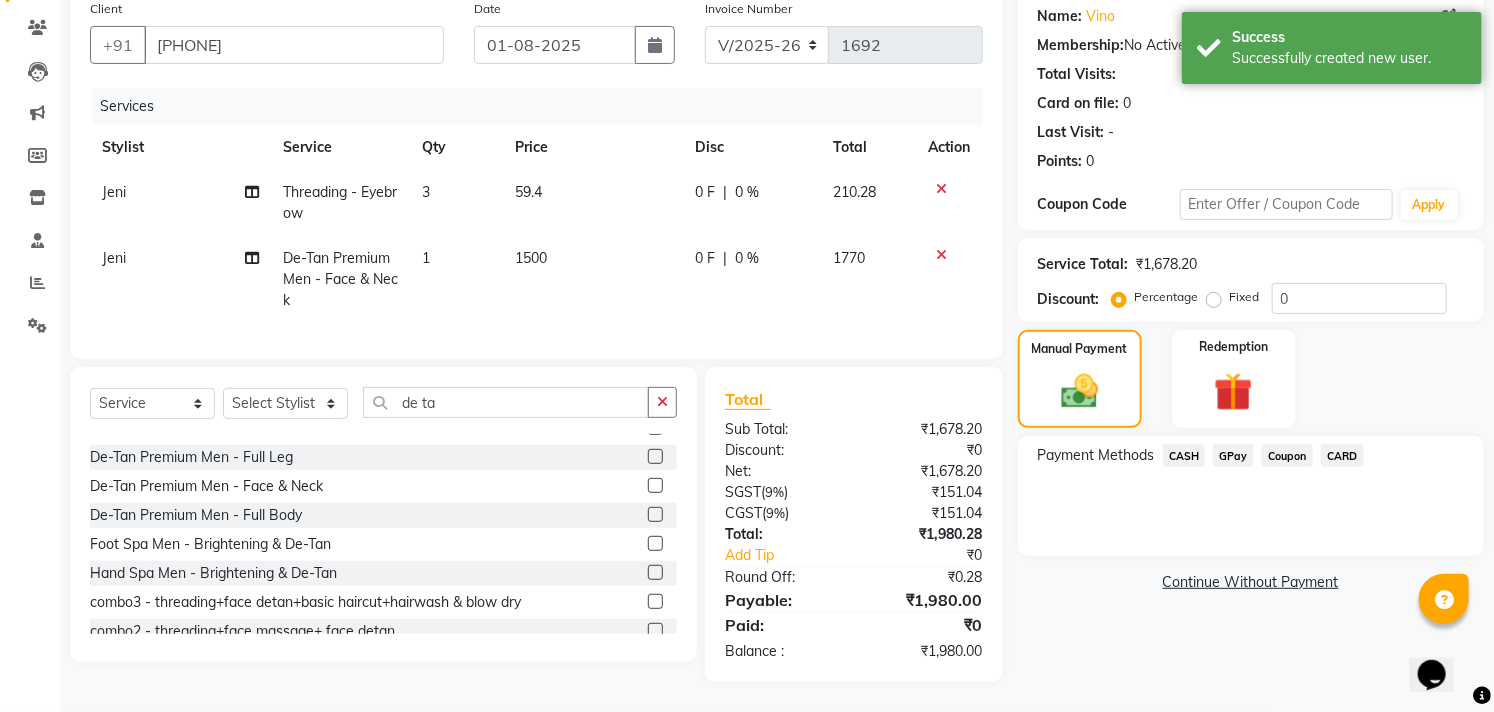 click on "GPay" 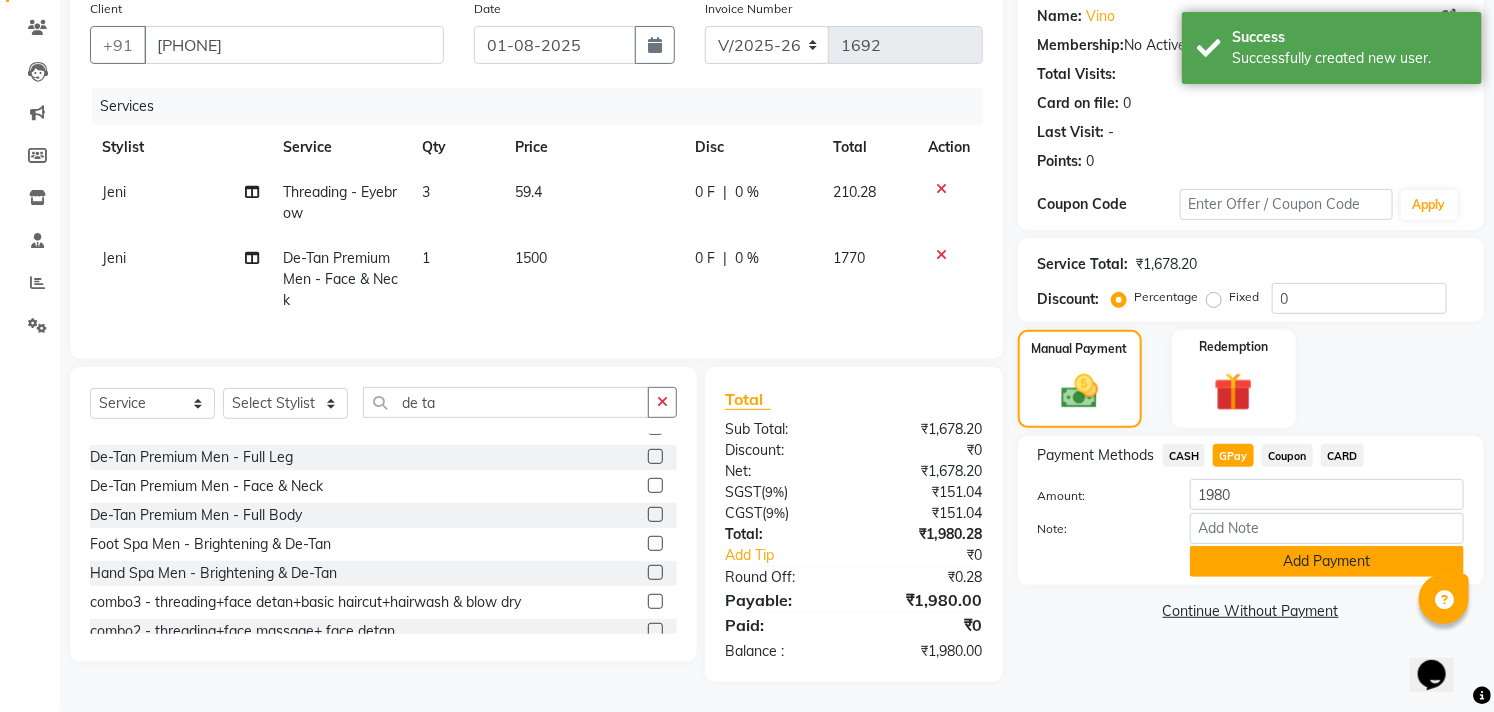 click on "Add Payment" 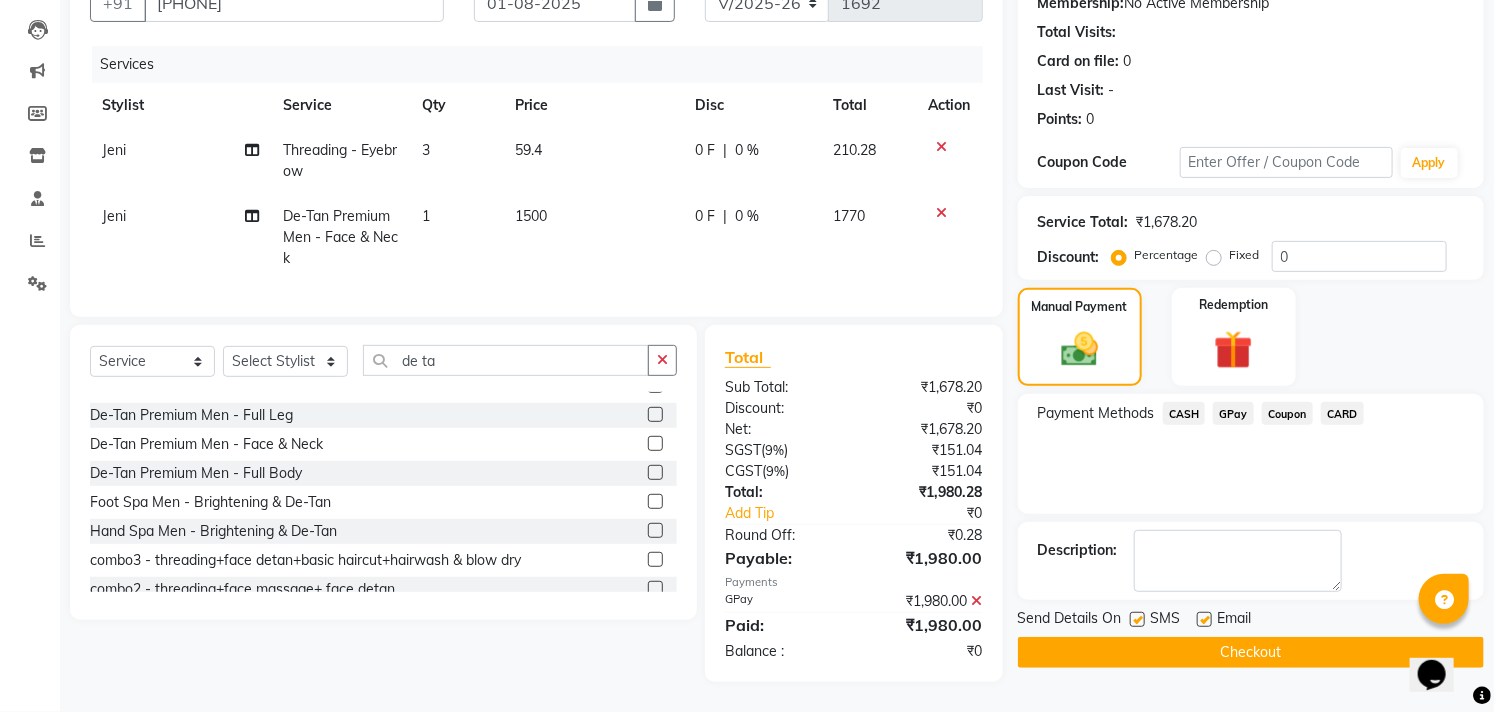scroll, scrollTop: 165, scrollLeft: 0, axis: vertical 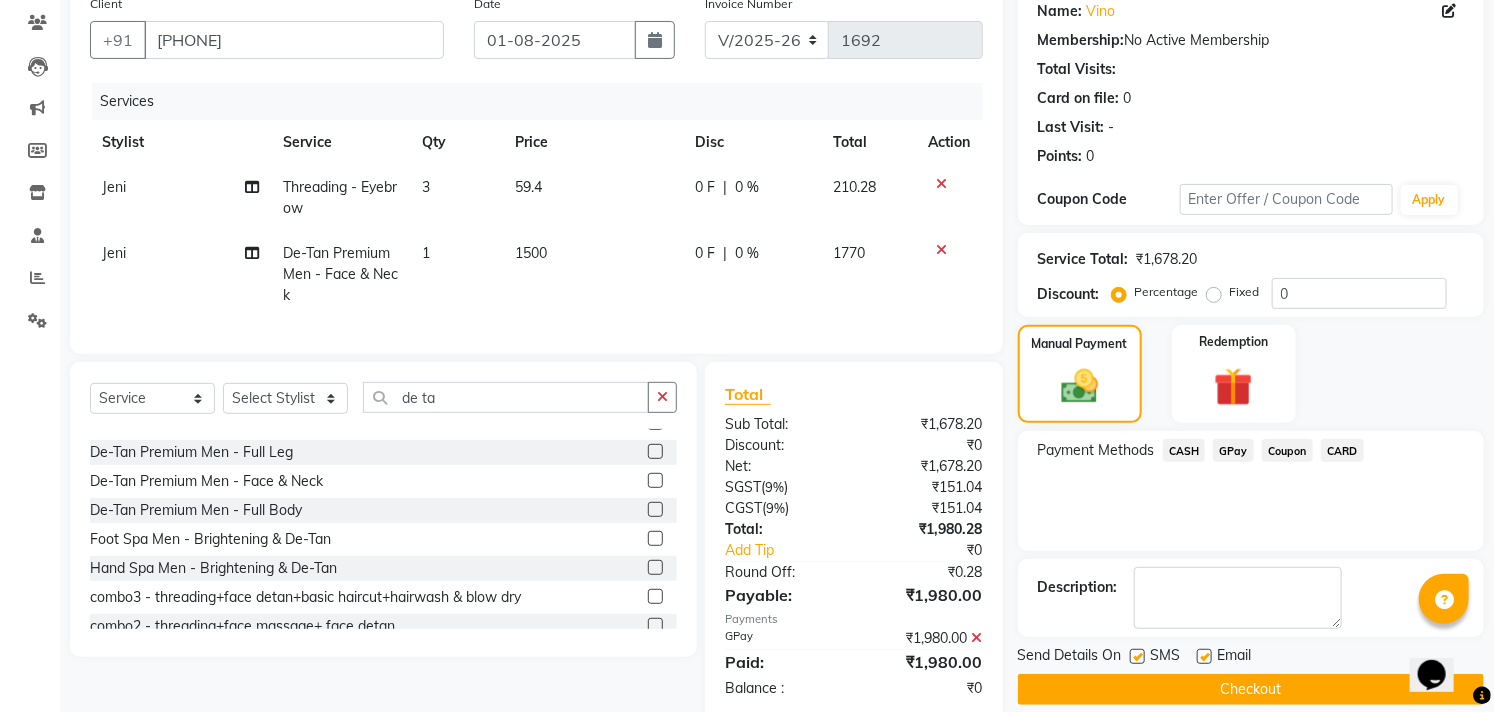 drag, startPoint x: 1203, startPoint y: 653, endPoint x: 1416, endPoint y: 620, distance: 215.54118 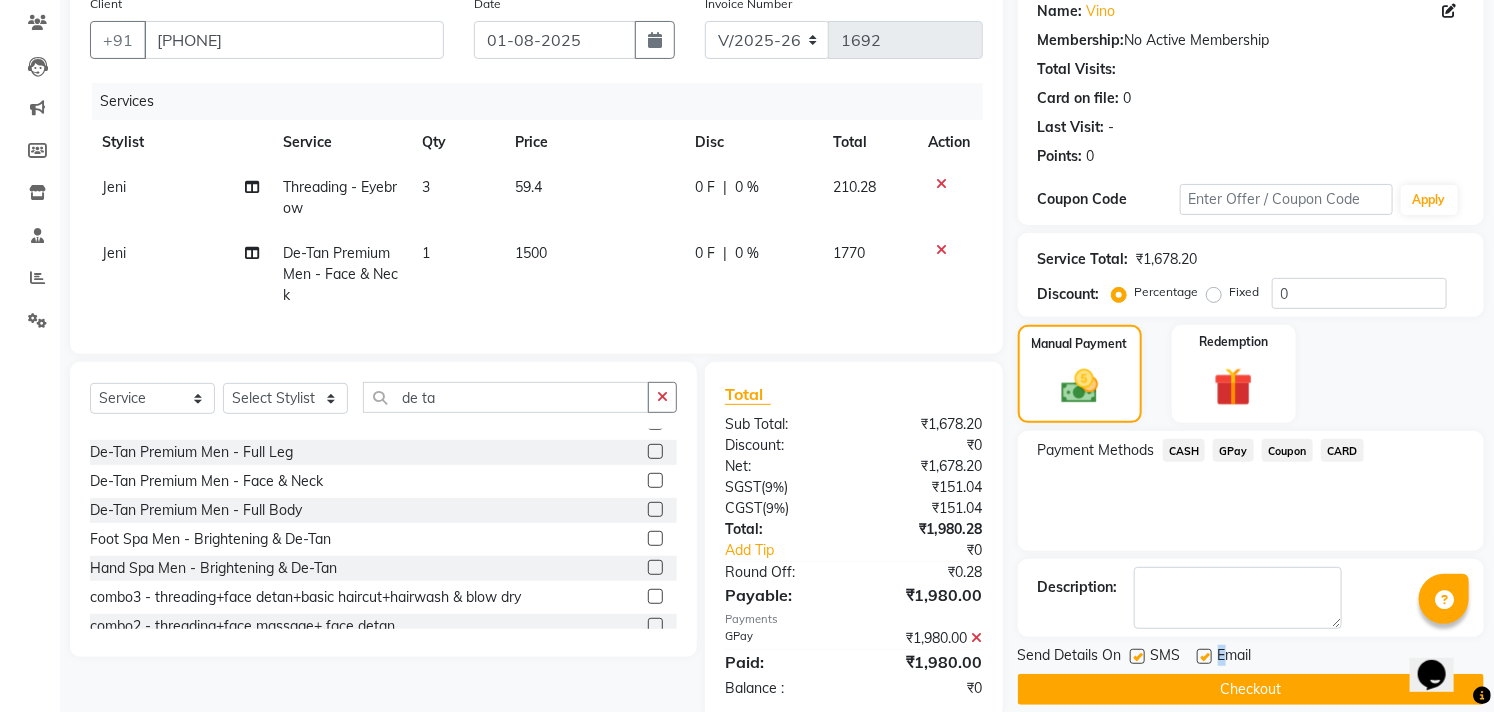 scroll, scrollTop: 218, scrollLeft: 0, axis: vertical 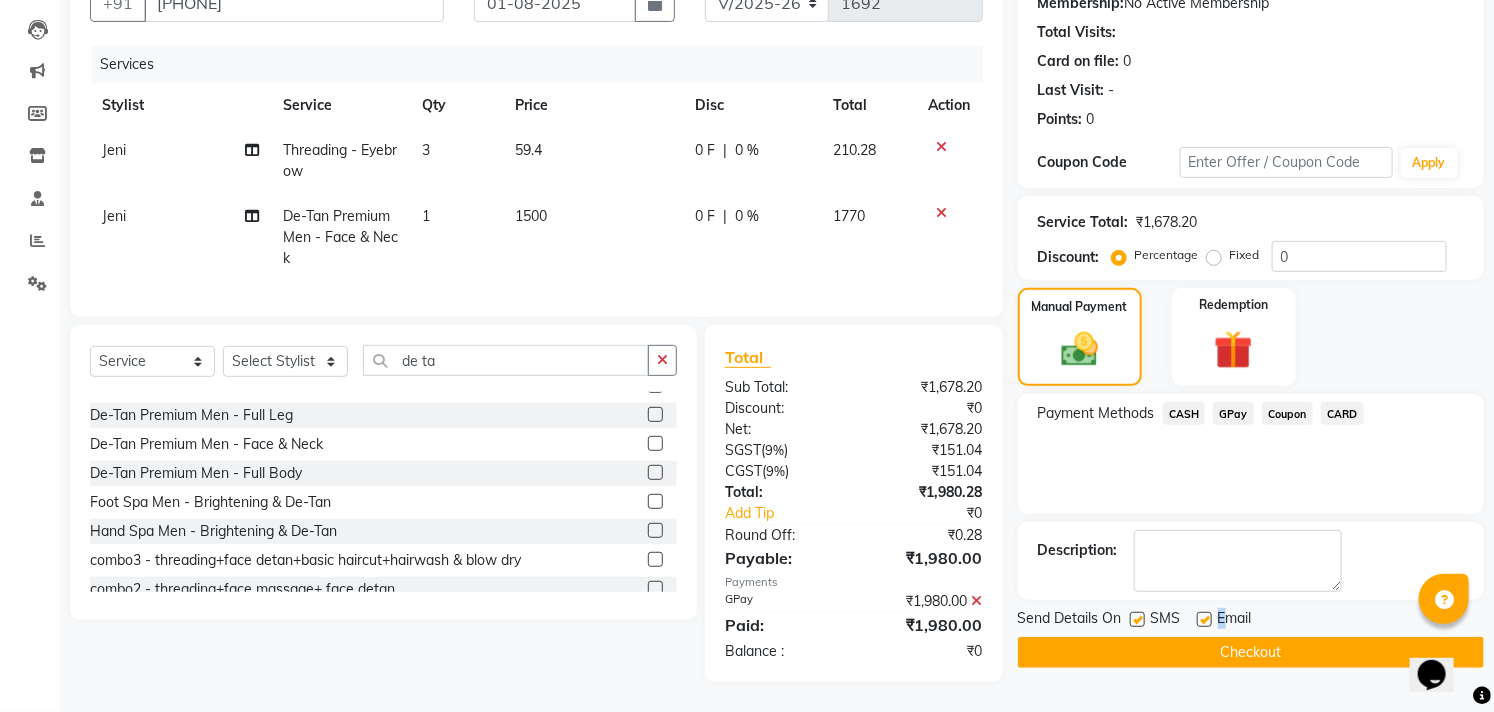 click 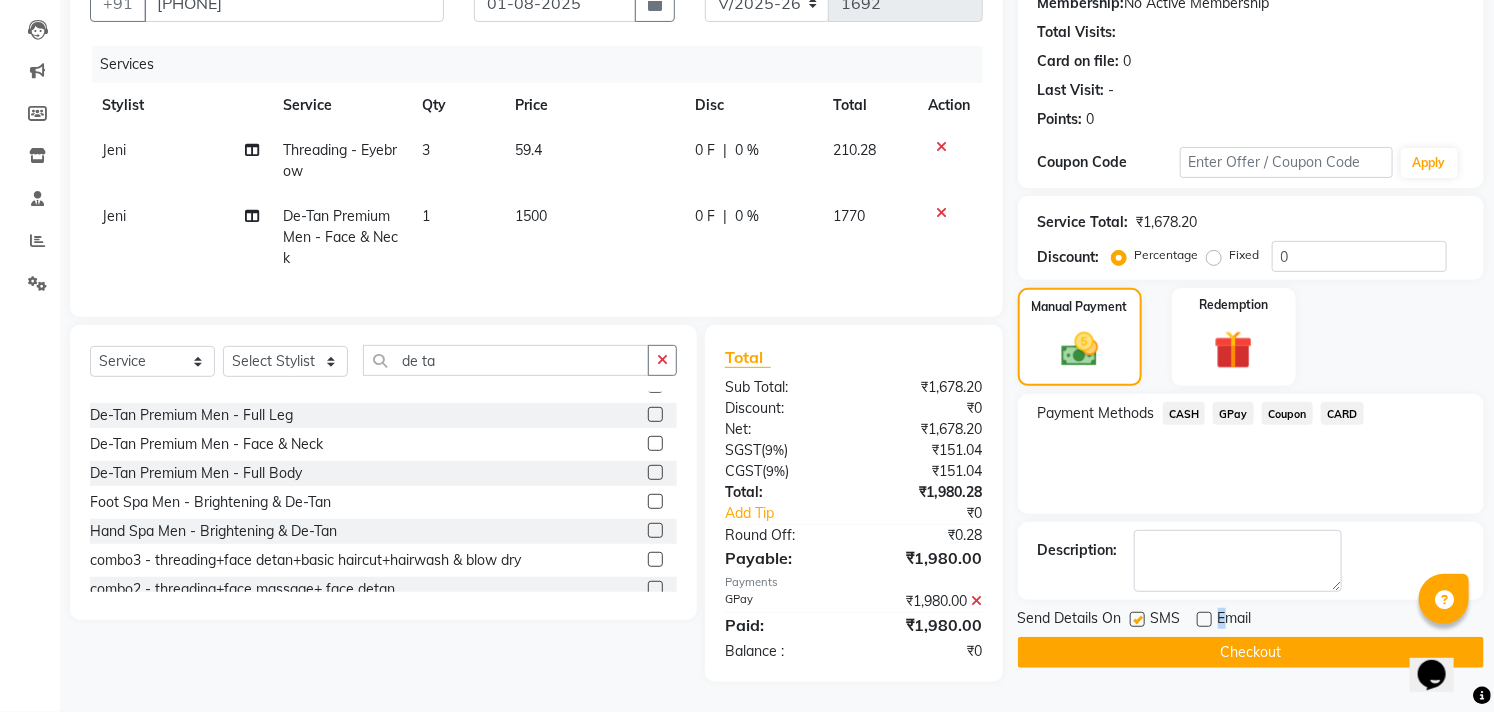 click on "Checkout" 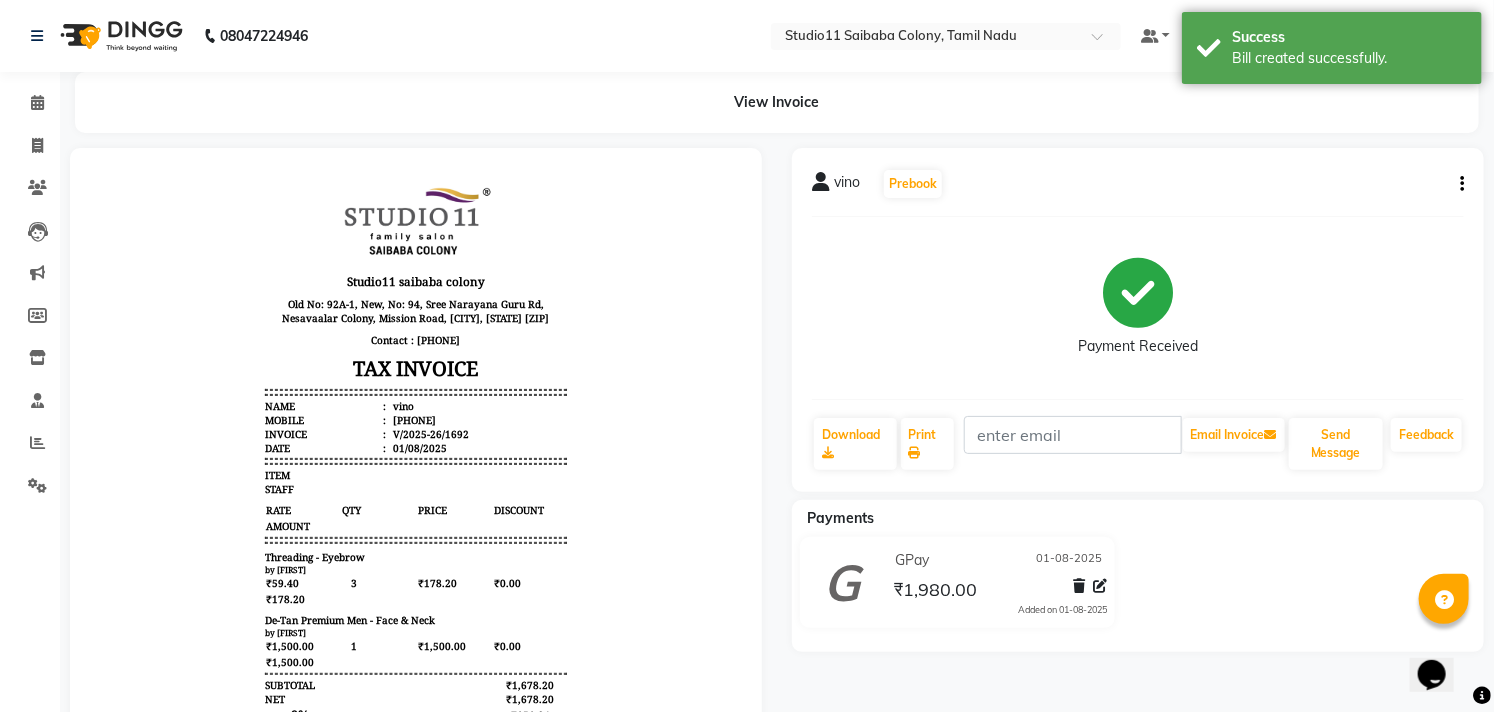 scroll, scrollTop: 0, scrollLeft: 0, axis: both 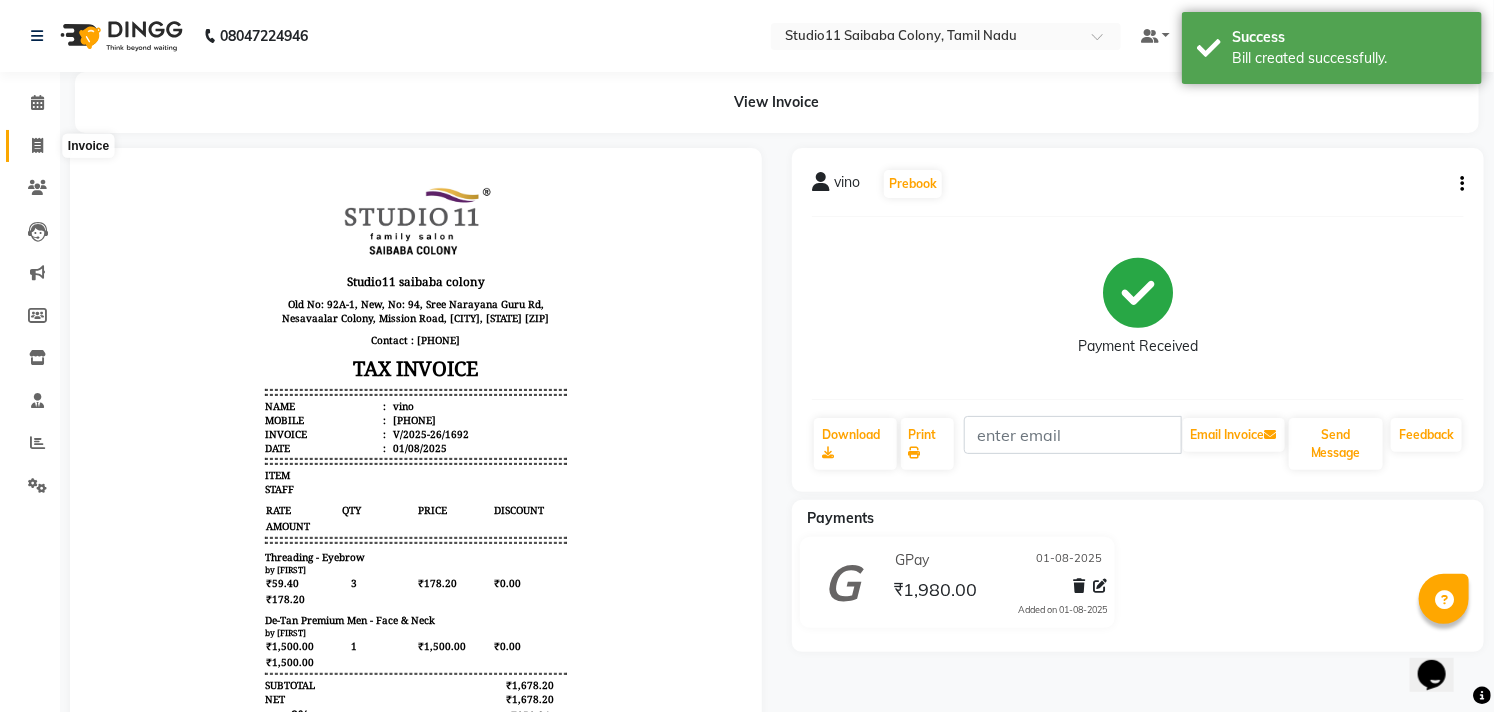click 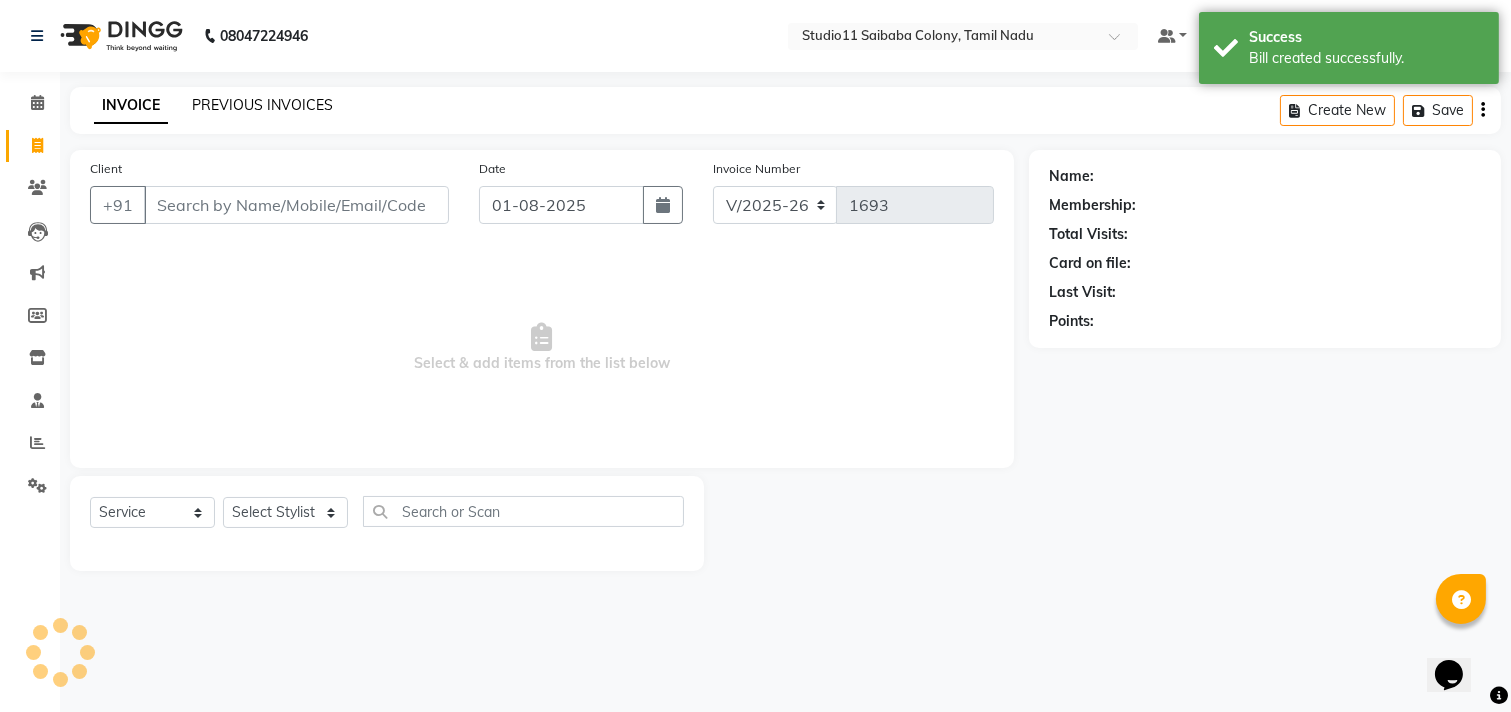 click on "PREVIOUS INVOICES" 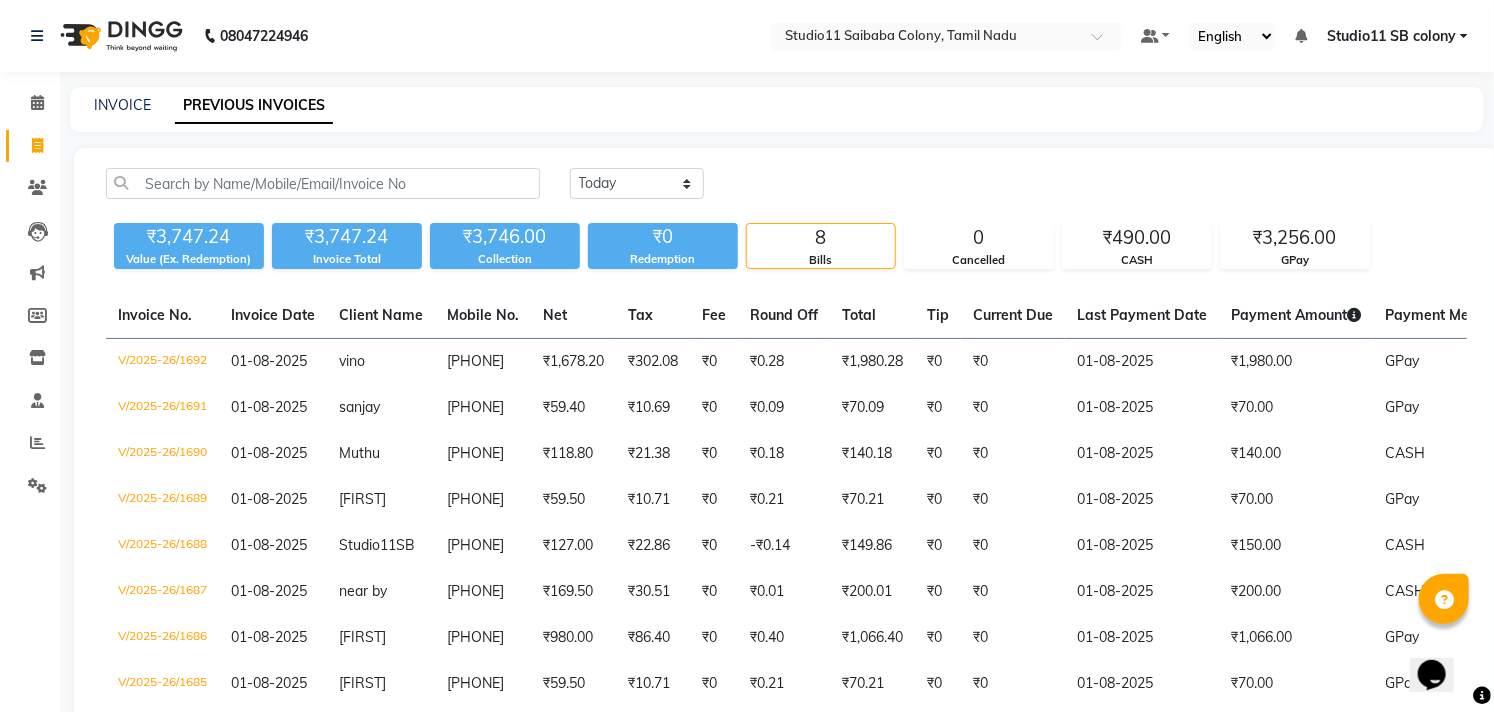 click on "Today Yesterday Custom Range" 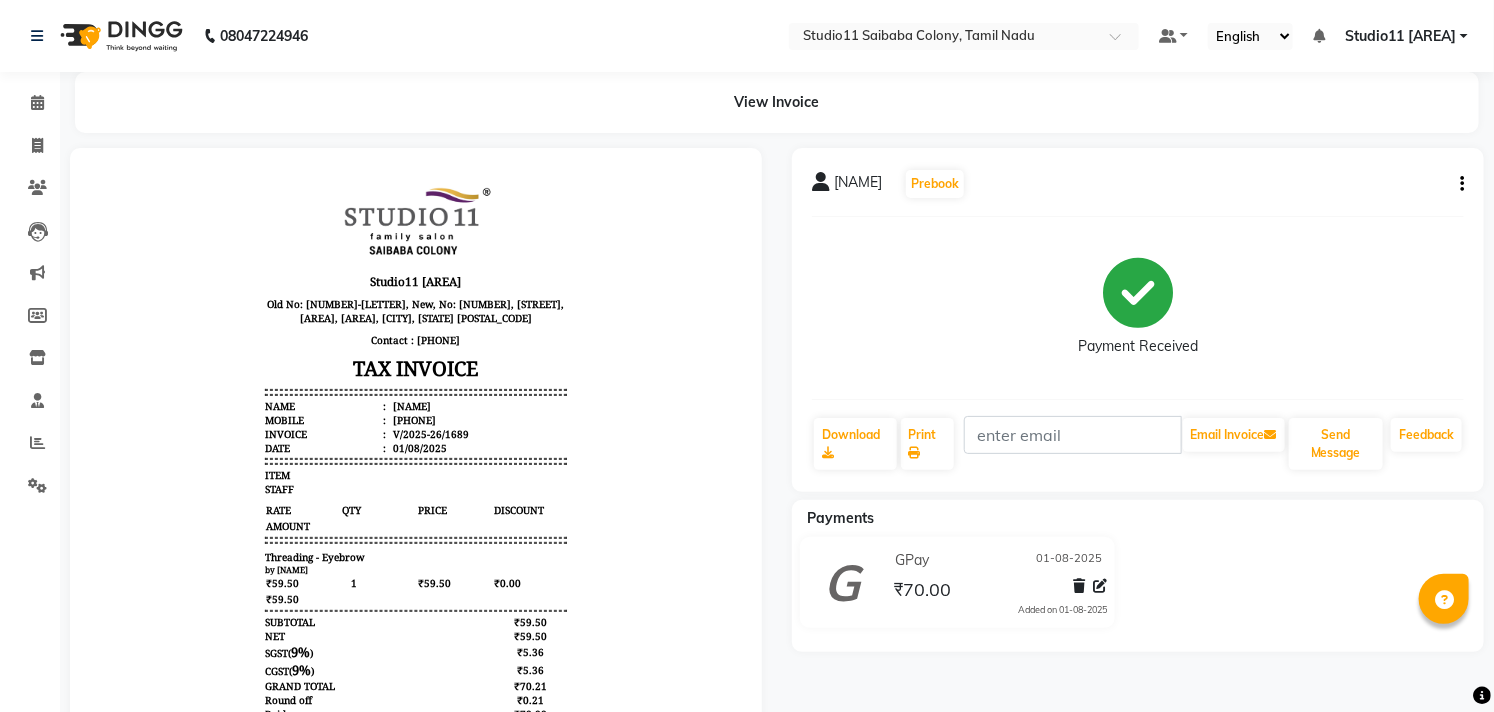 scroll, scrollTop: 0, scrollLeft: 0, axis: both 